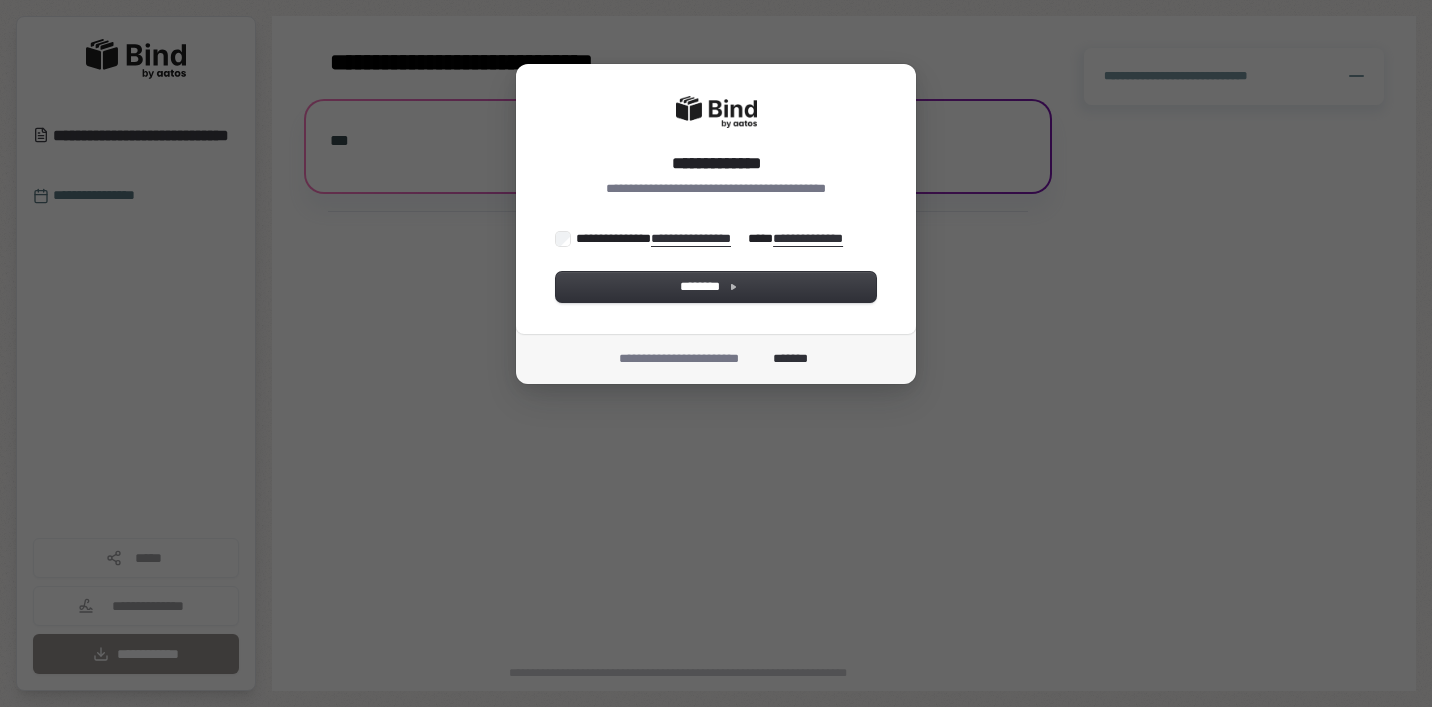 scroll, scrollTop: 0, scrollLeft: 0, axis: both 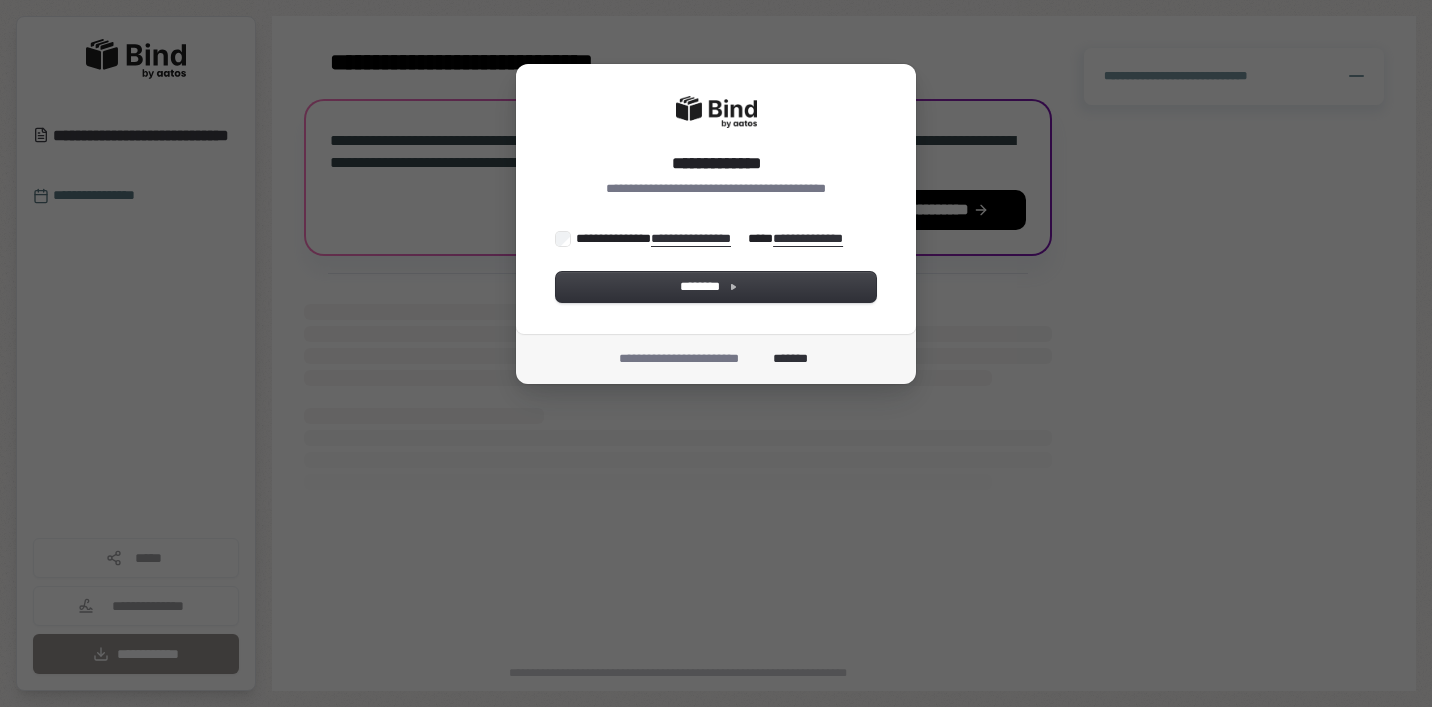 click on "**********" at bounding box center [704, 239] 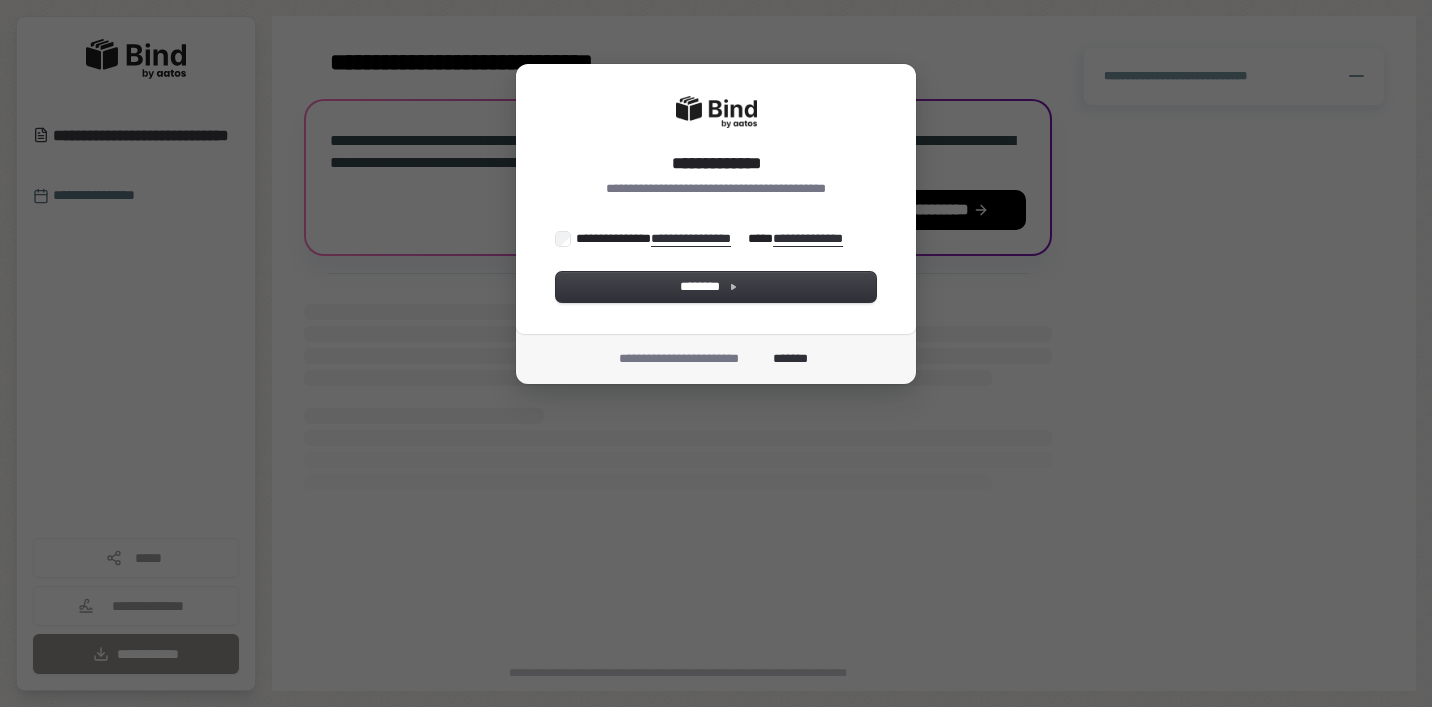 click on "**********" at bounding box center [716, 199] 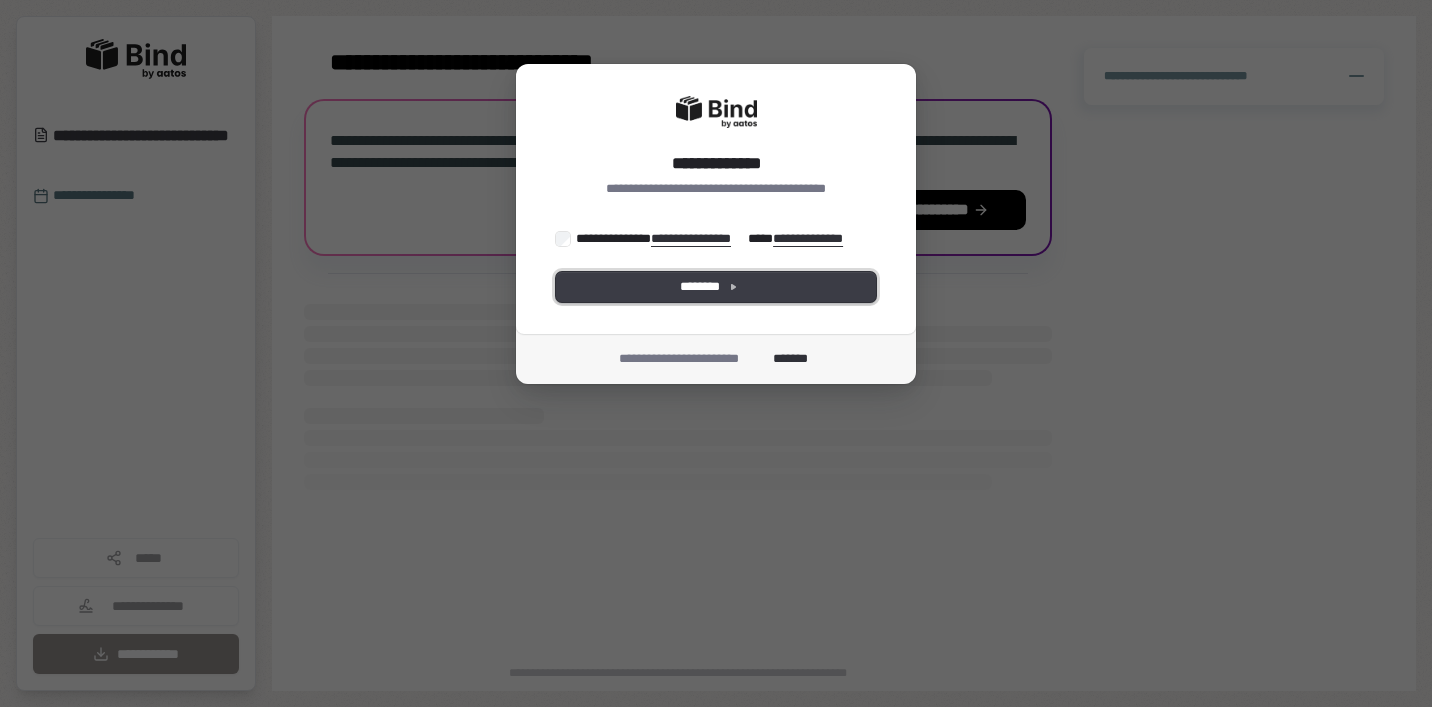 click on "********" at bounding box center [716, 287] 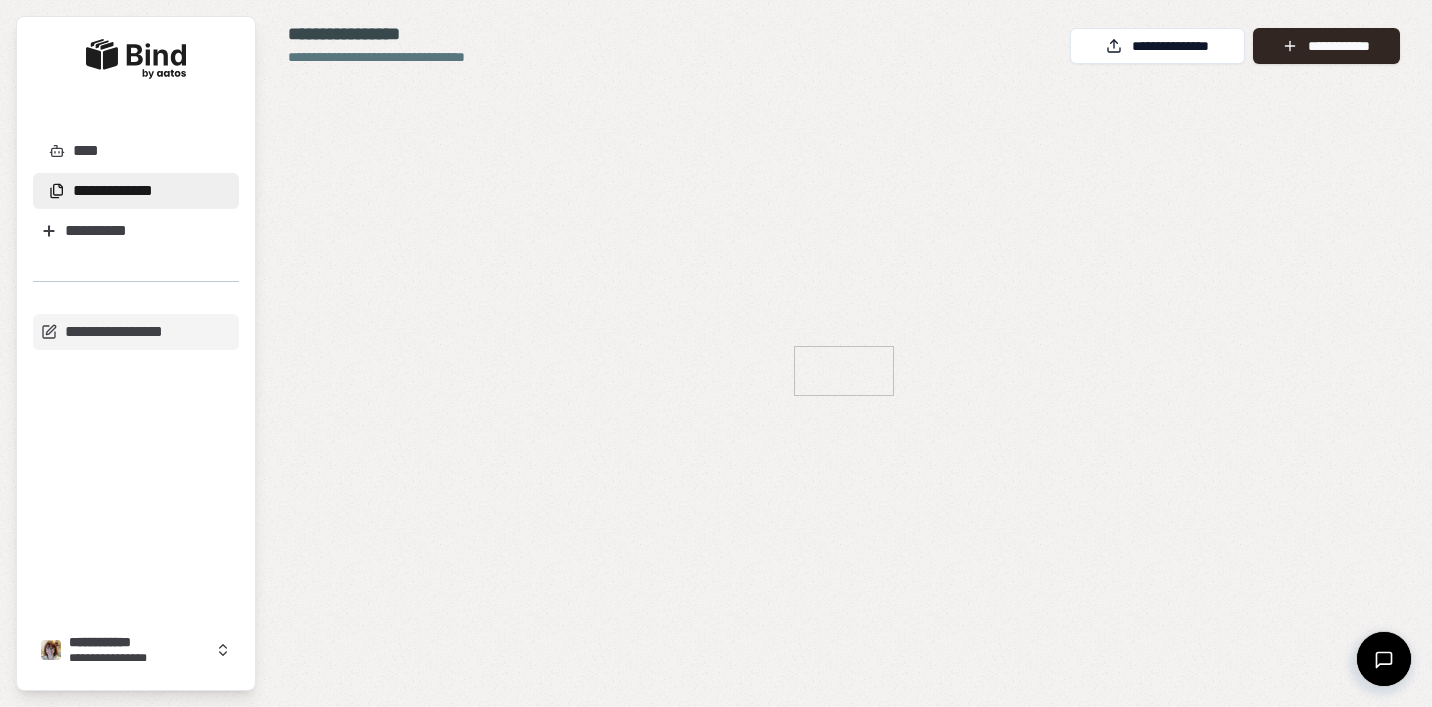 scroll, scrollTop: 0, scrollLeft: 0, axis: both 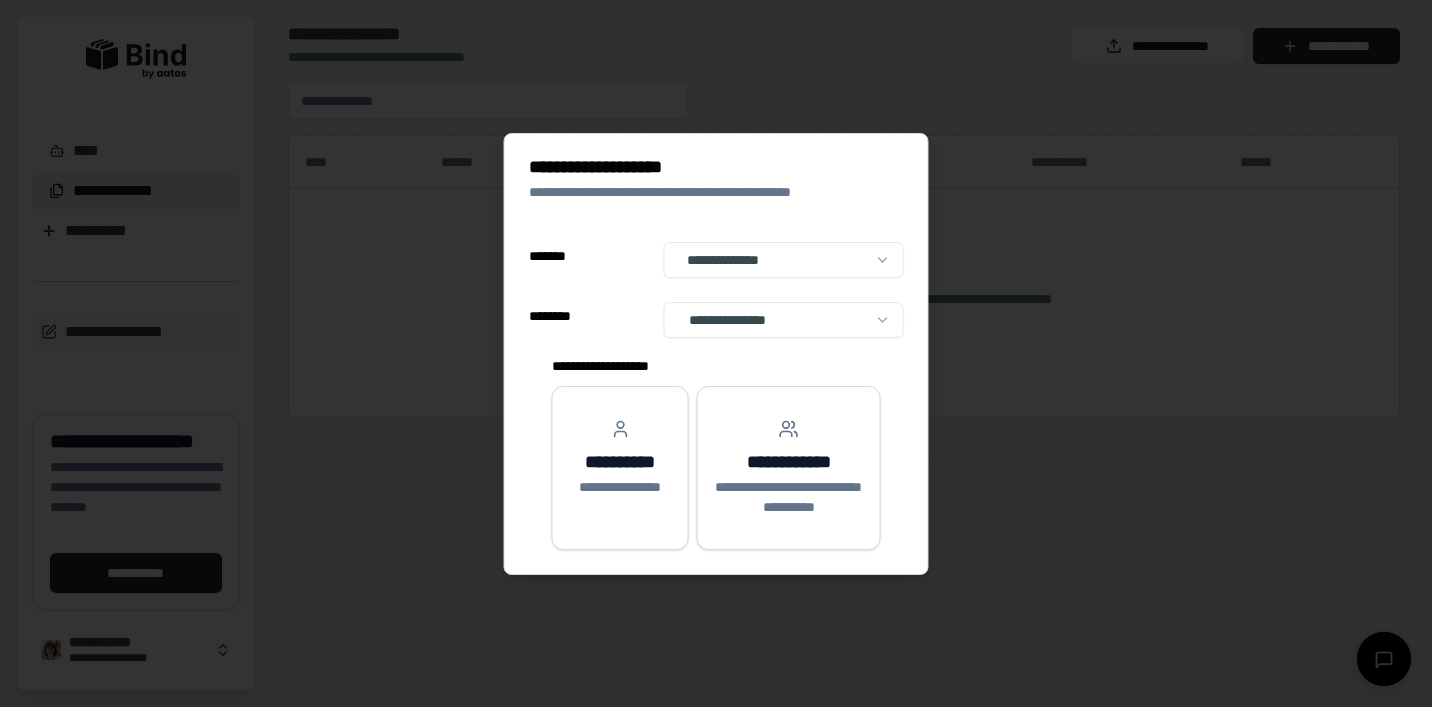 select on "**" 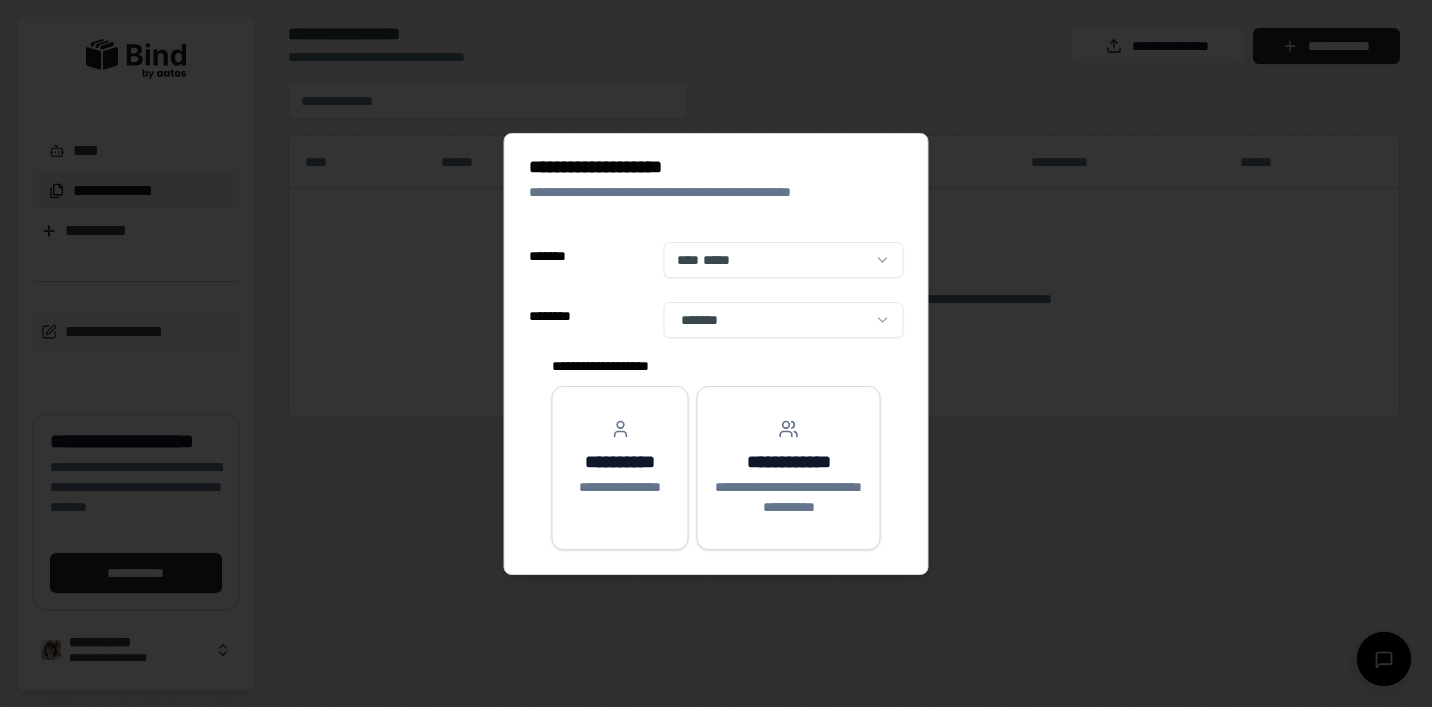 click on "**********" at bounding box center (716, 353) 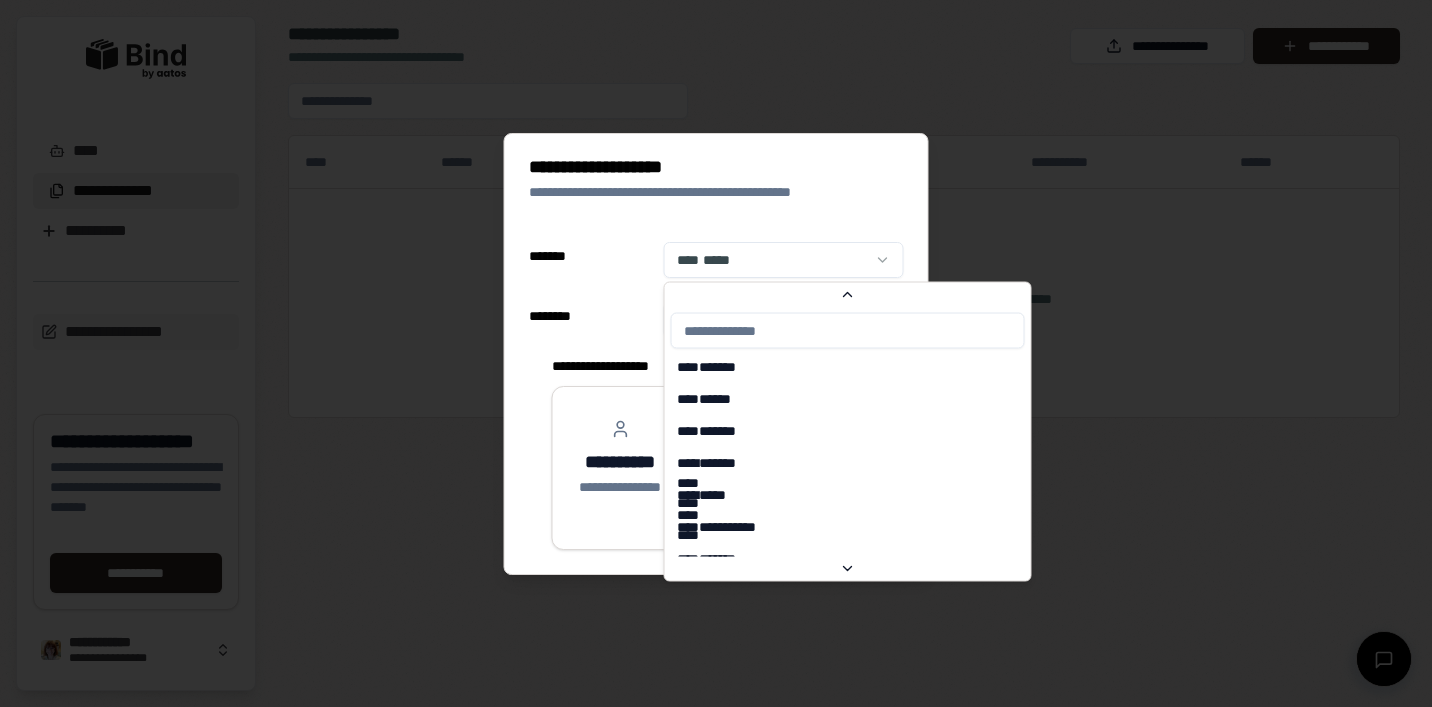 scroll, scrollTop: 6586, scrollLeft: 0, axis: vertical 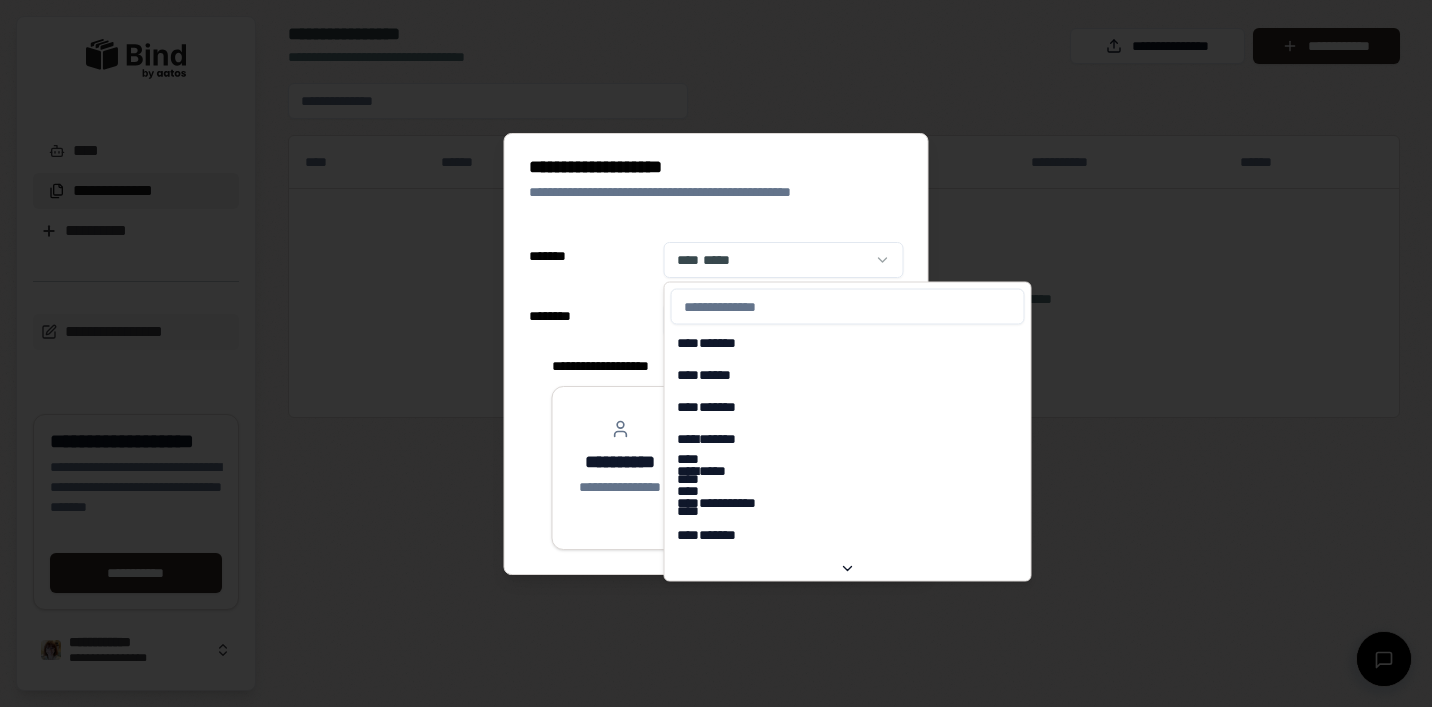 click at bounding box center [848, 307] 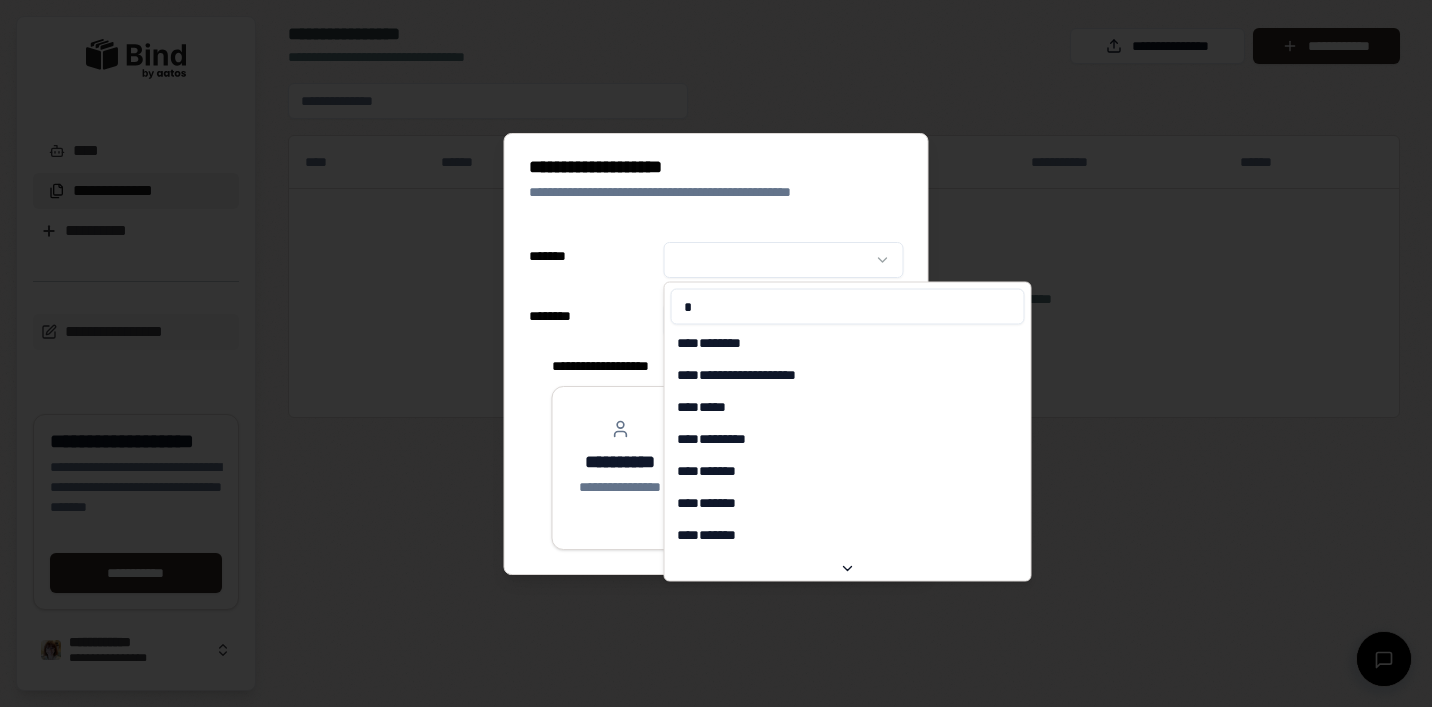 click on "*" at bounding box center (848, 307) 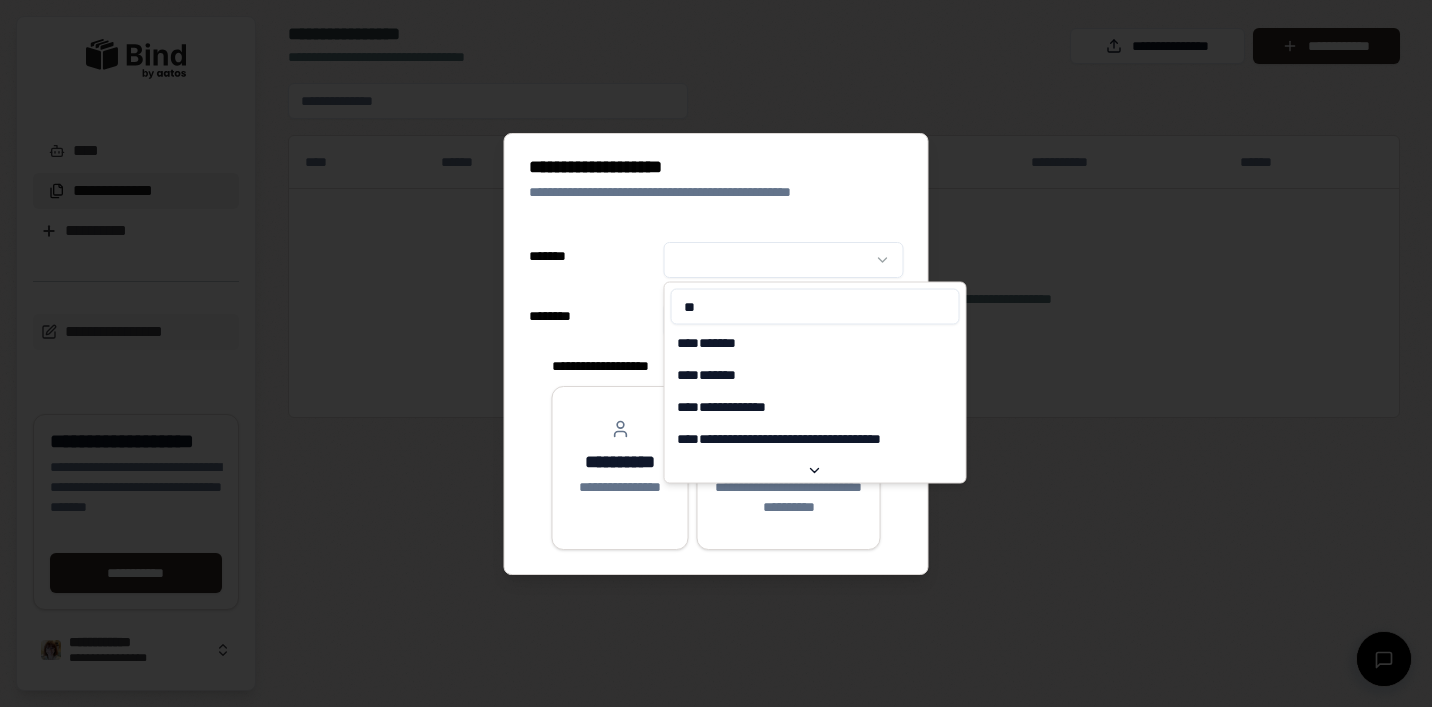 type on "*" 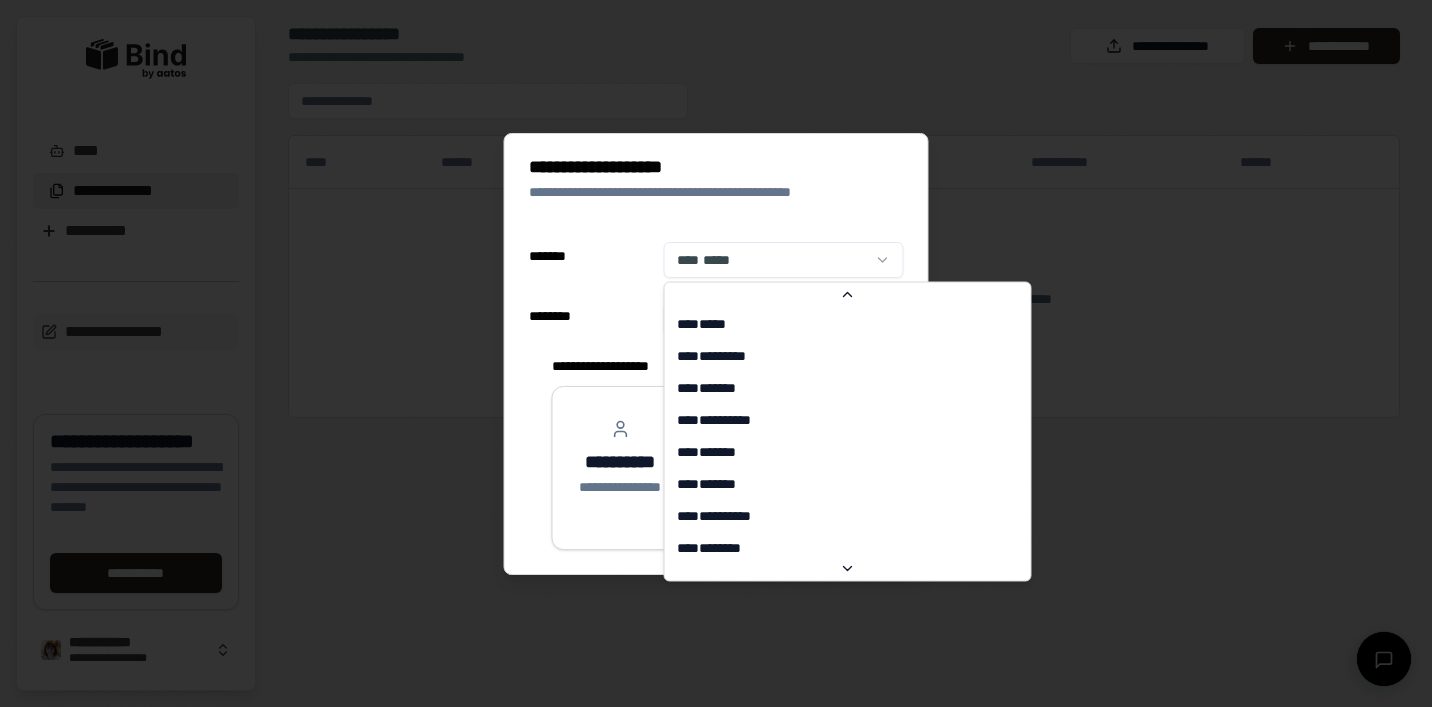 scroll, scrollTop: 0, scrollLeft: 0, axis: both 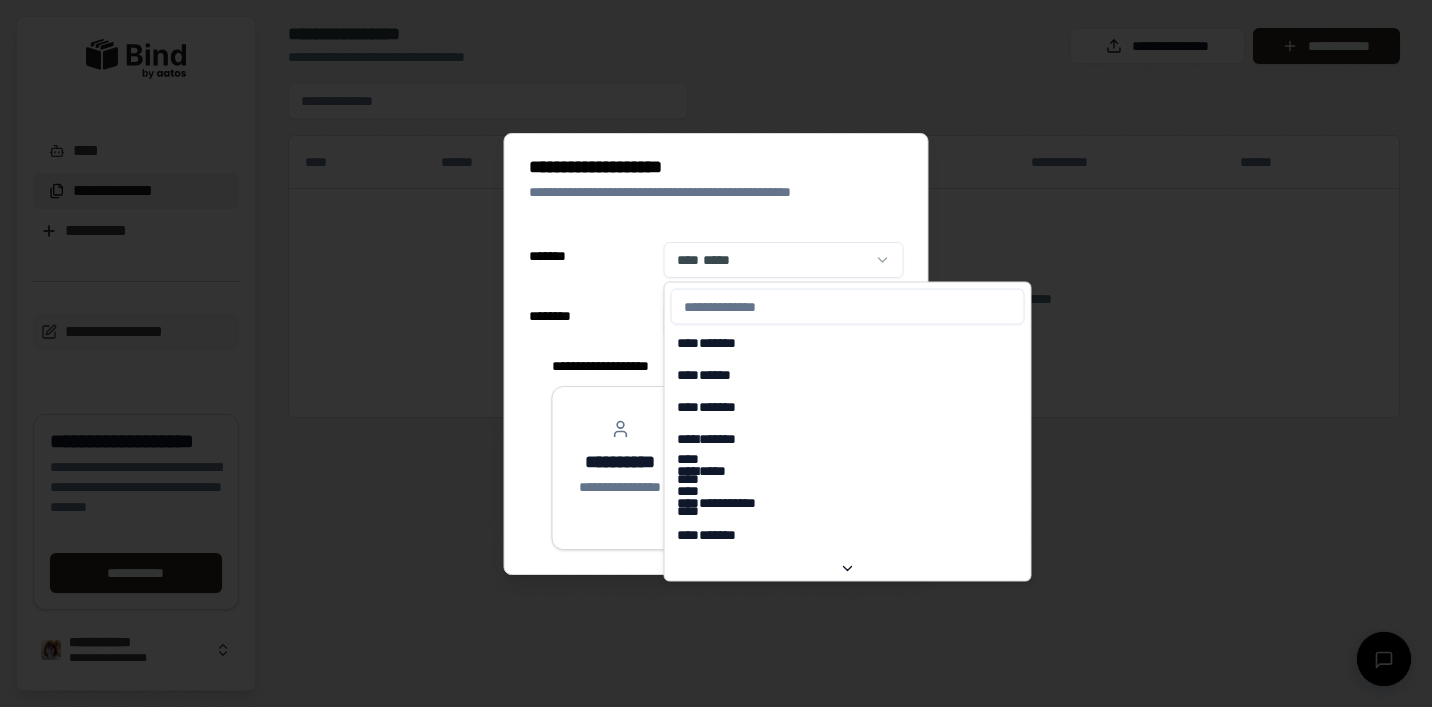 click at bounding box center [848, 307] 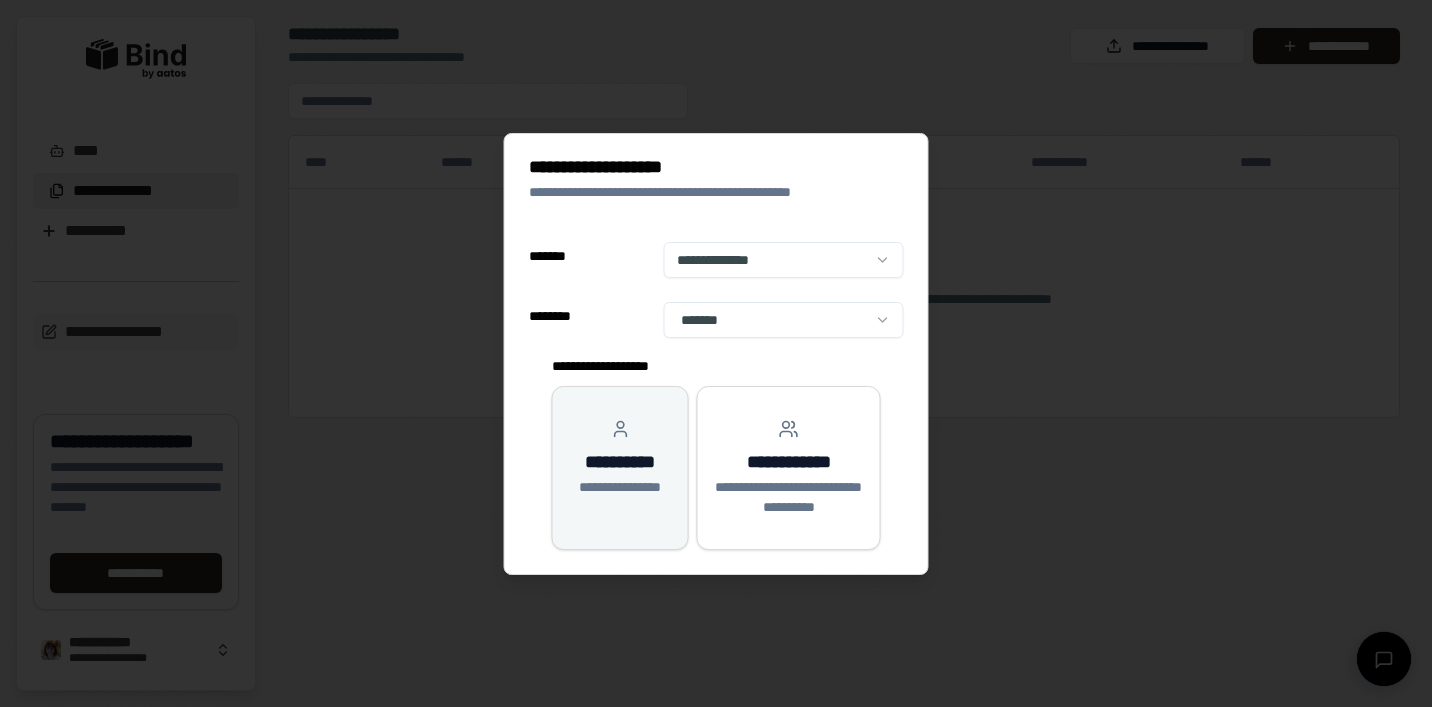 click on "**********" at bounding box center (620, 462) 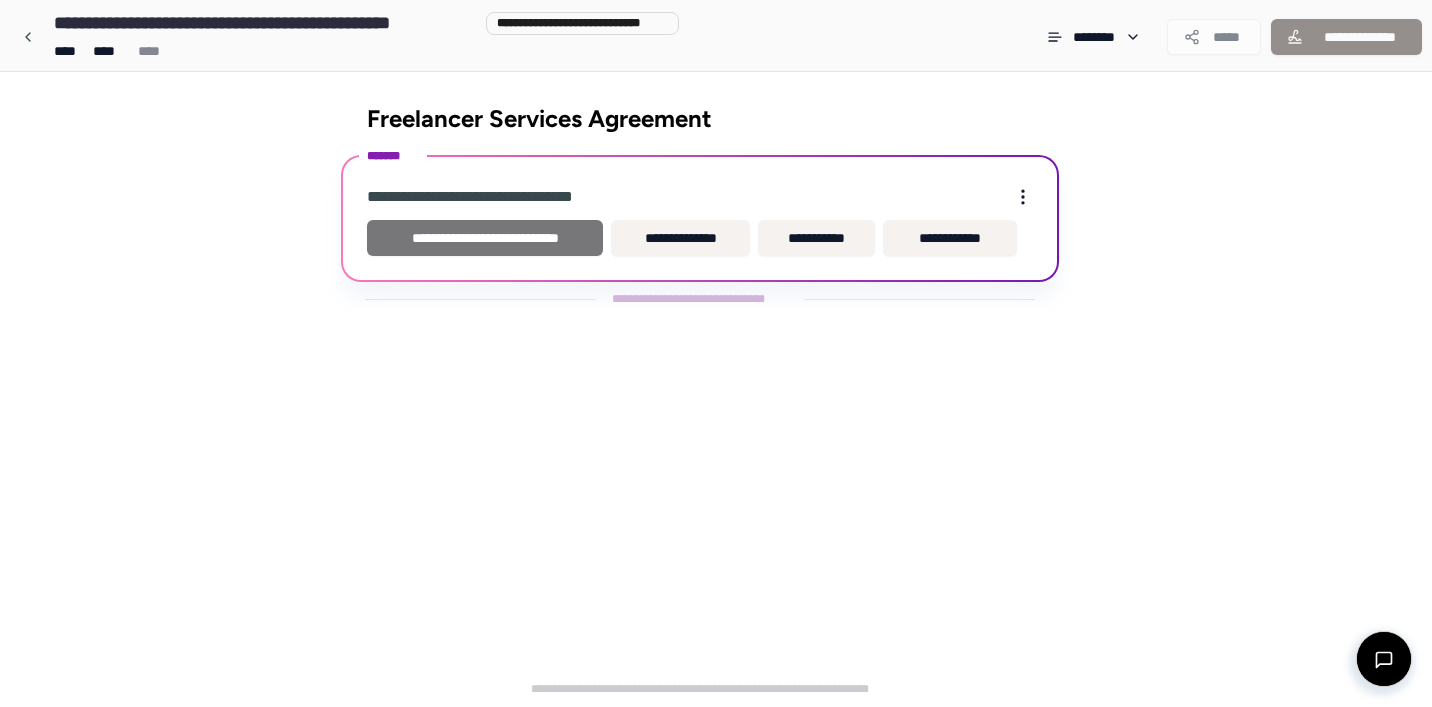 click on "**********" at bounding box center (485, 238) 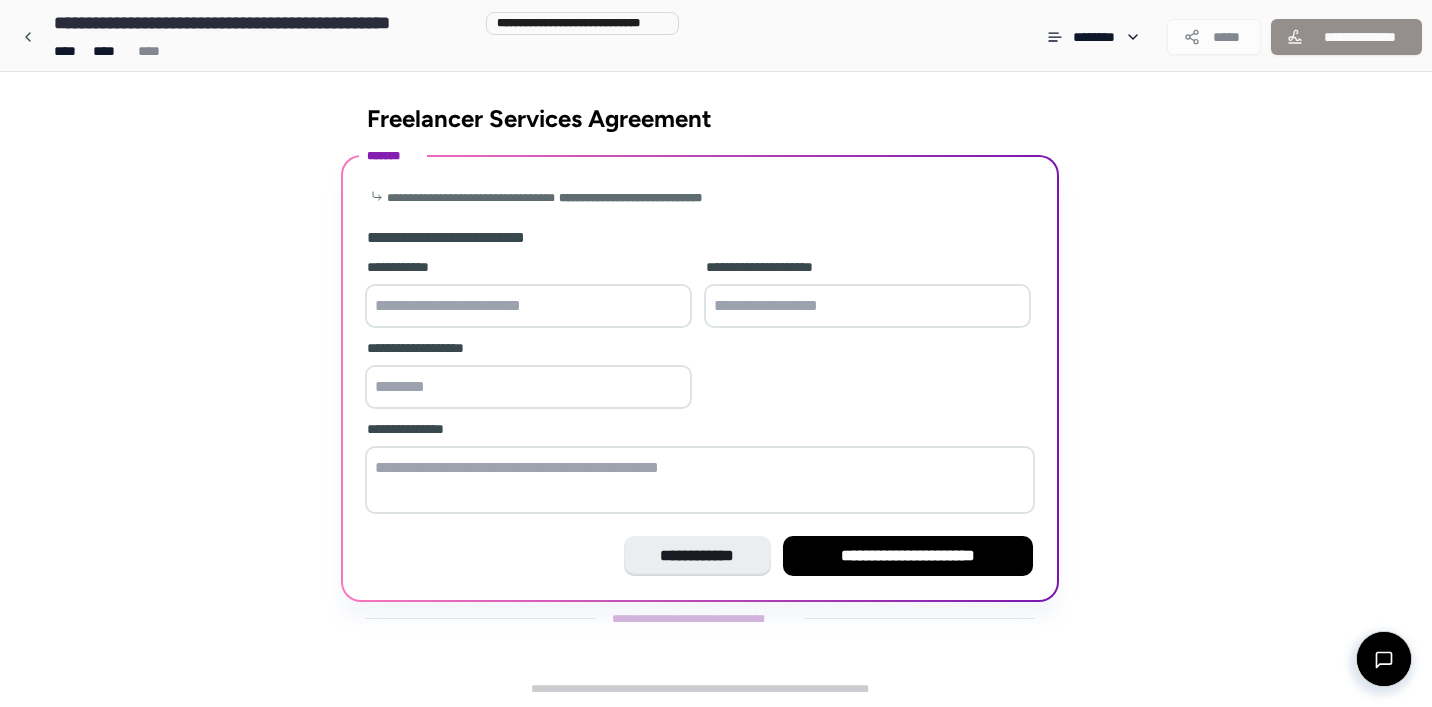 click at bounding box center (528, 306) 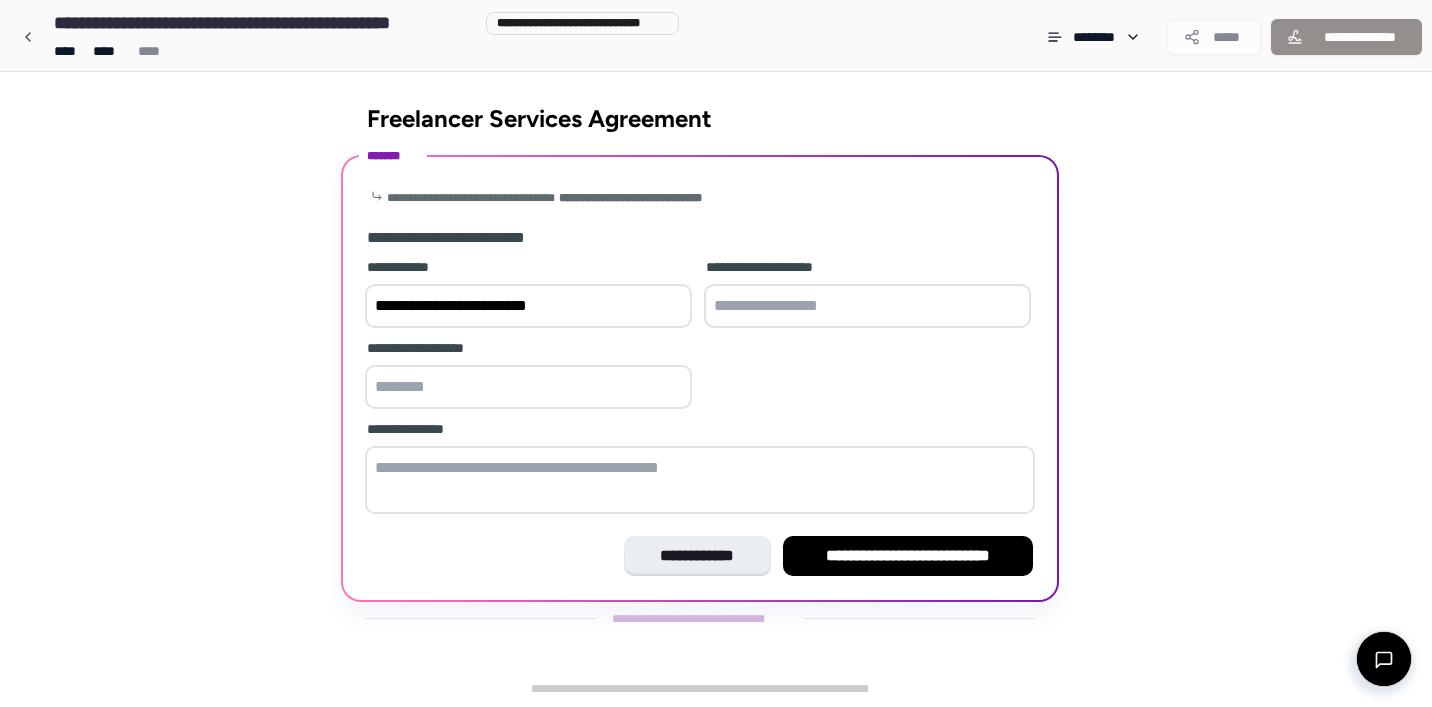 type on "**********" 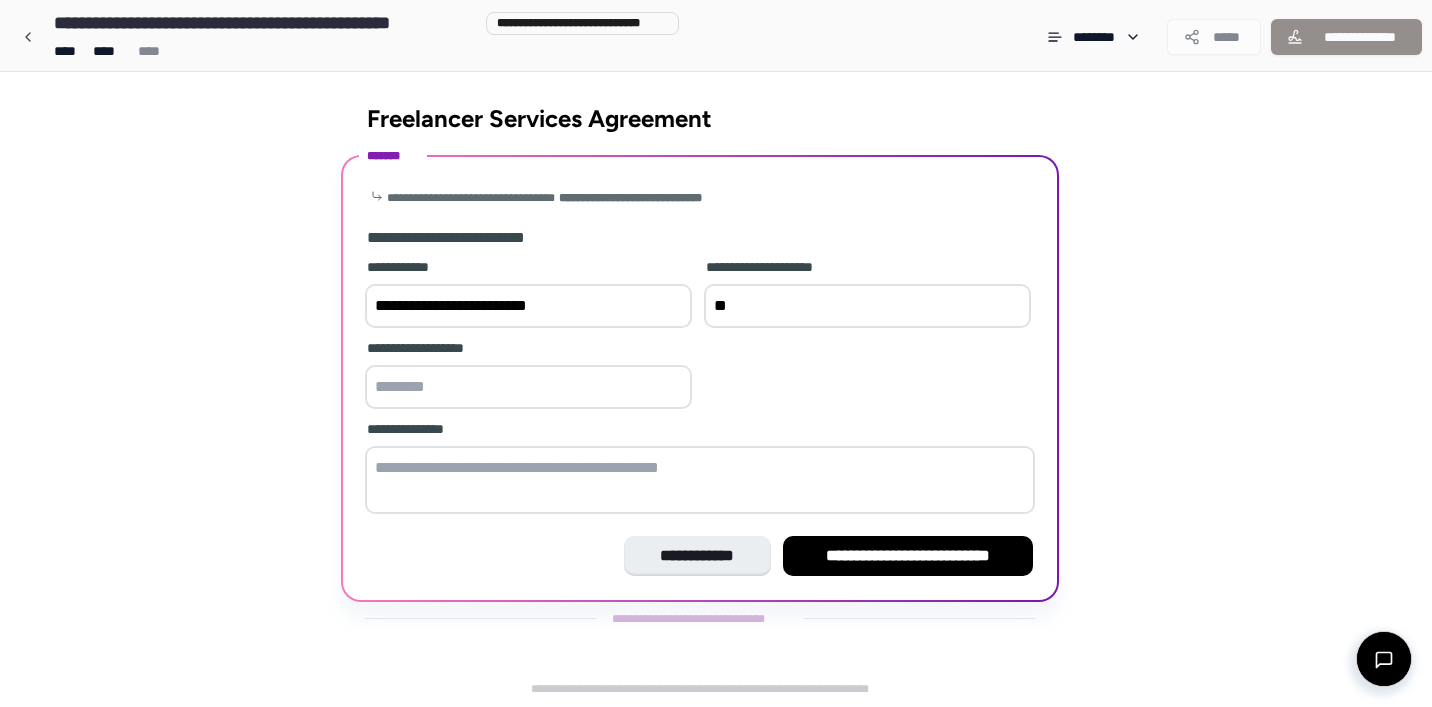type on "*" 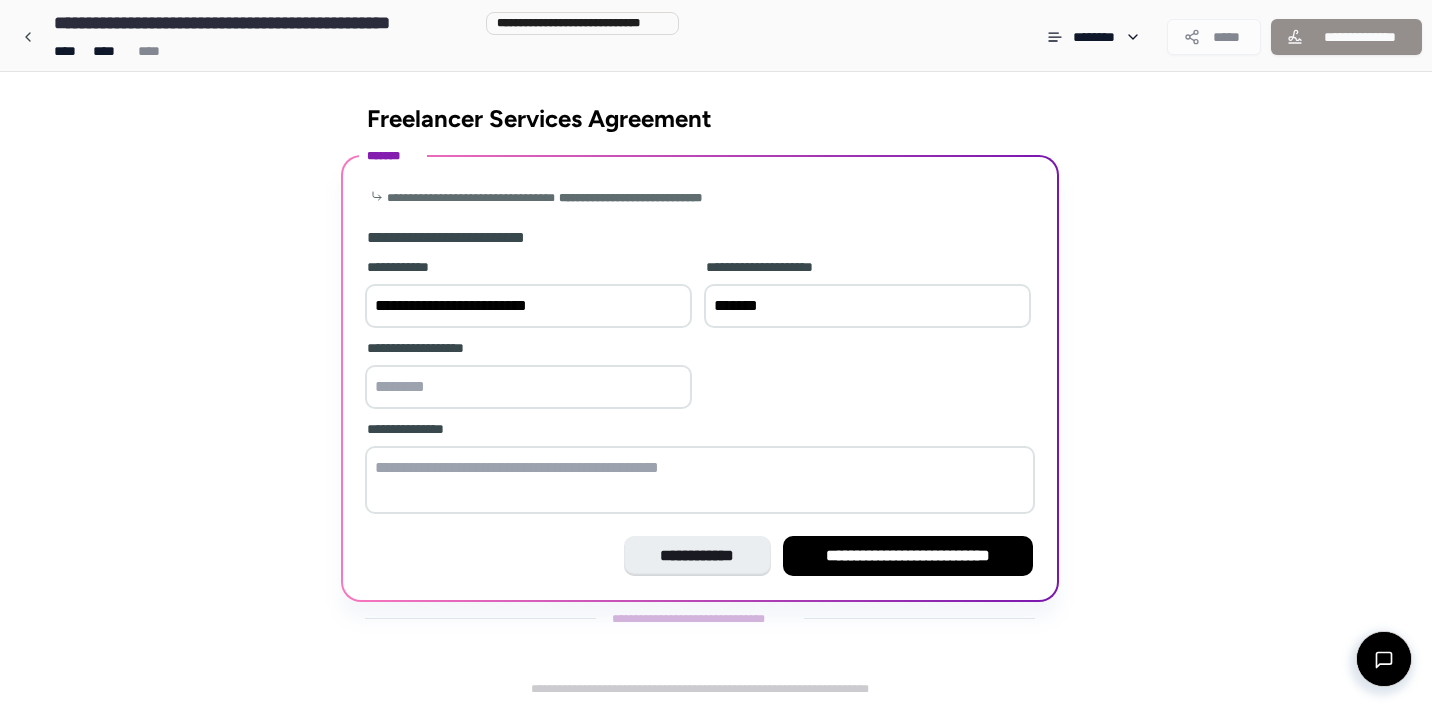 type on "*******" 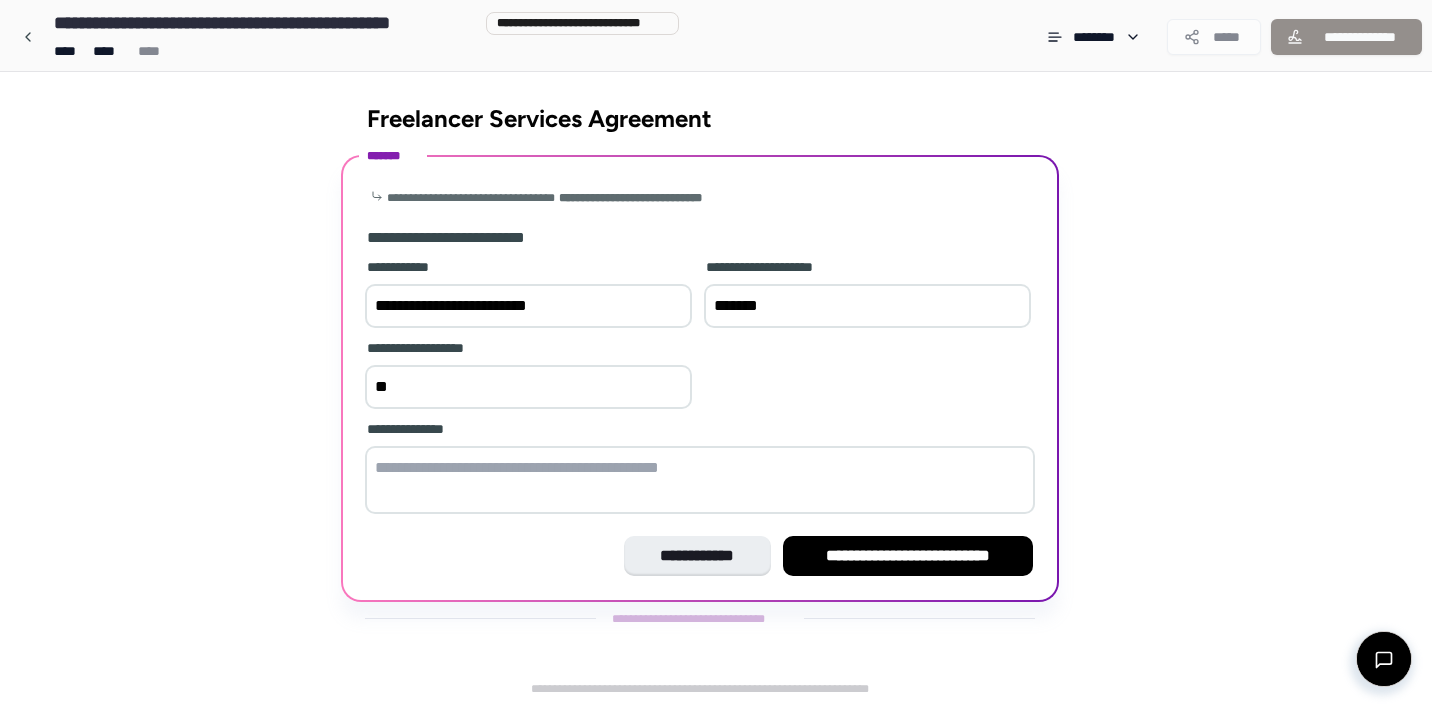 type on "*" 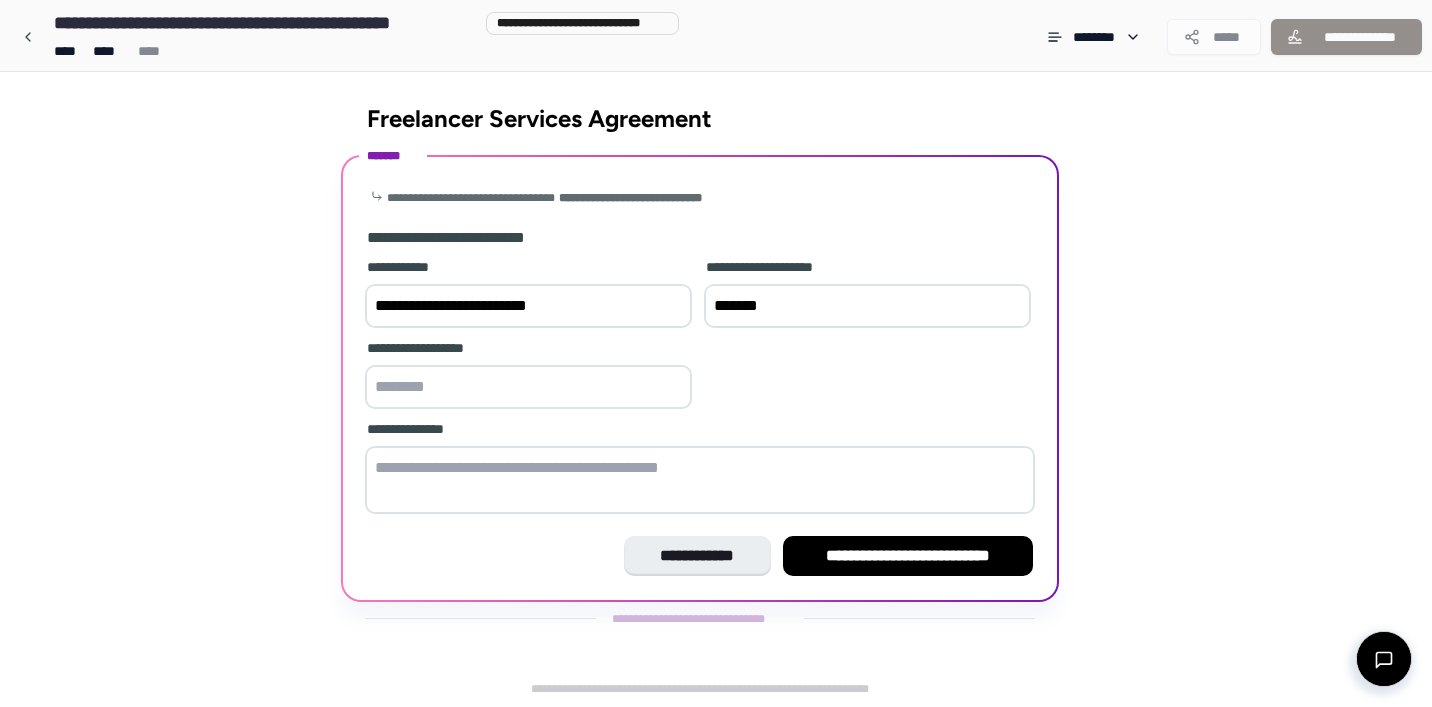 paste on "********" 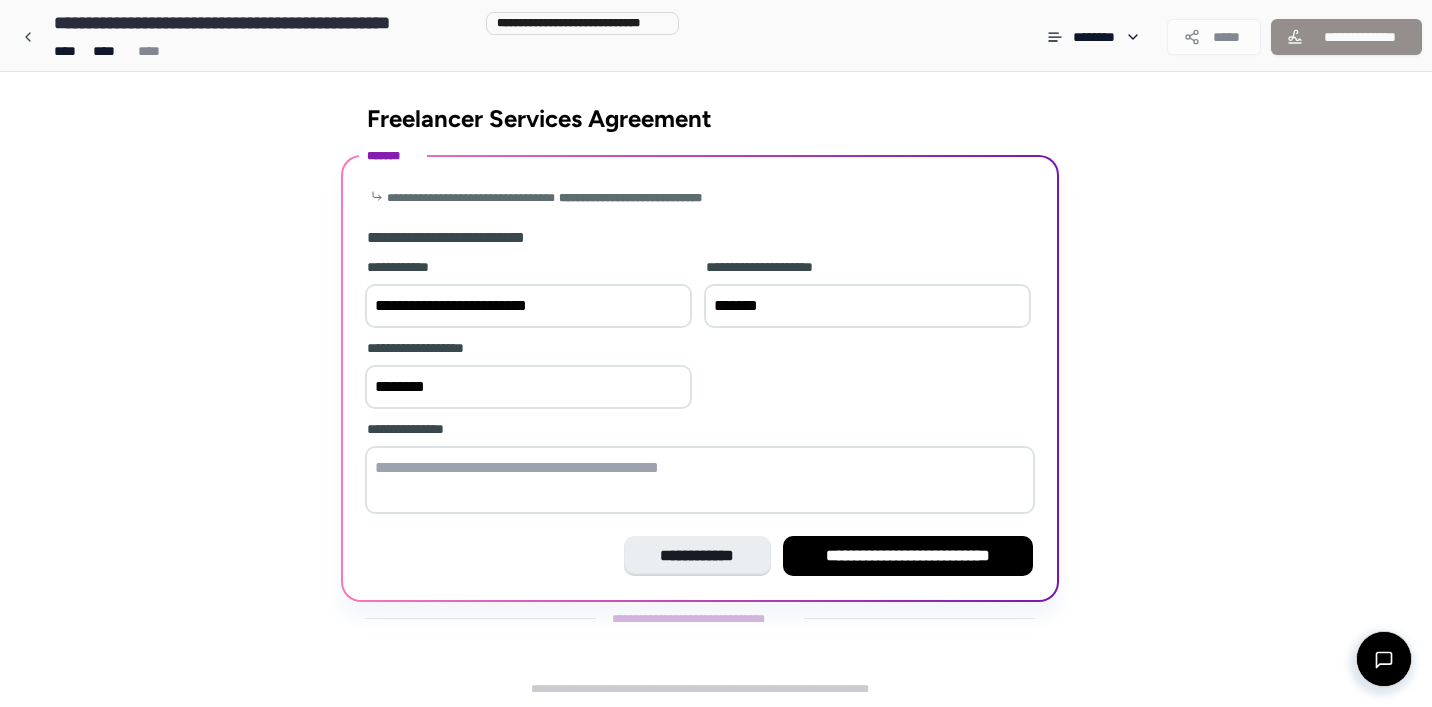type on "********" 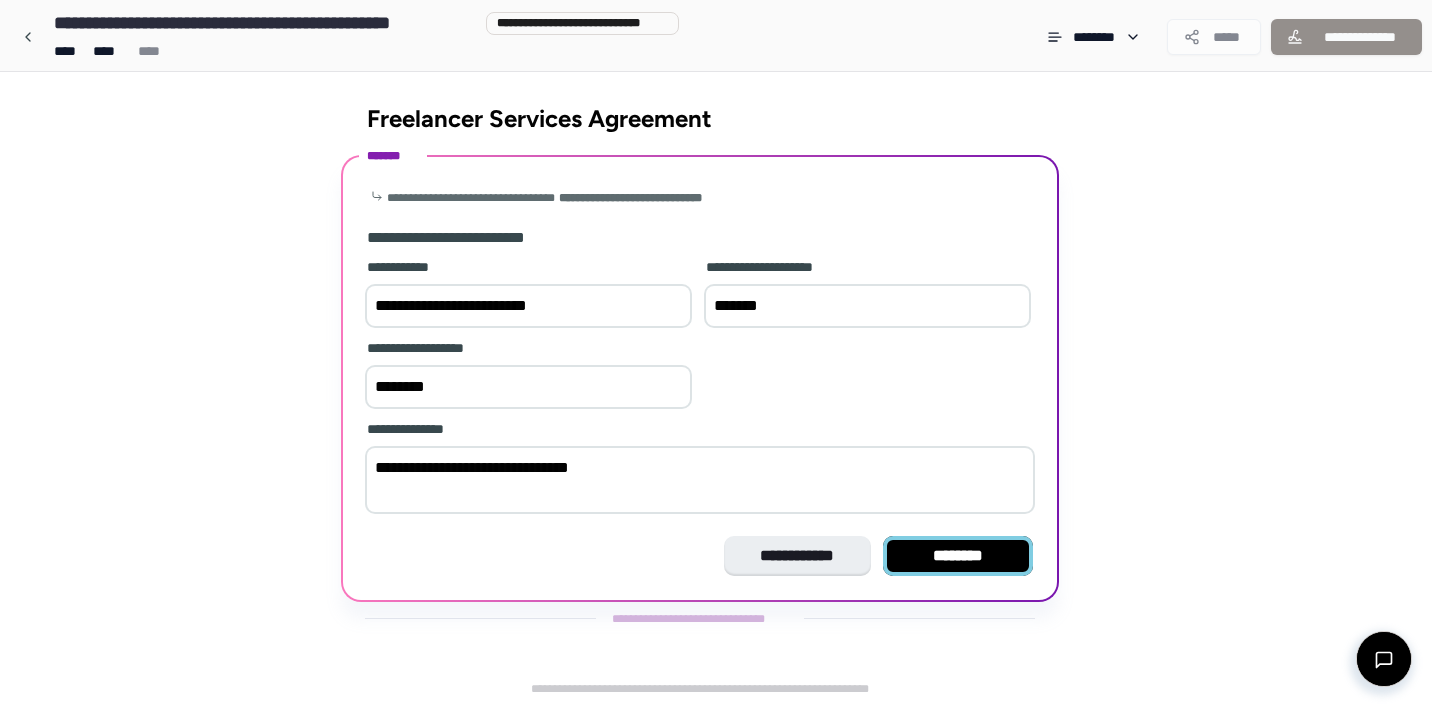 type on "**********" 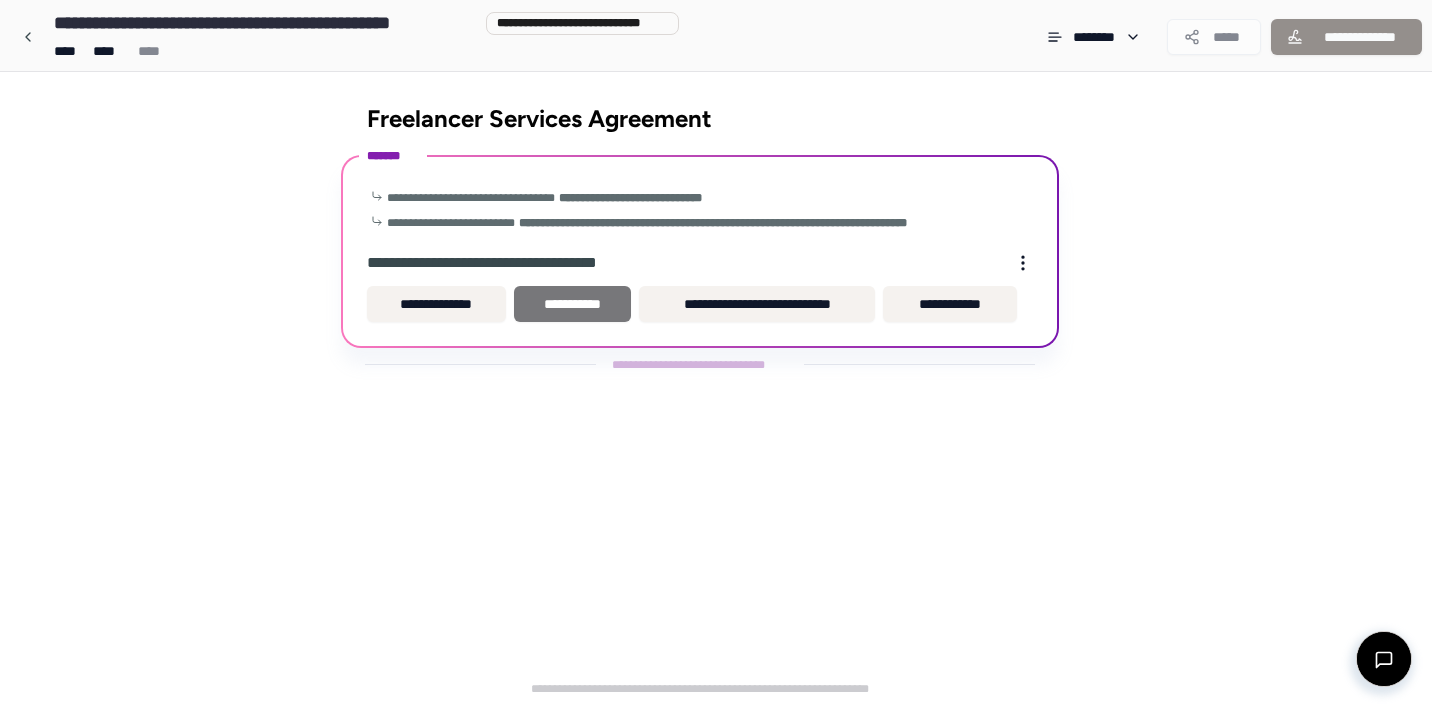 click on "**********" at bounding box center [572, 304] 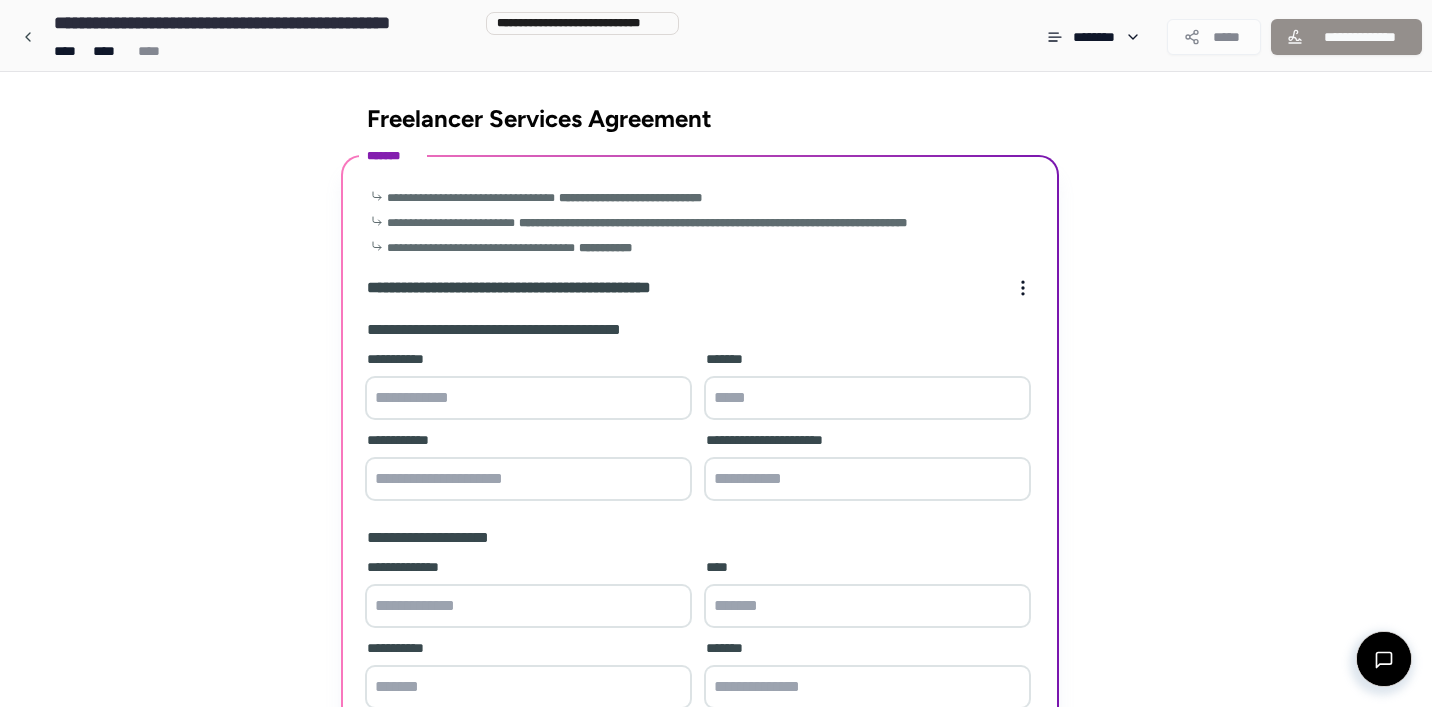 scroll, scrollTop: 169, scrollLeft: 0, axis: vertical 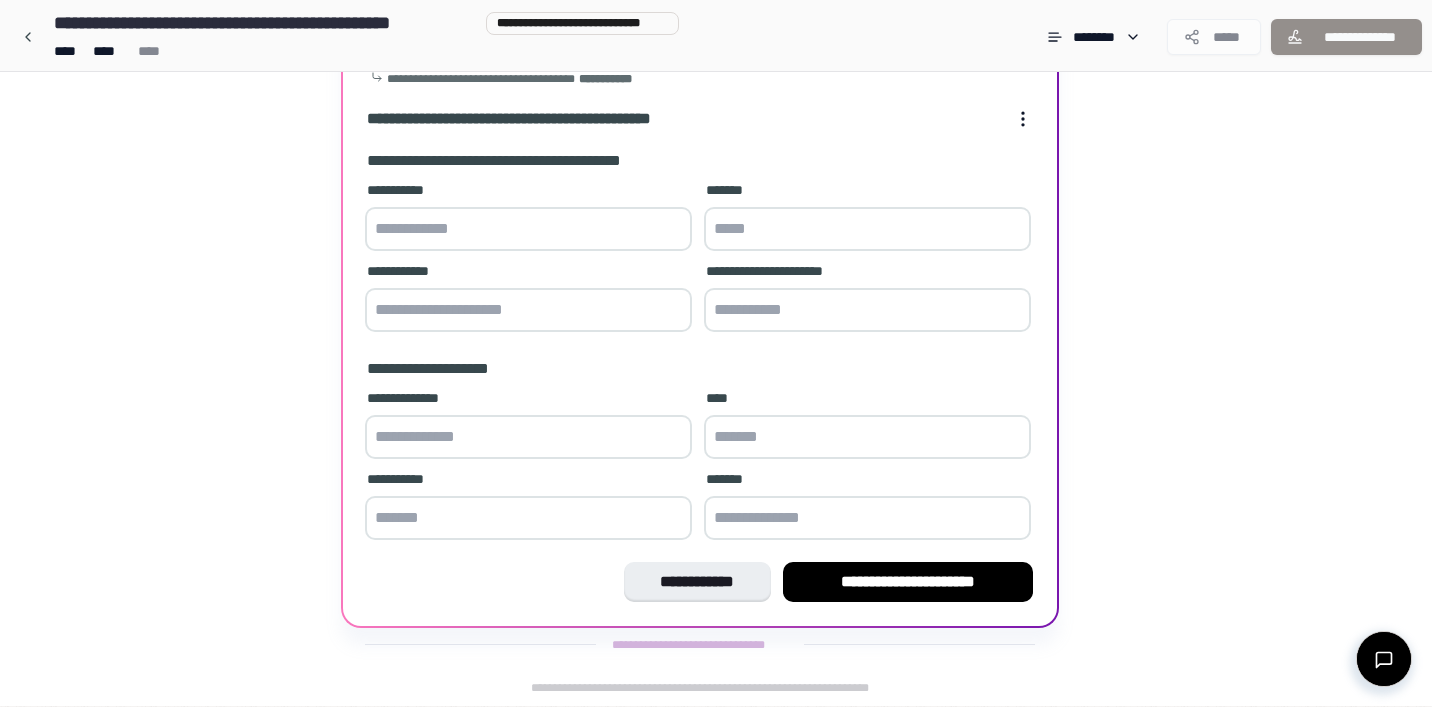 click at bounding box center (528, 229) 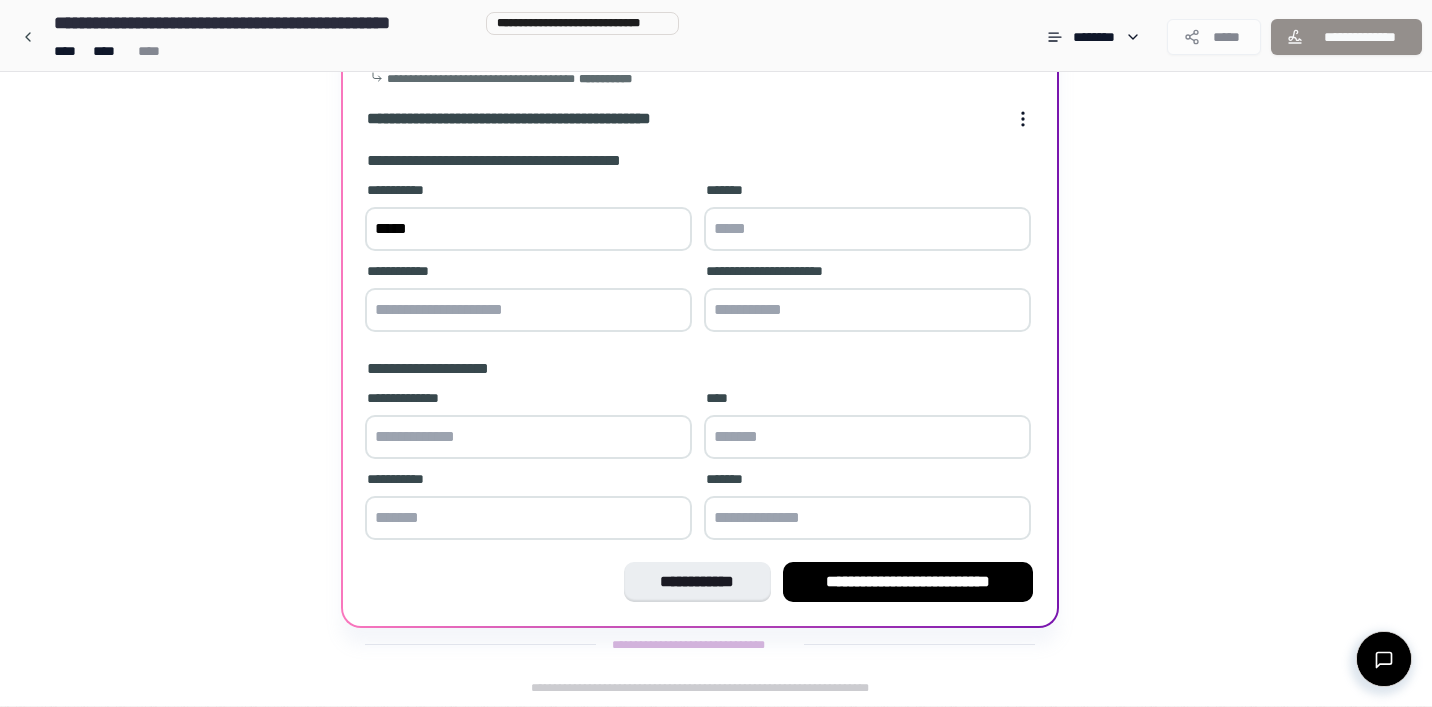 type on "*****" 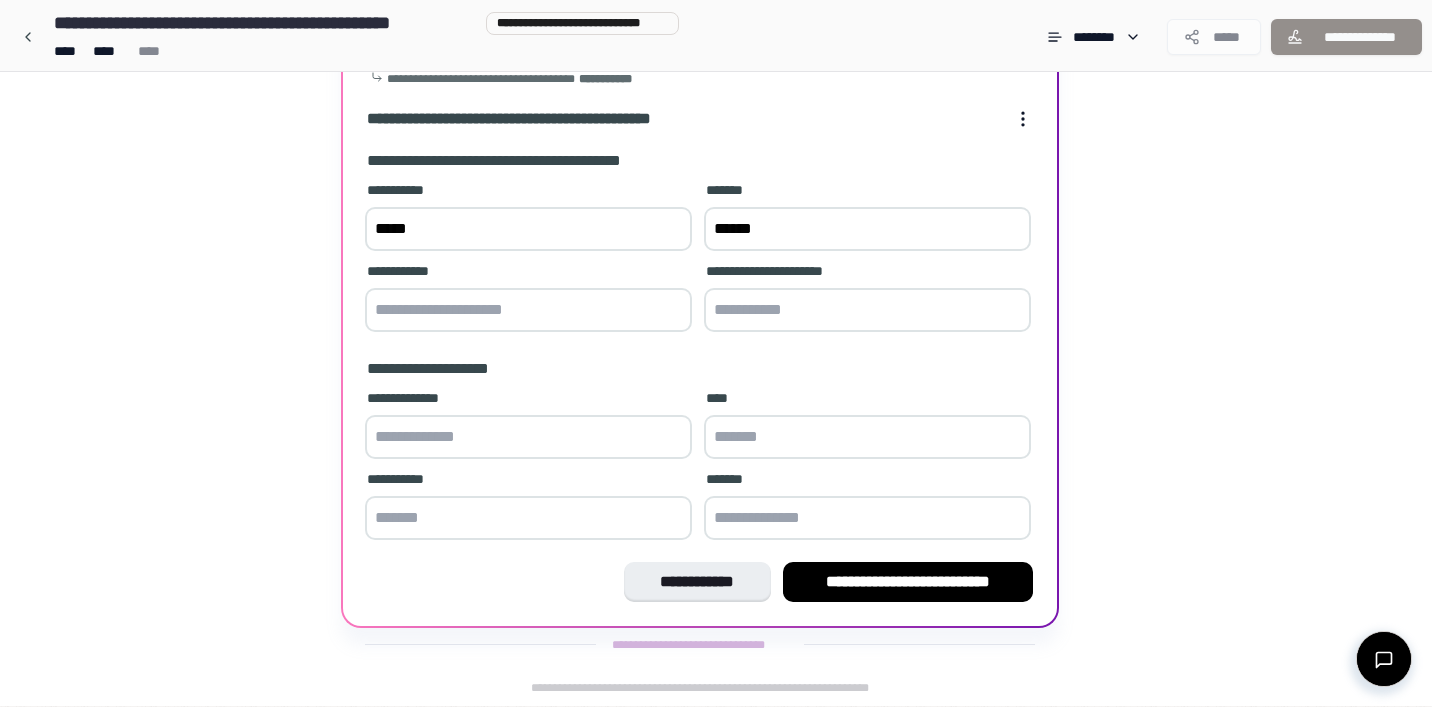 type on "******" 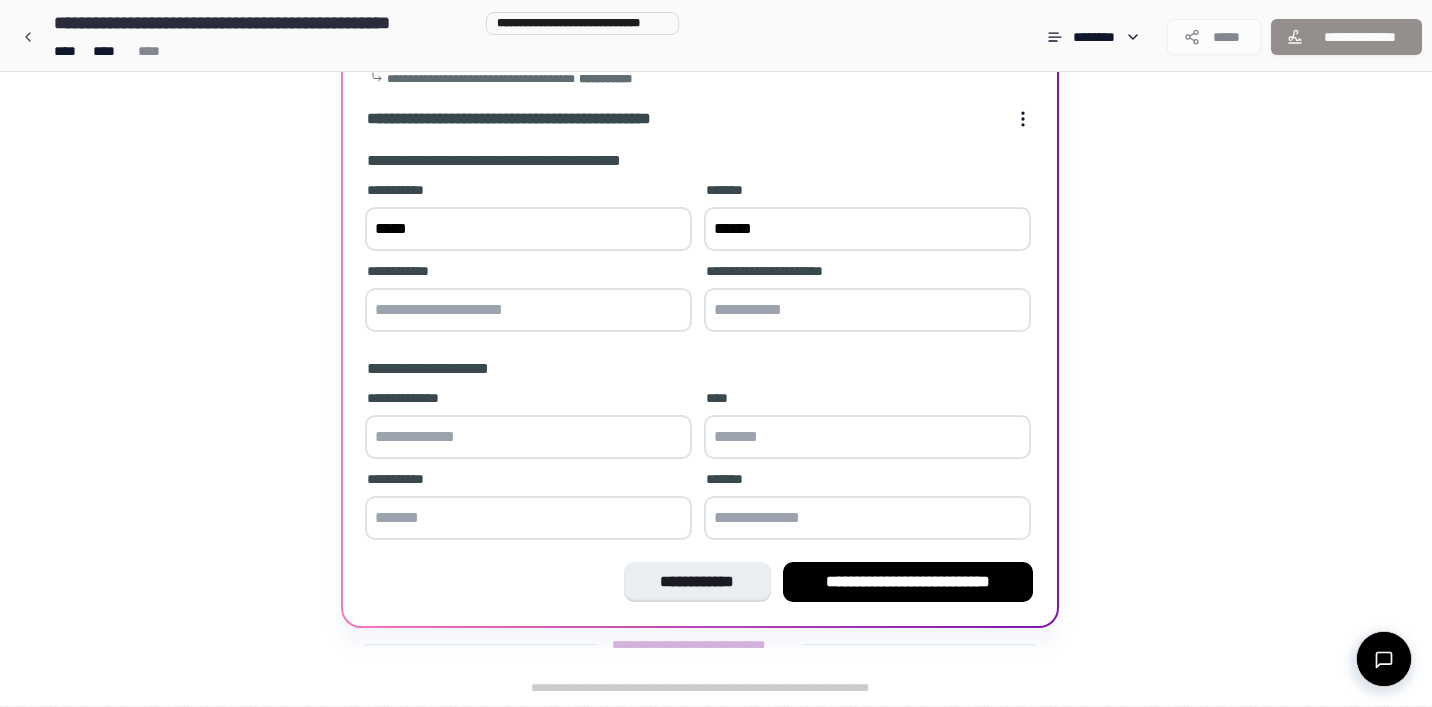click at bounding box center (528, 310) 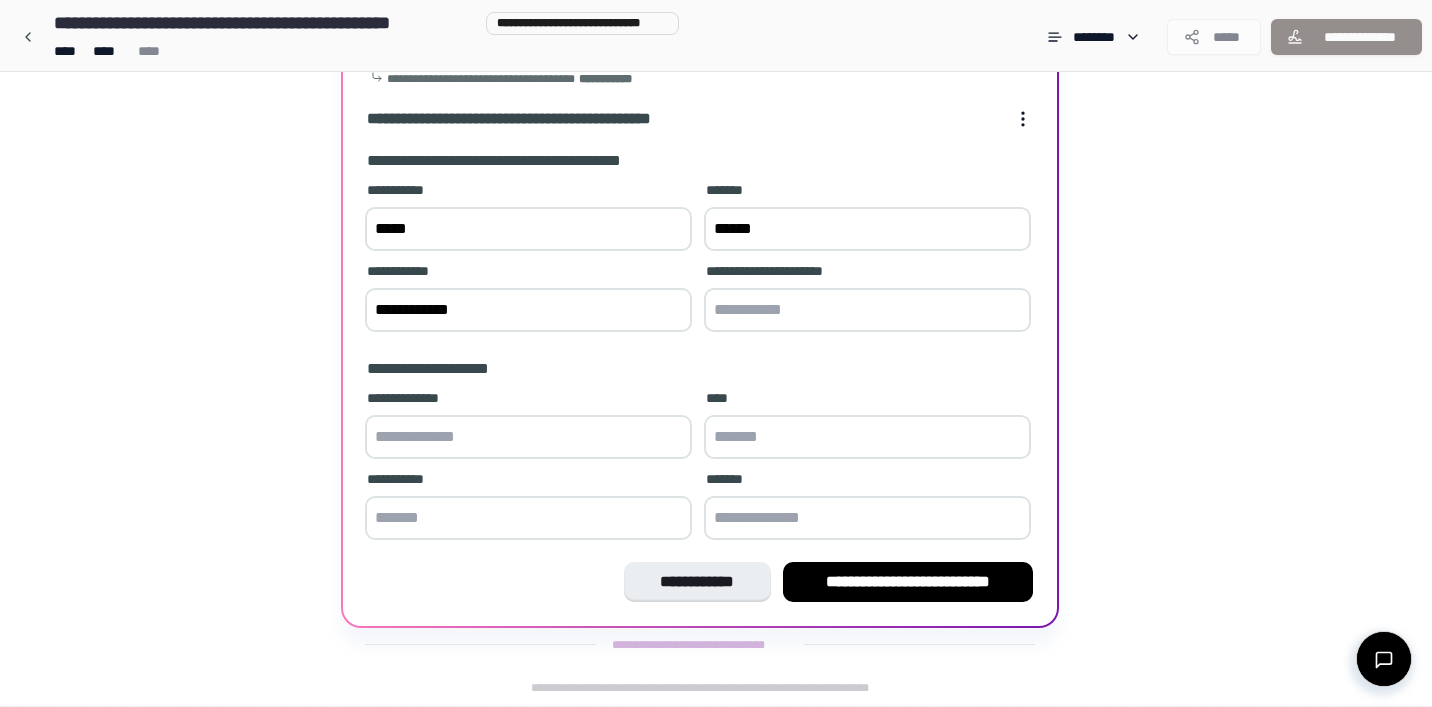 type on "**********" 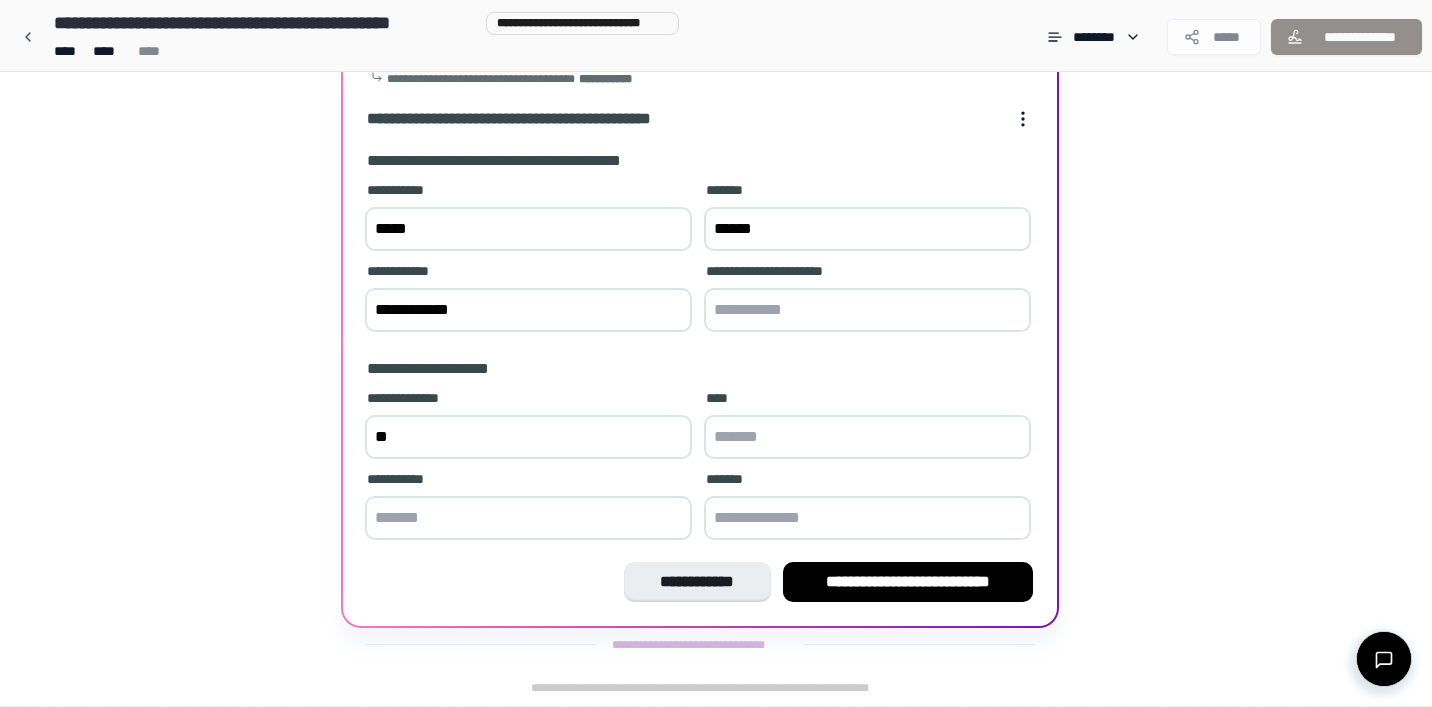 type on "*" 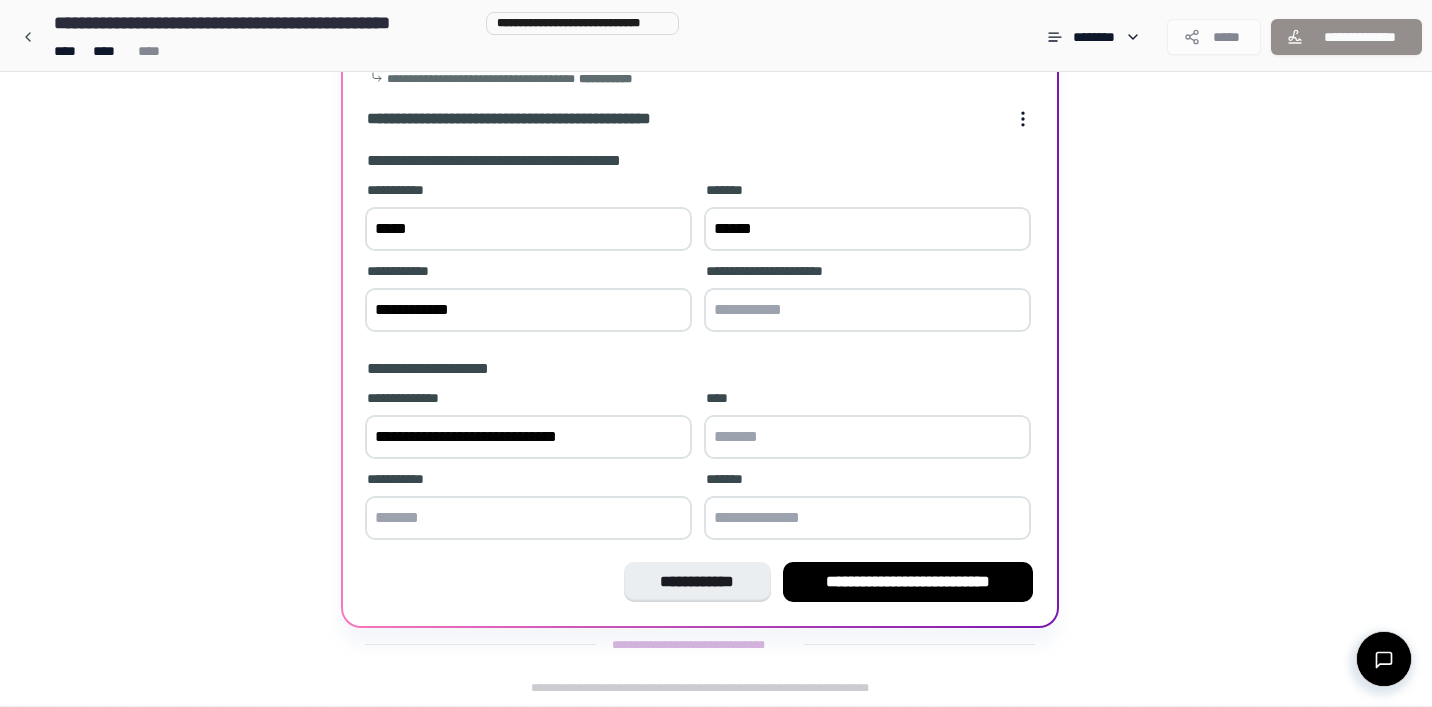 type on "**********" 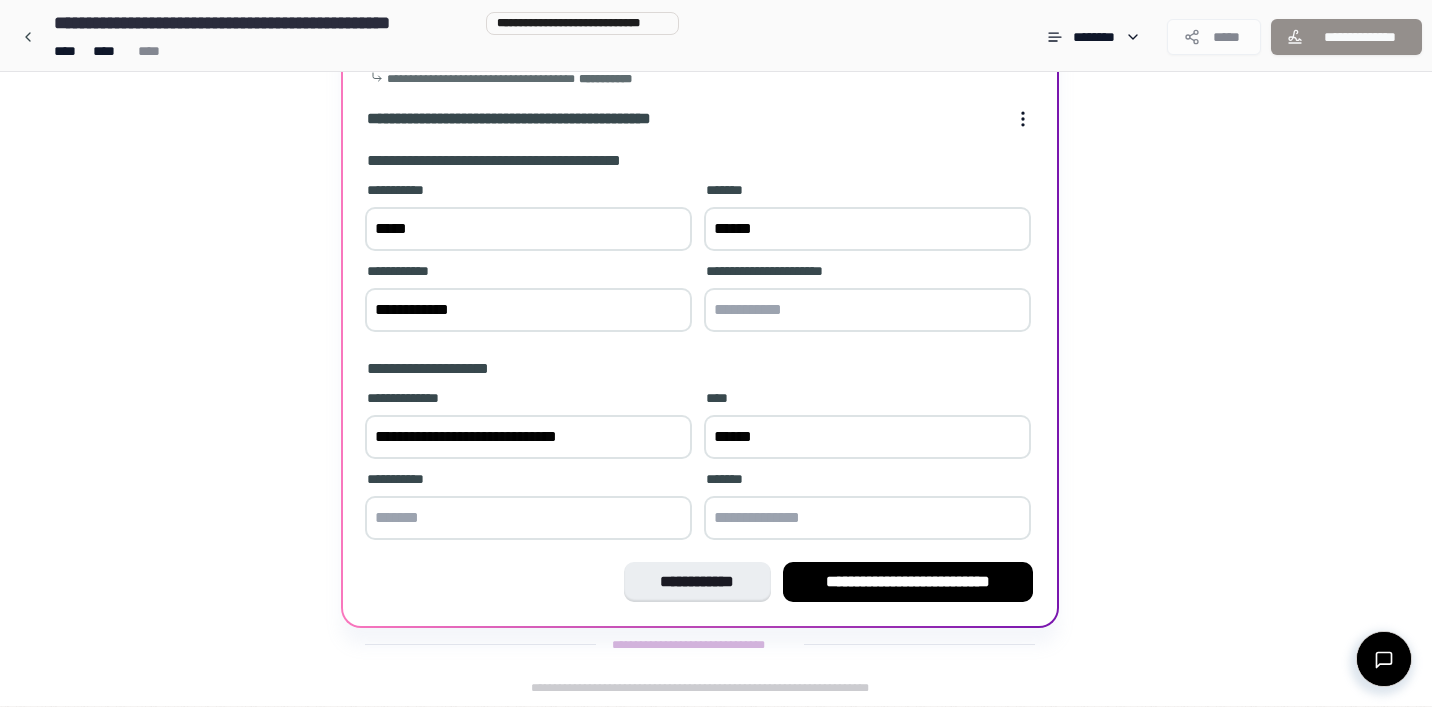 type on "******" 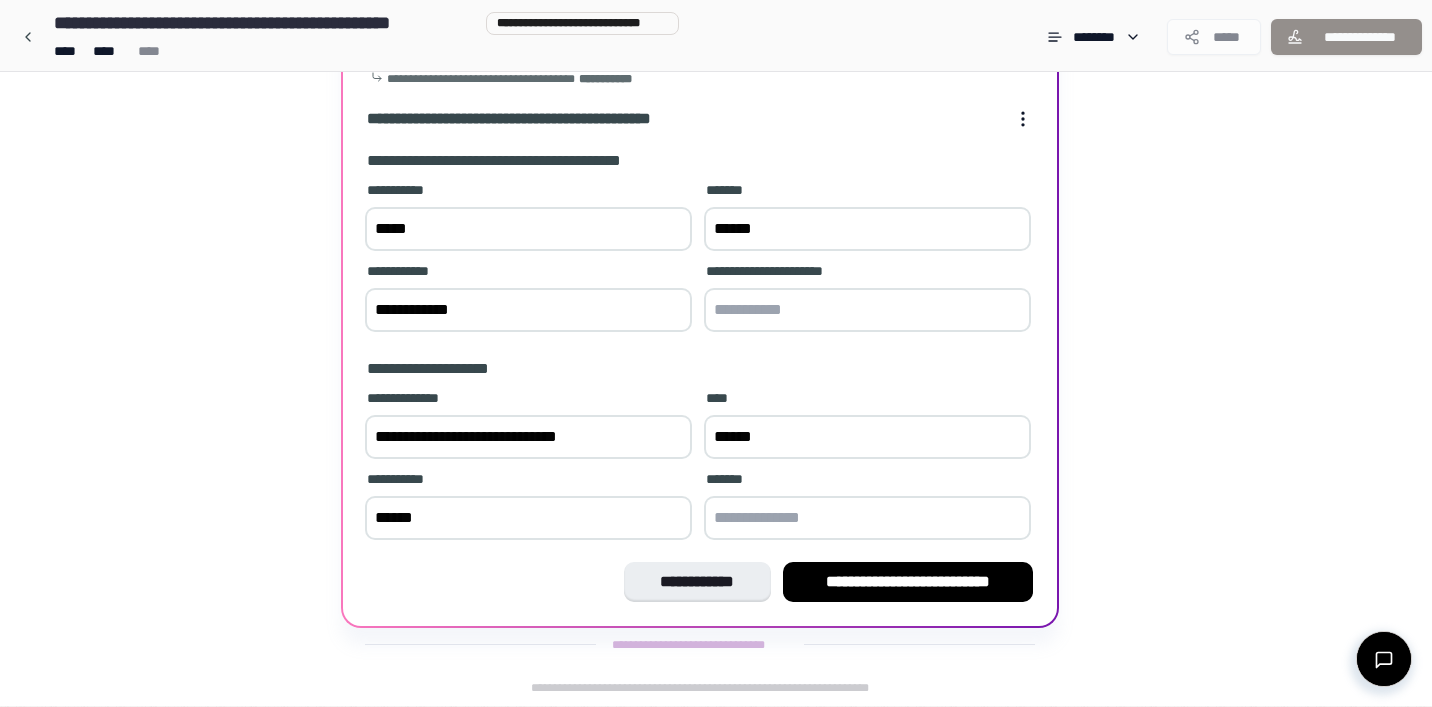 type on "******" 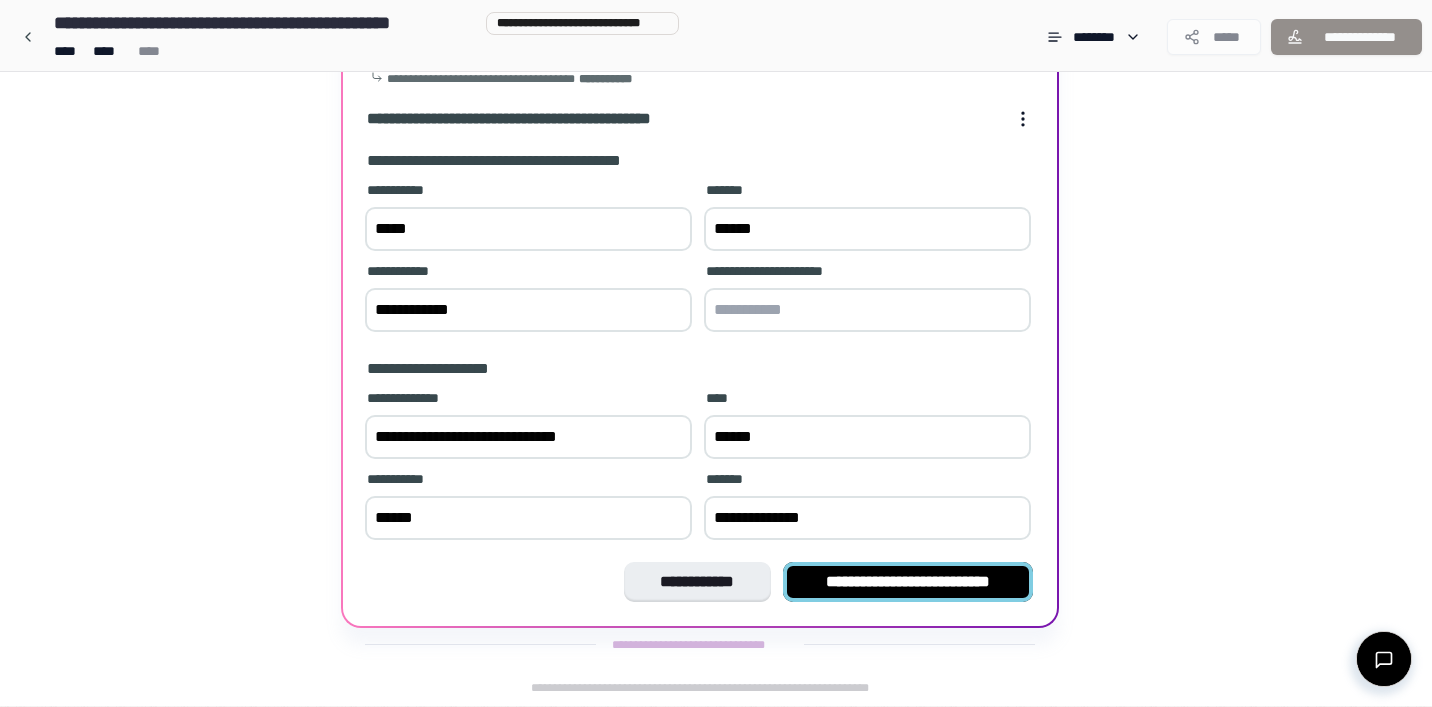 type on "**********" 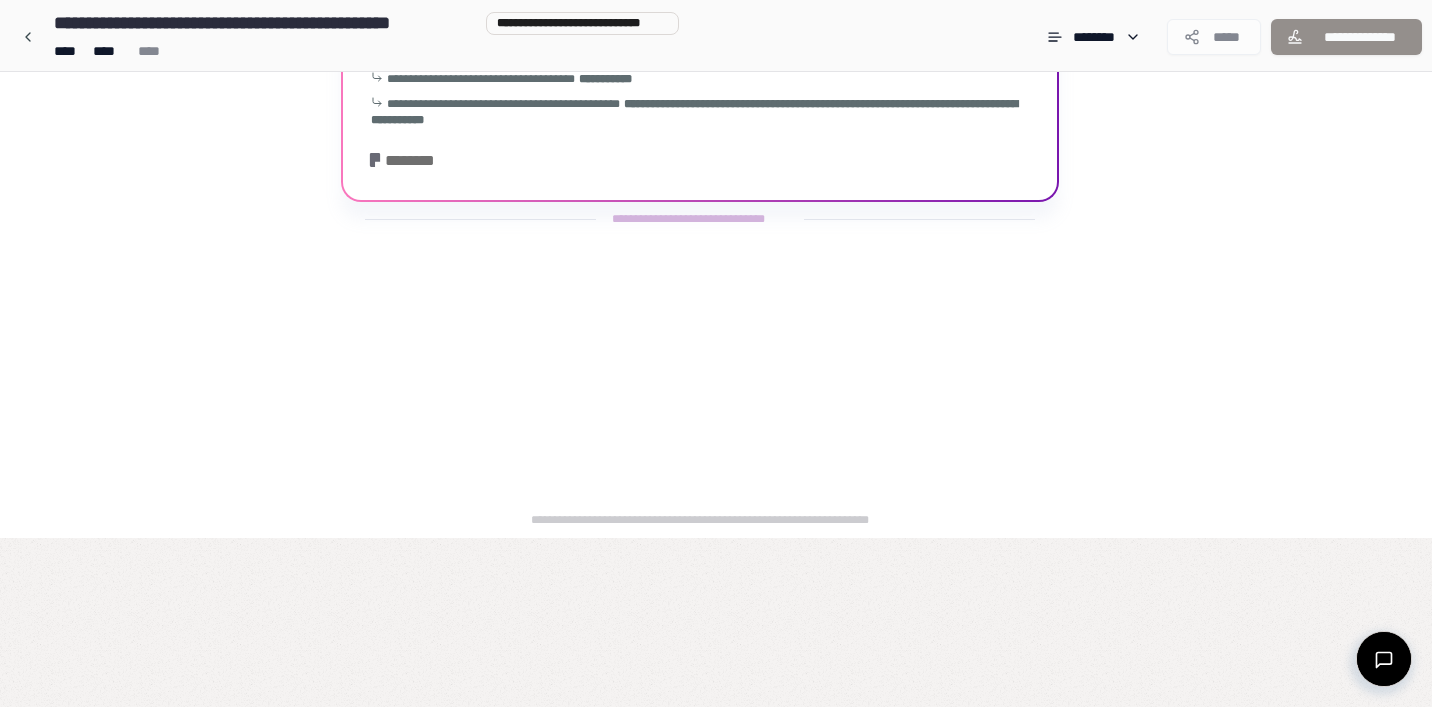 scroll, scrollTop: 0, scrollLeft: 0, axis: both 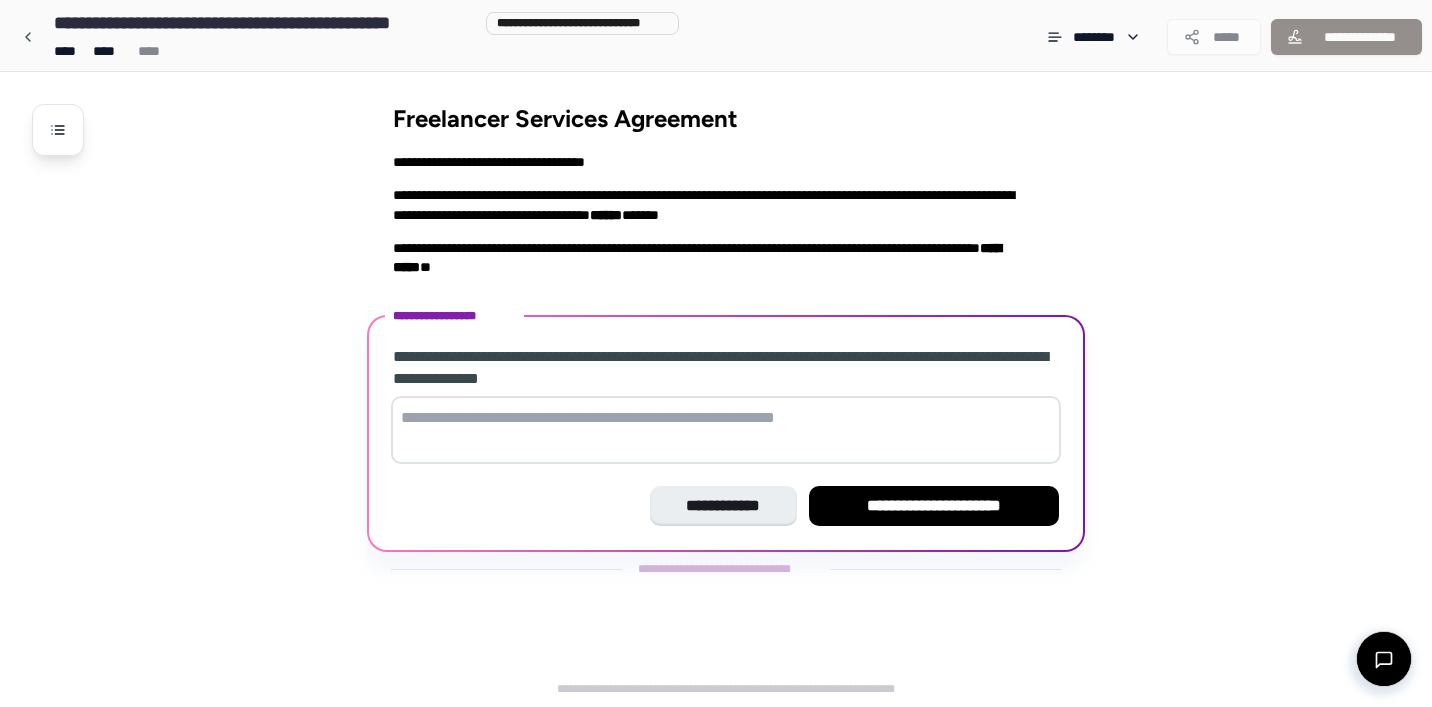 click at bounding box center [726, 430] 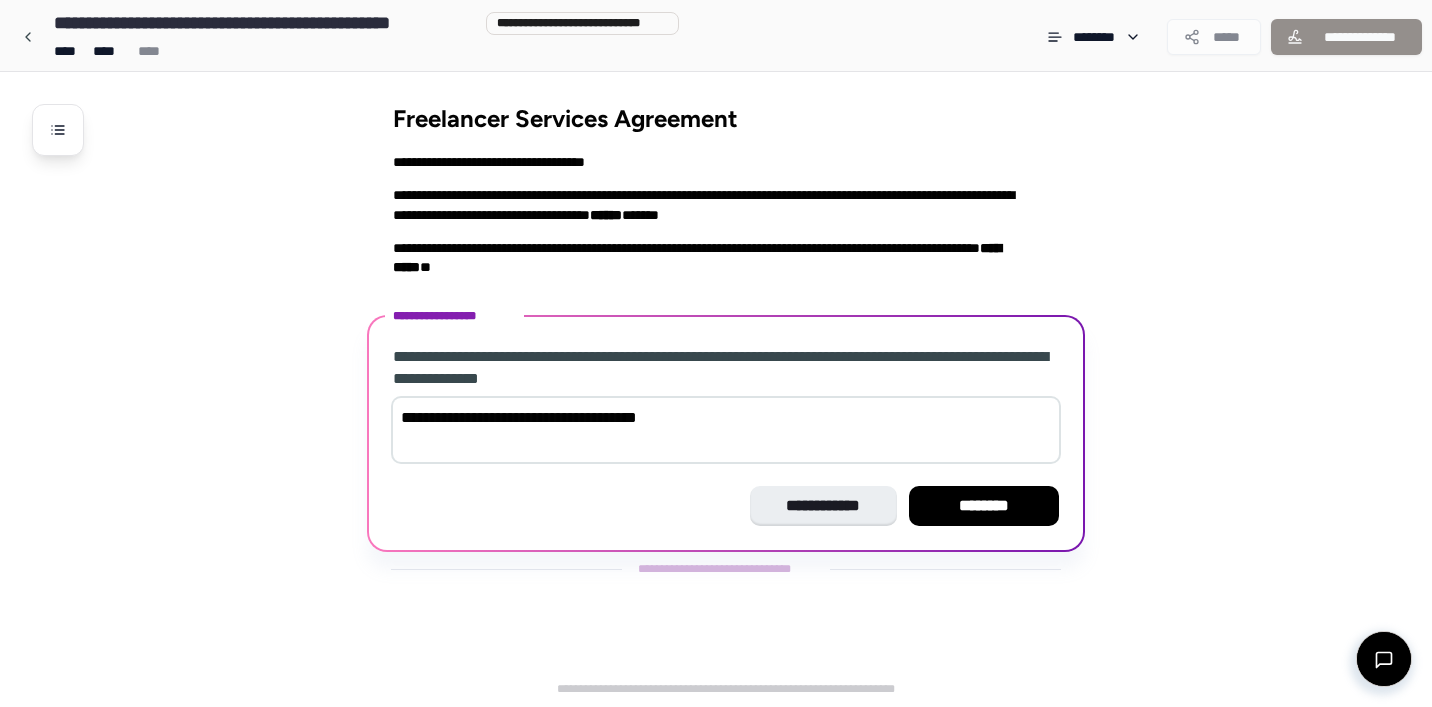 drag, startPoint x: 598, startPoint y: 421, endPoint x: 727, endPoint y: 419, distance: 129.0155 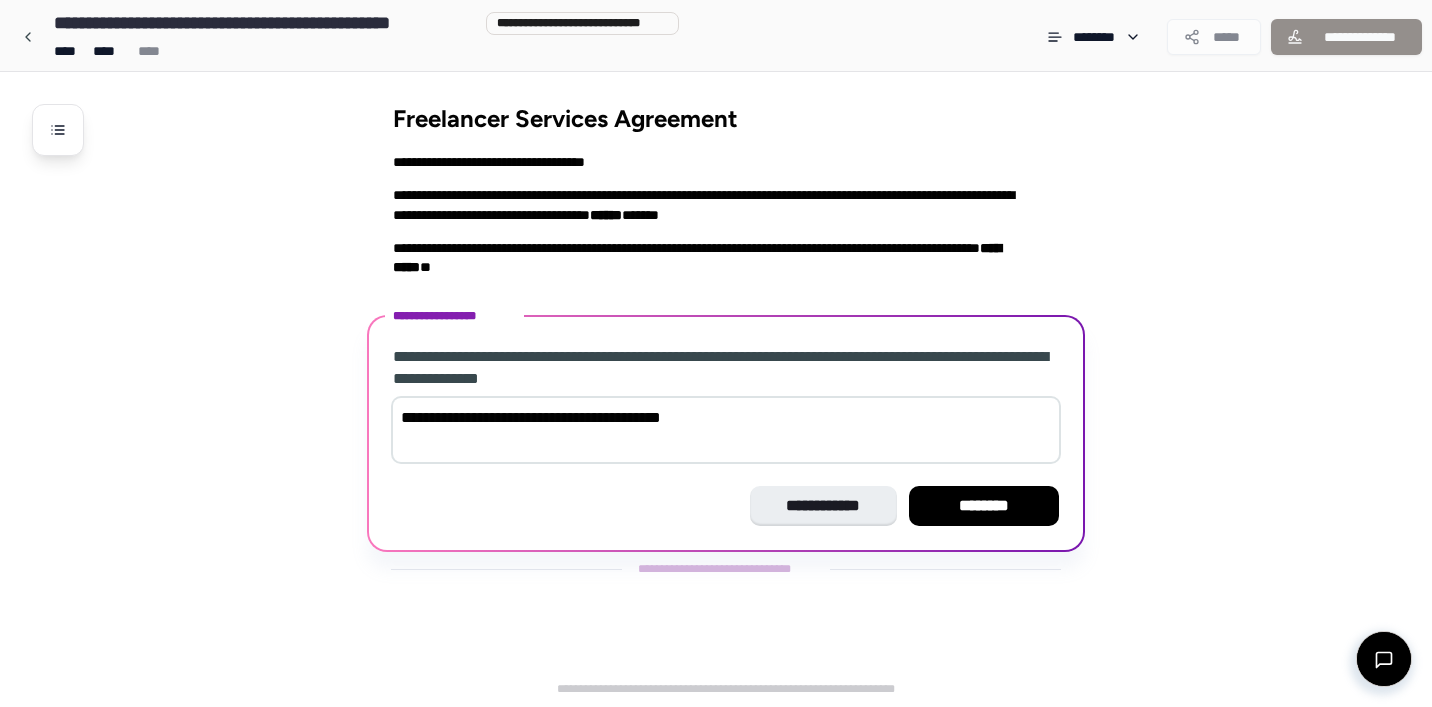 click on "**********" at bounding box center (726, 430) 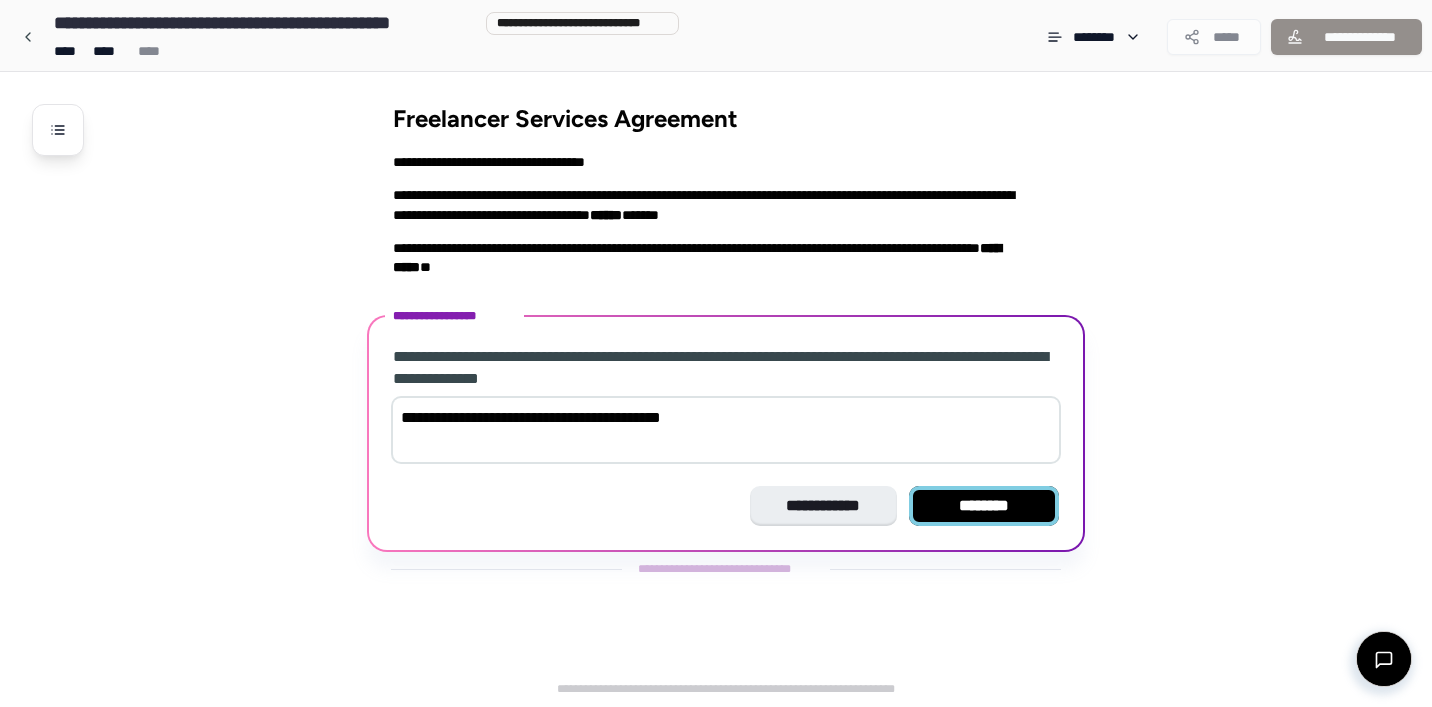 type on "**********" 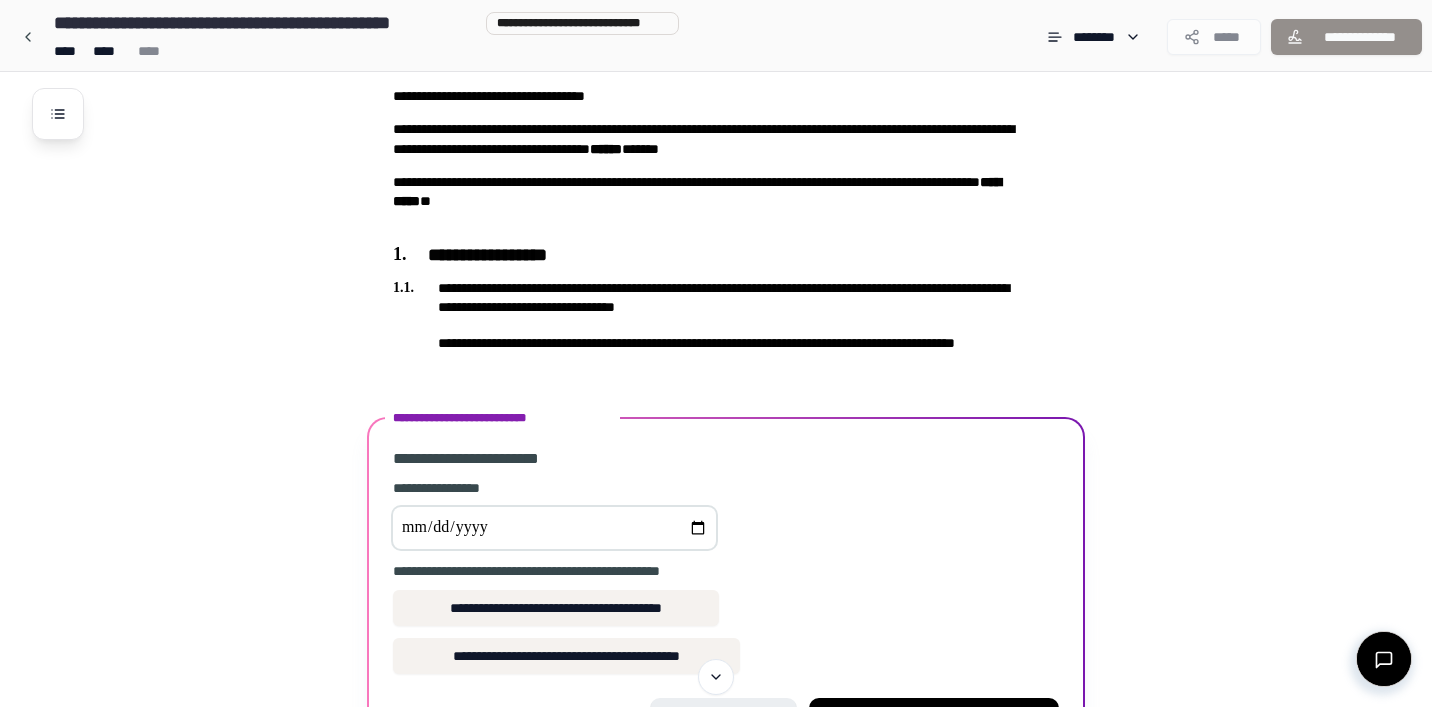 scroll, scrollTop: 65, scrollLeft: 0, axis: vertical 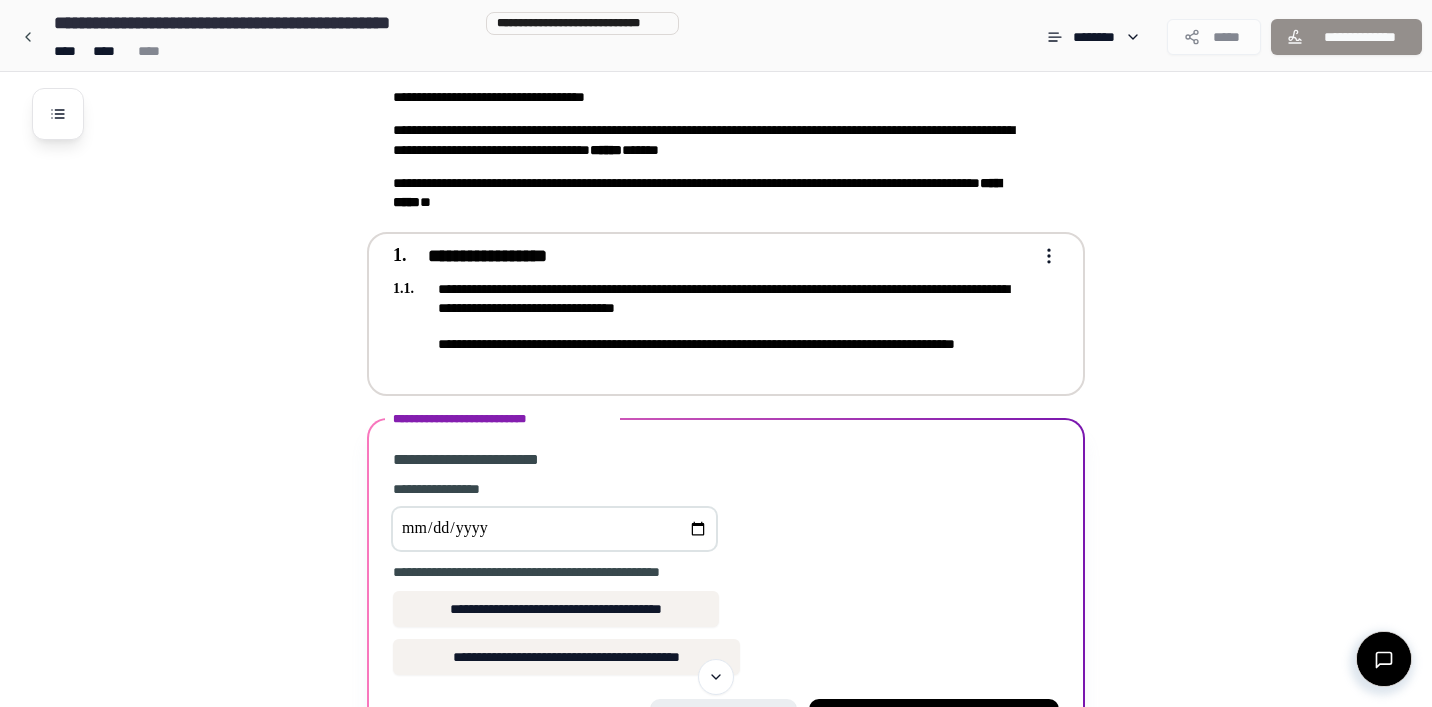 click on "**********" at bounding box center (712, 325) 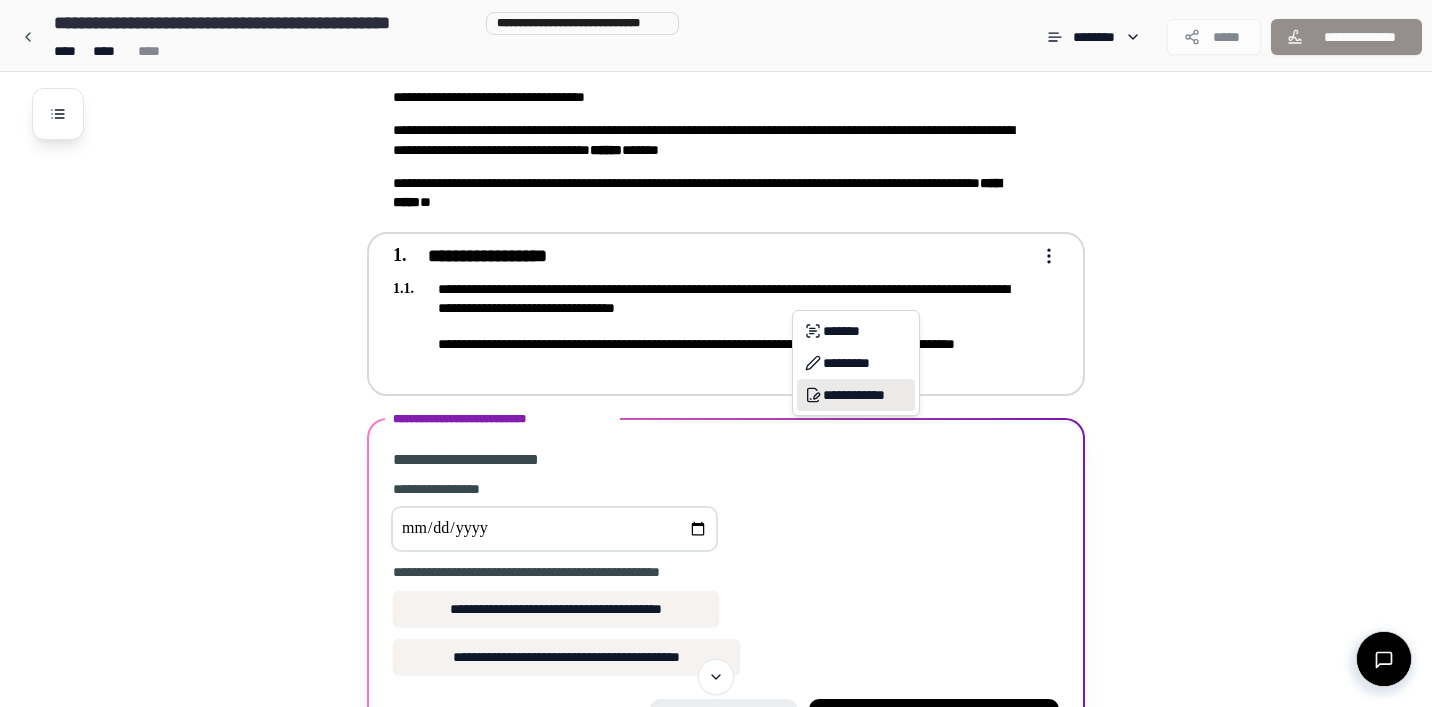 click on "**********" at bounding box center (856, 395) 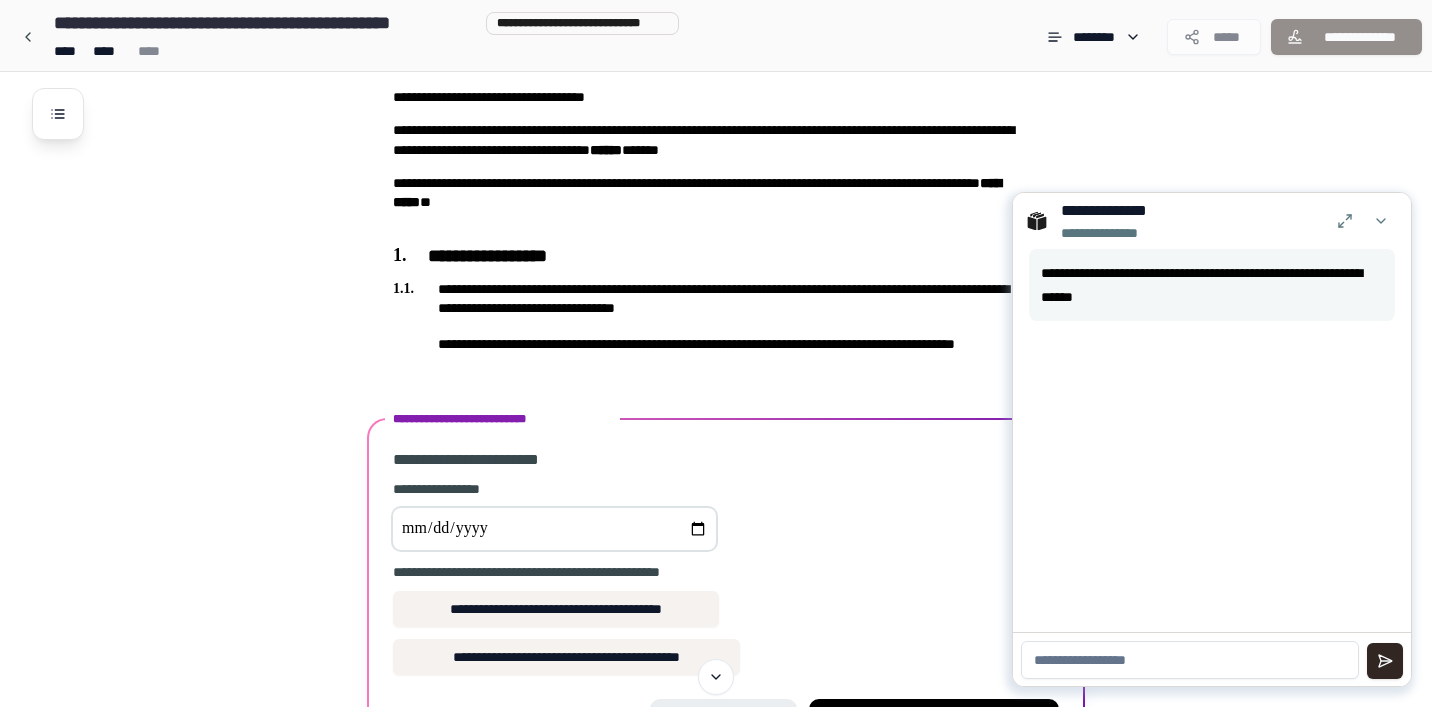 click at bounding box center (1190, 660) 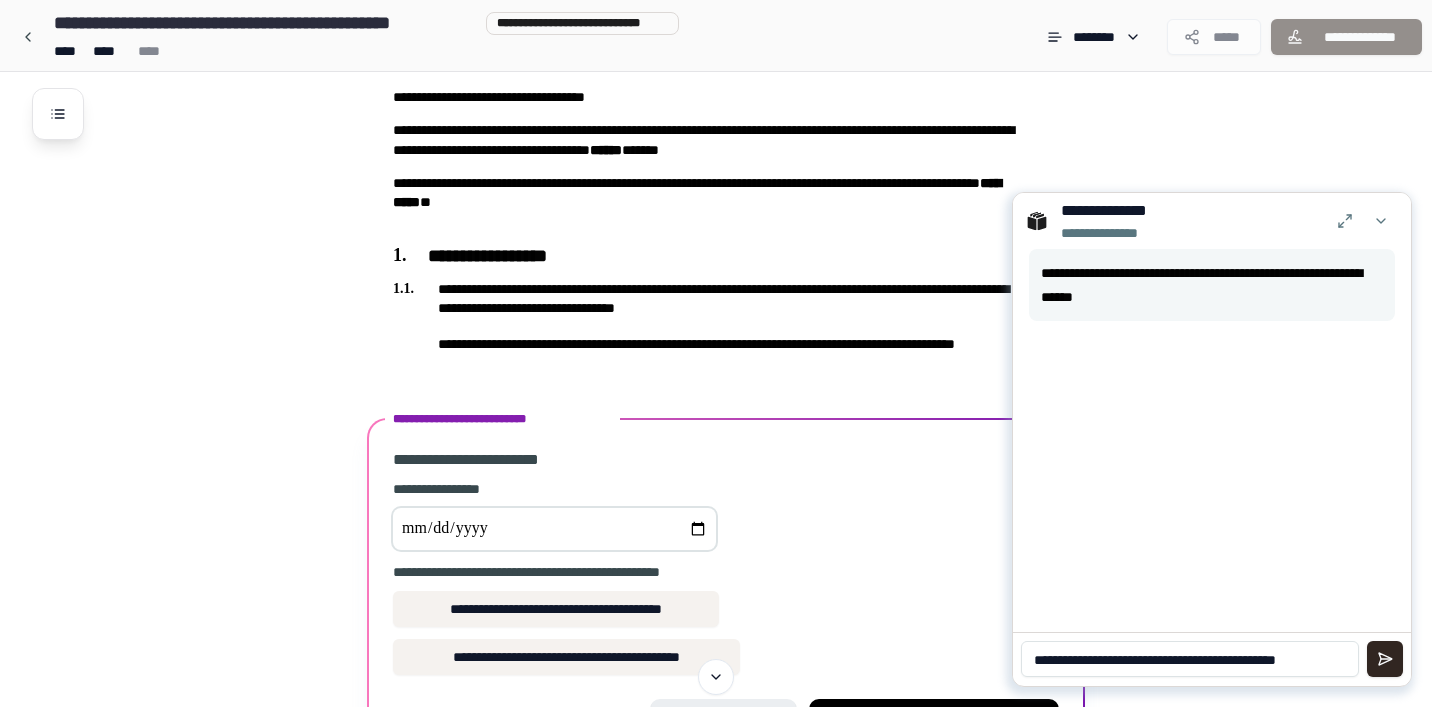 scroll, scrollTop: 0, scrollLeft: 0, axis: both 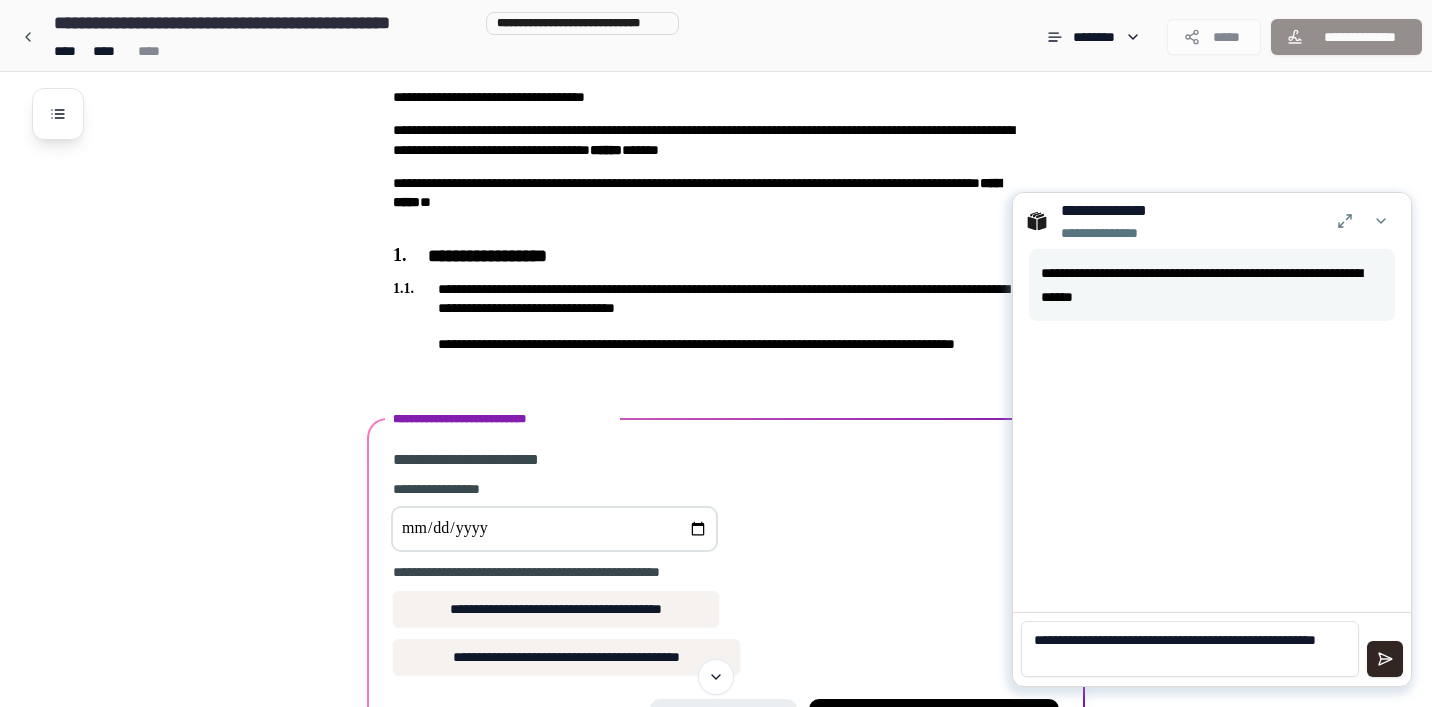 click on "**********" at bounding box center [1190, 649] 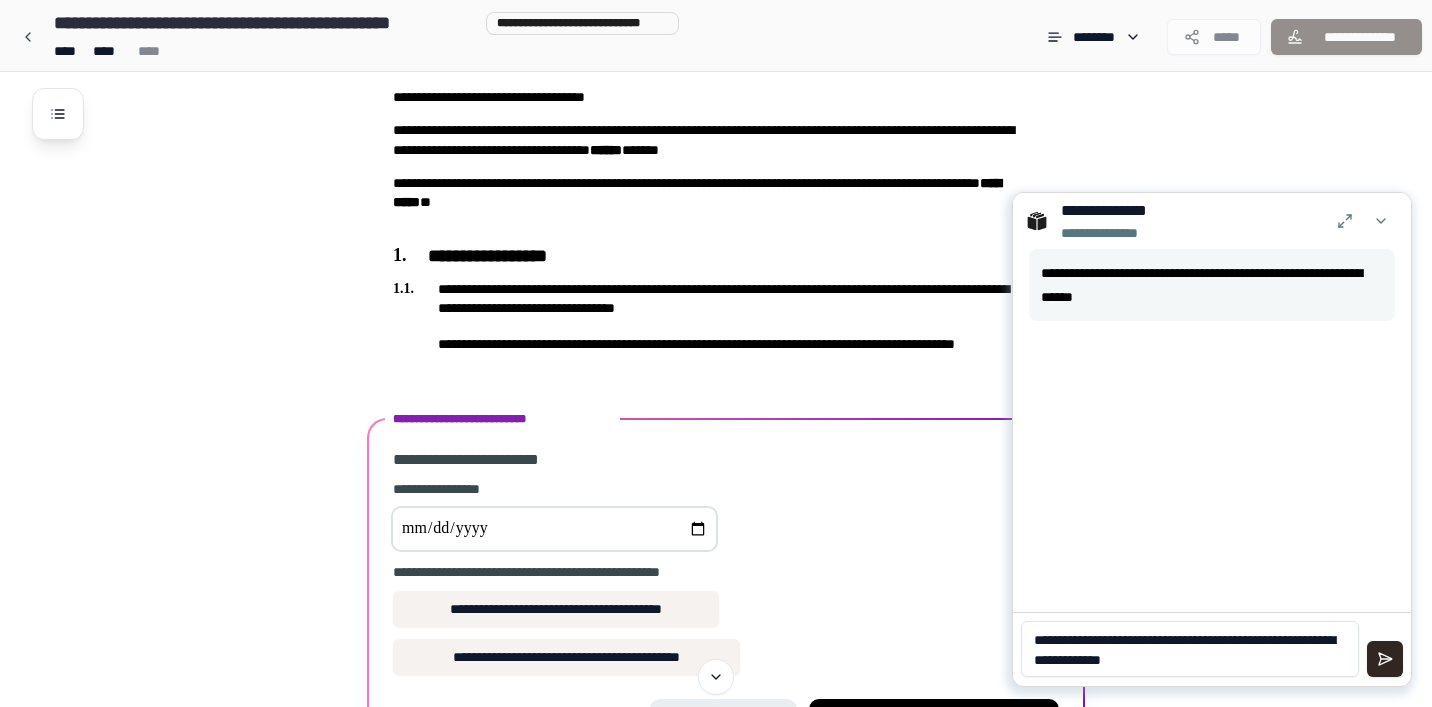 click on "**********" at bounding box center (1190, 649) 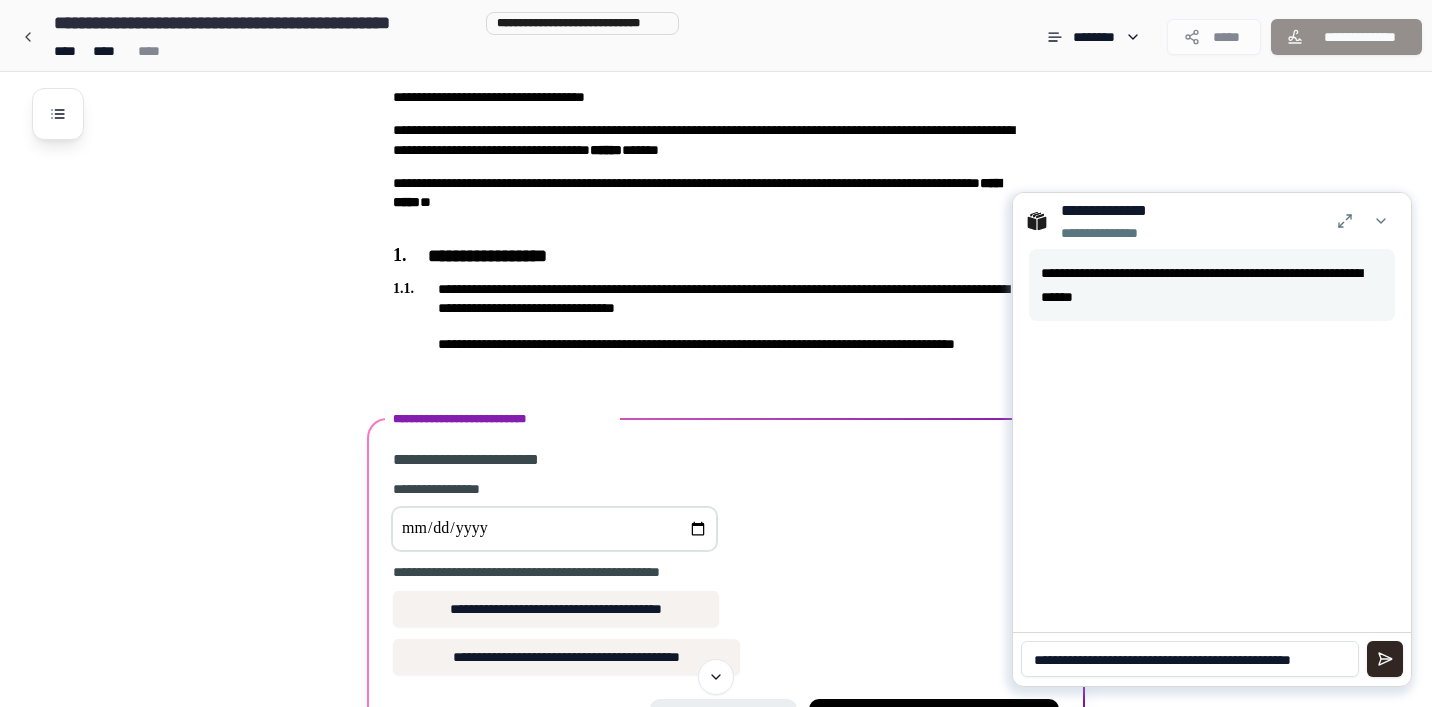 scroll, scrollTop: 0, scrollLeft: 0, axis: both 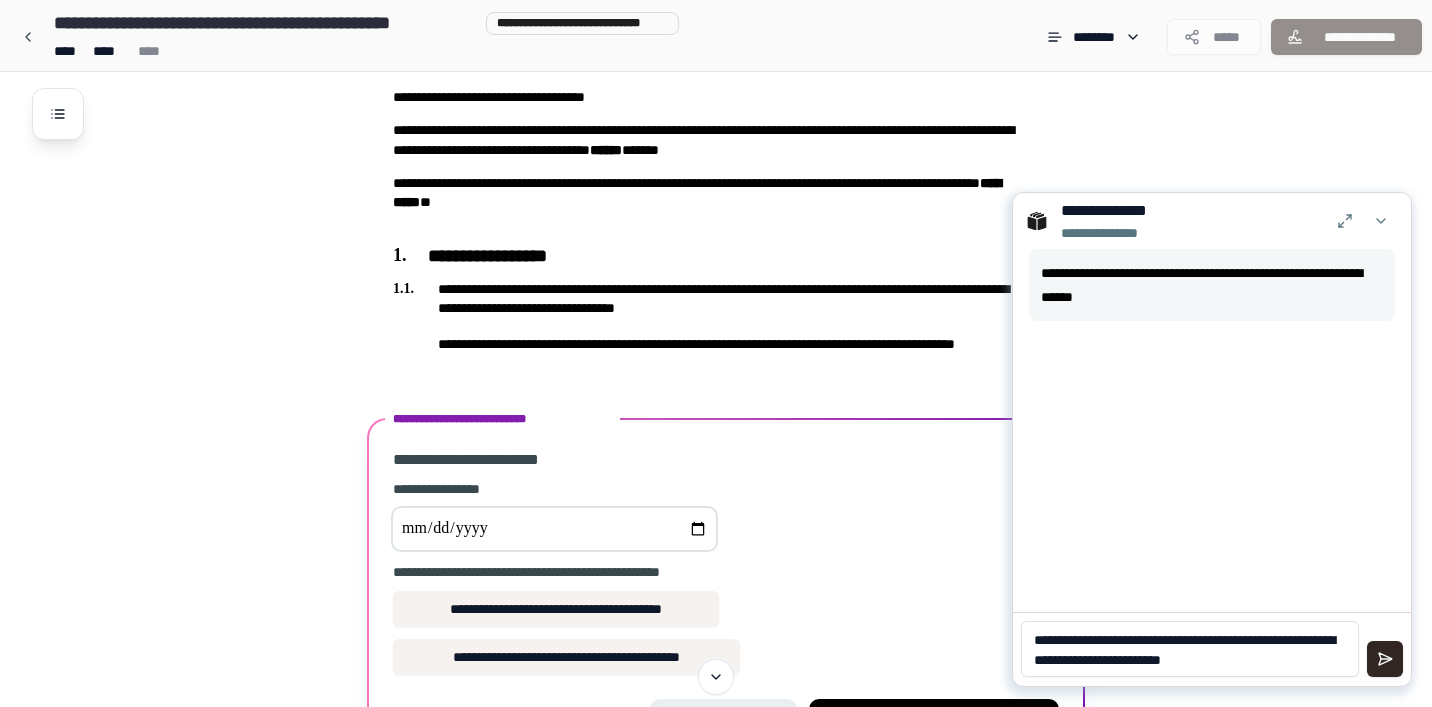 type on "**********" 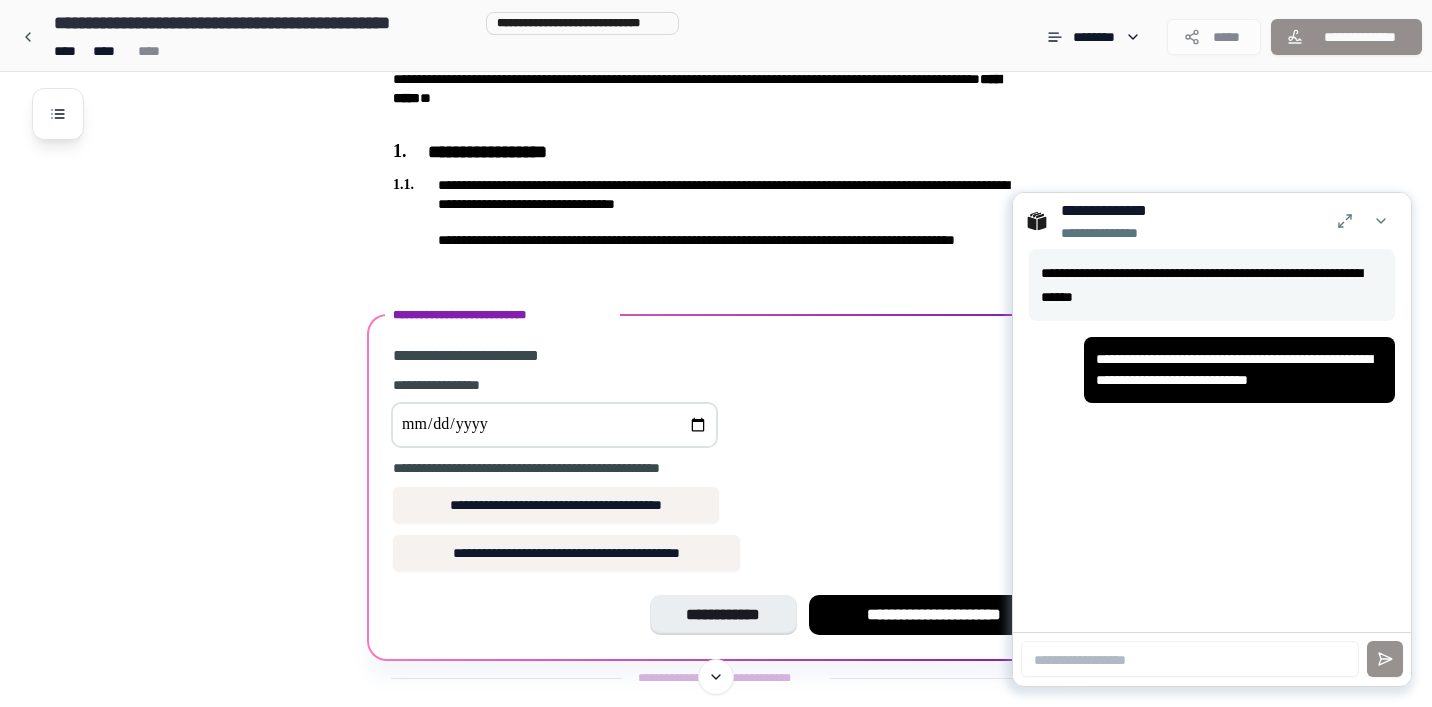 scroll, scrollTop: 106, scrollLeft: 0, axis: vertical 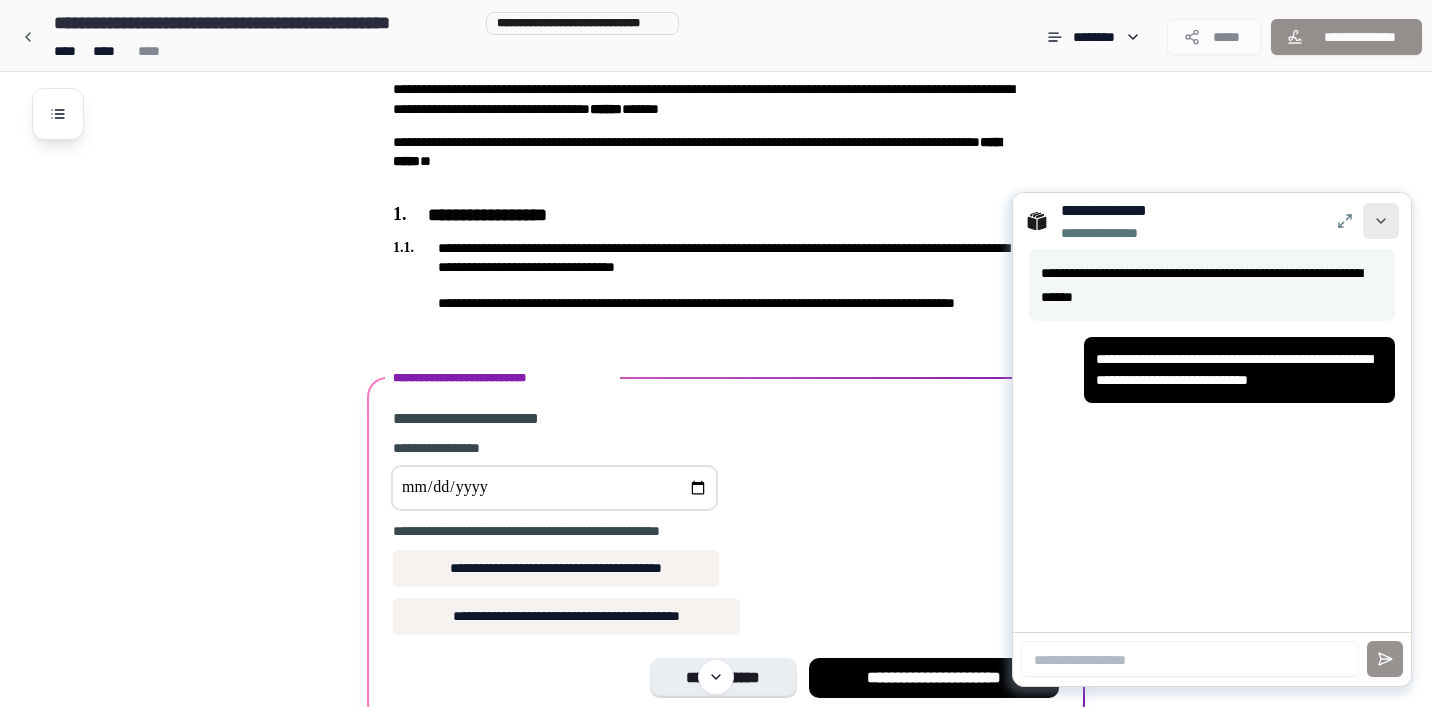 click at bounding box center [1381, 221] 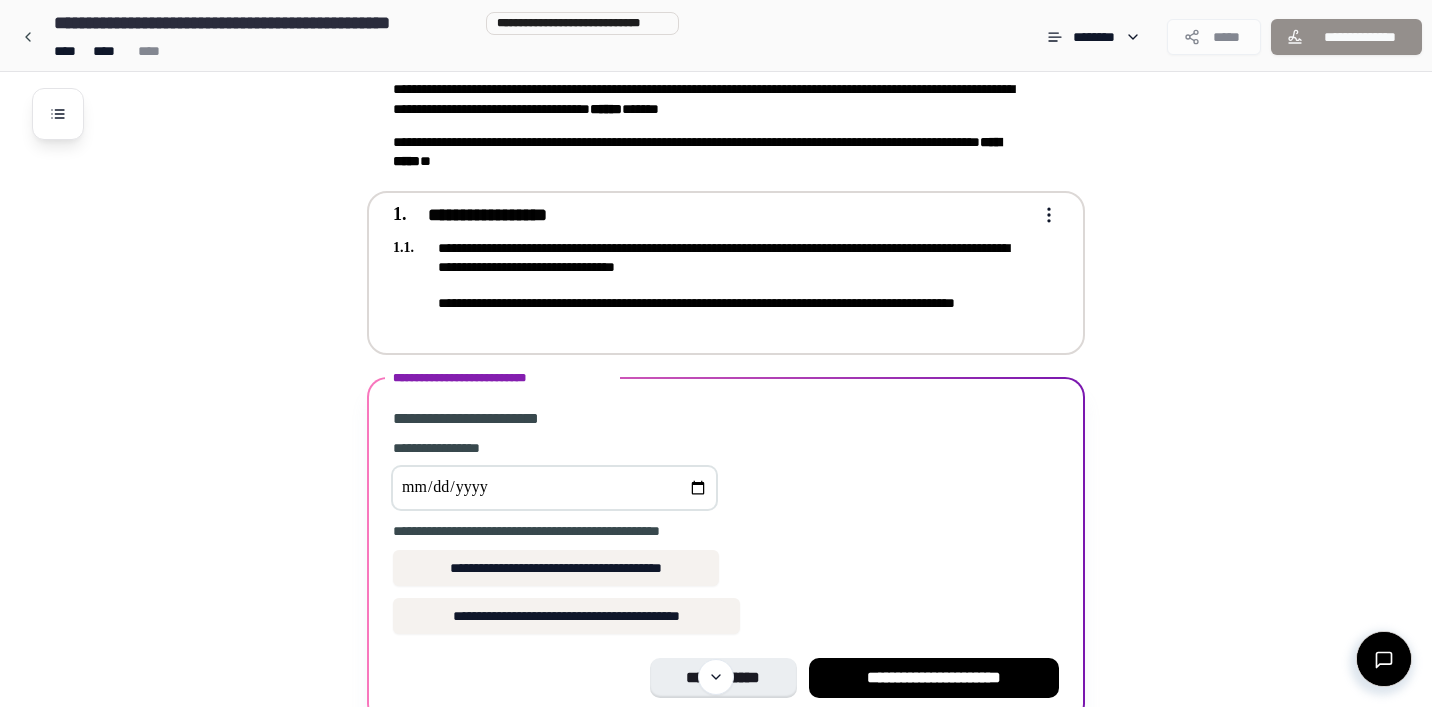 scroll, scrollTop: 201, scrollLeft: 0, axis: vertical 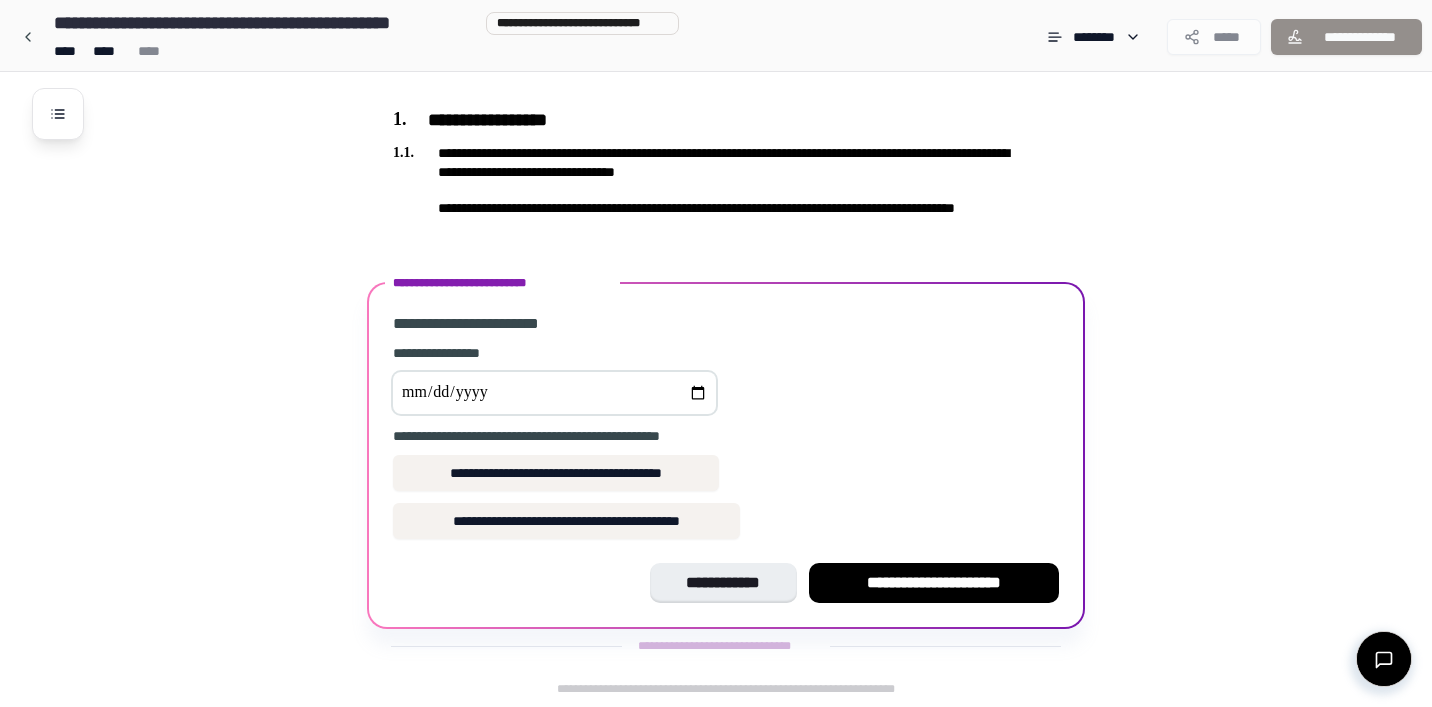 click at bounding box center [554, 393] 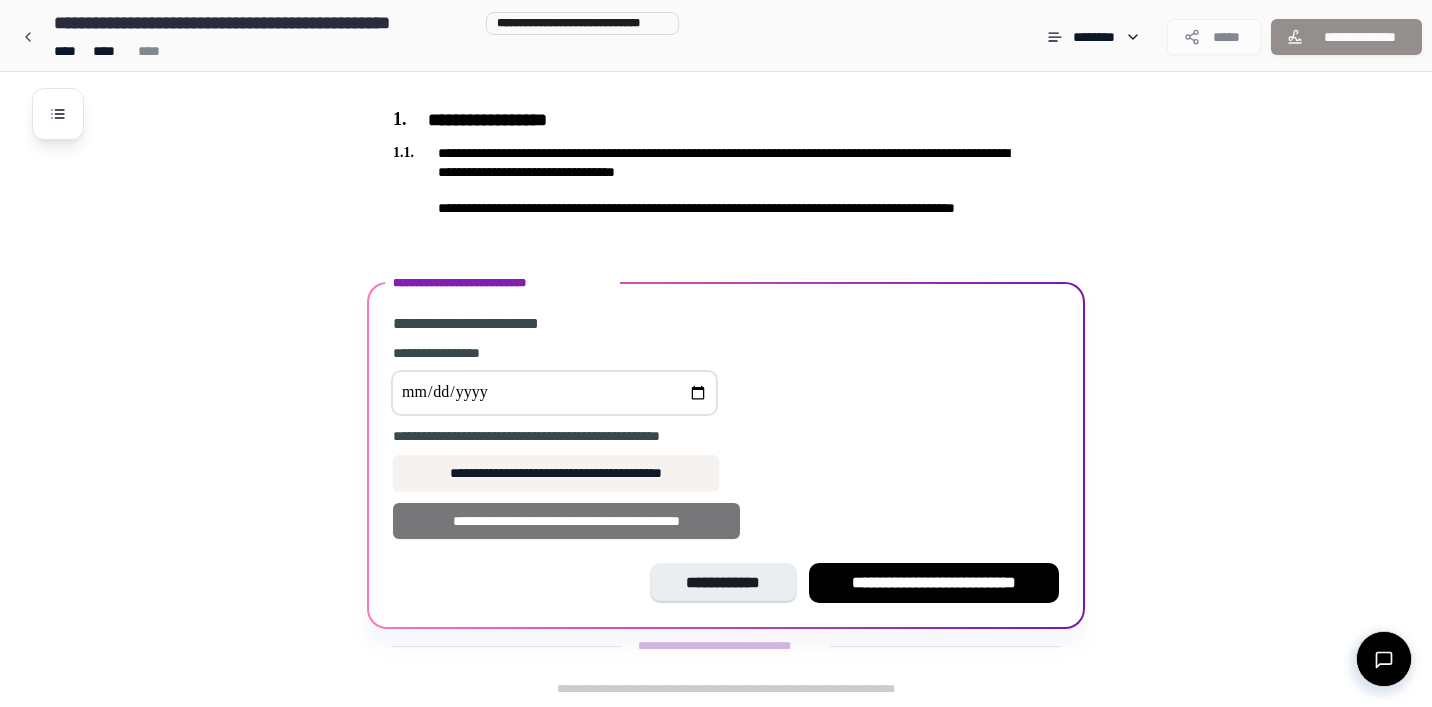 click on "**********" at bounding box center [566, 521] 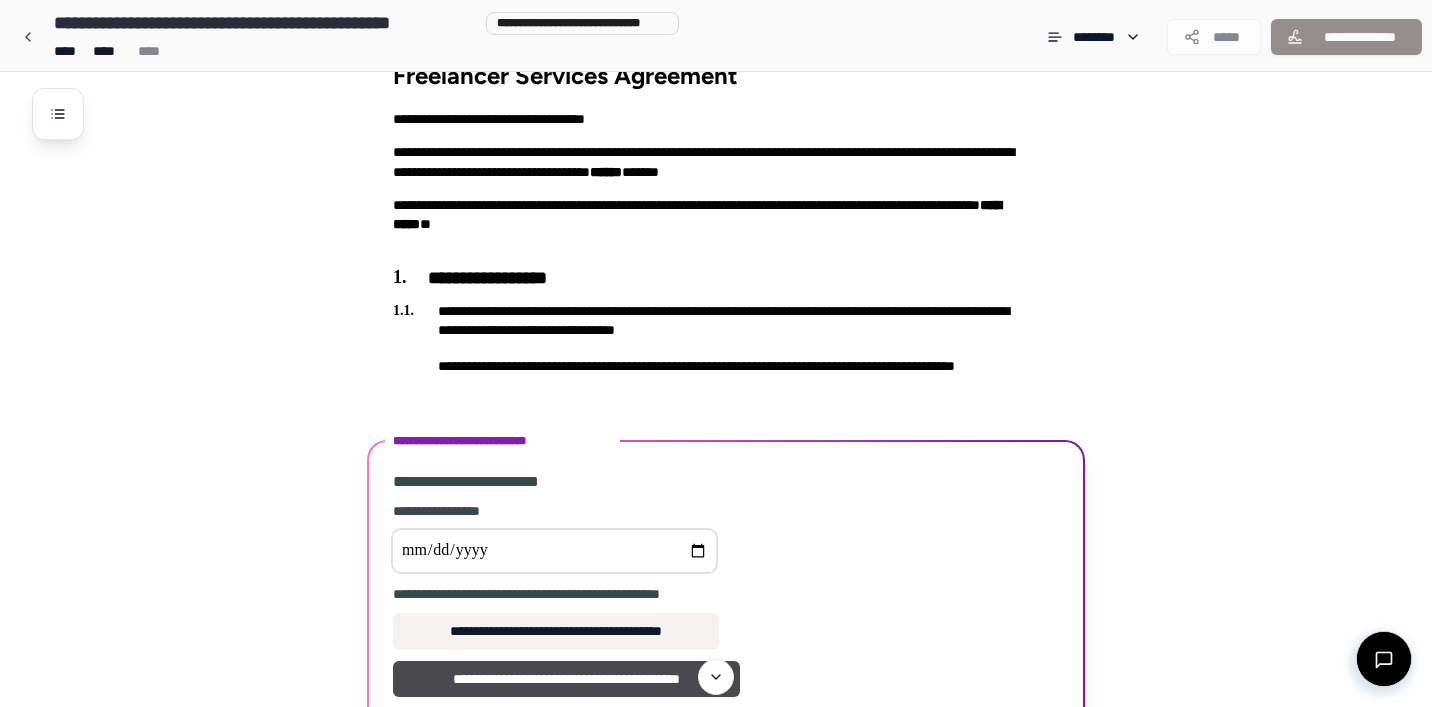 scroll, scrollTop: 41, scrollLeft: 0, axis: vertical 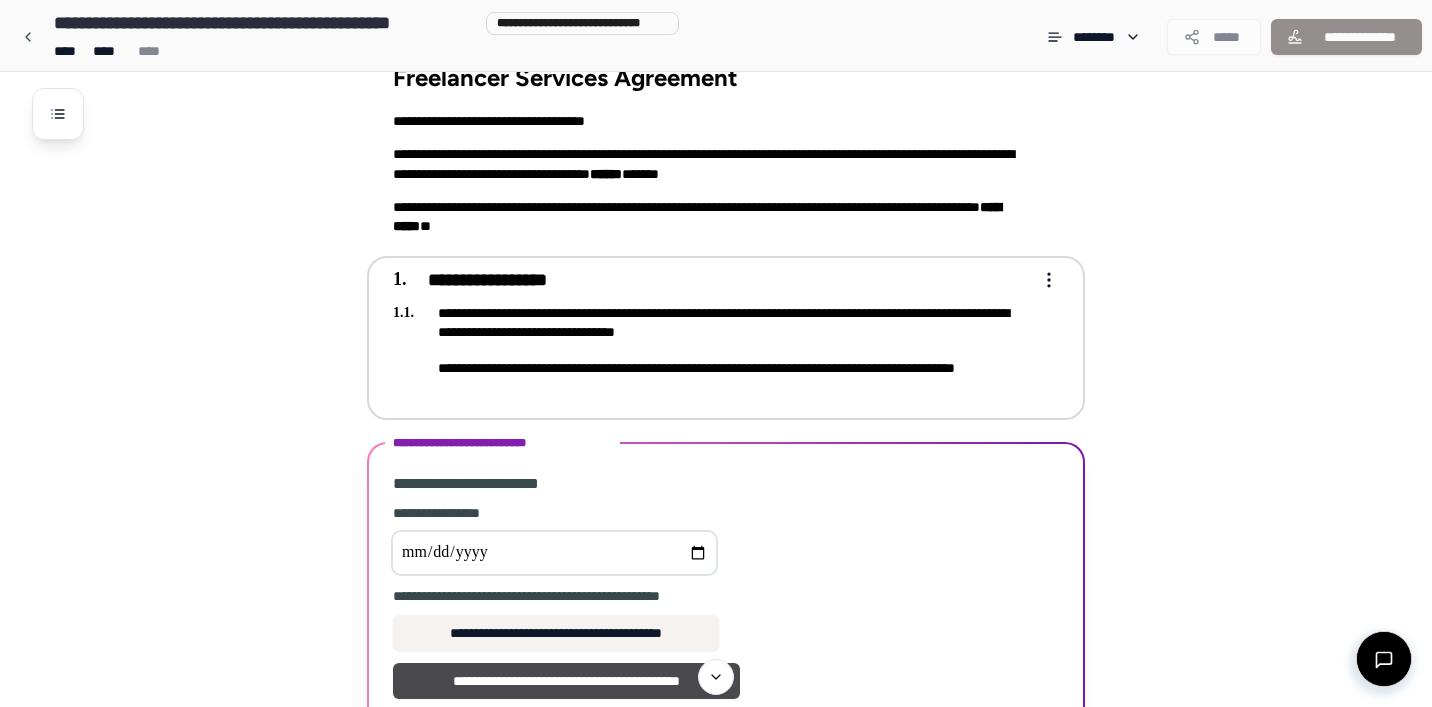 click on "**********" at bounding box center [712, 349] 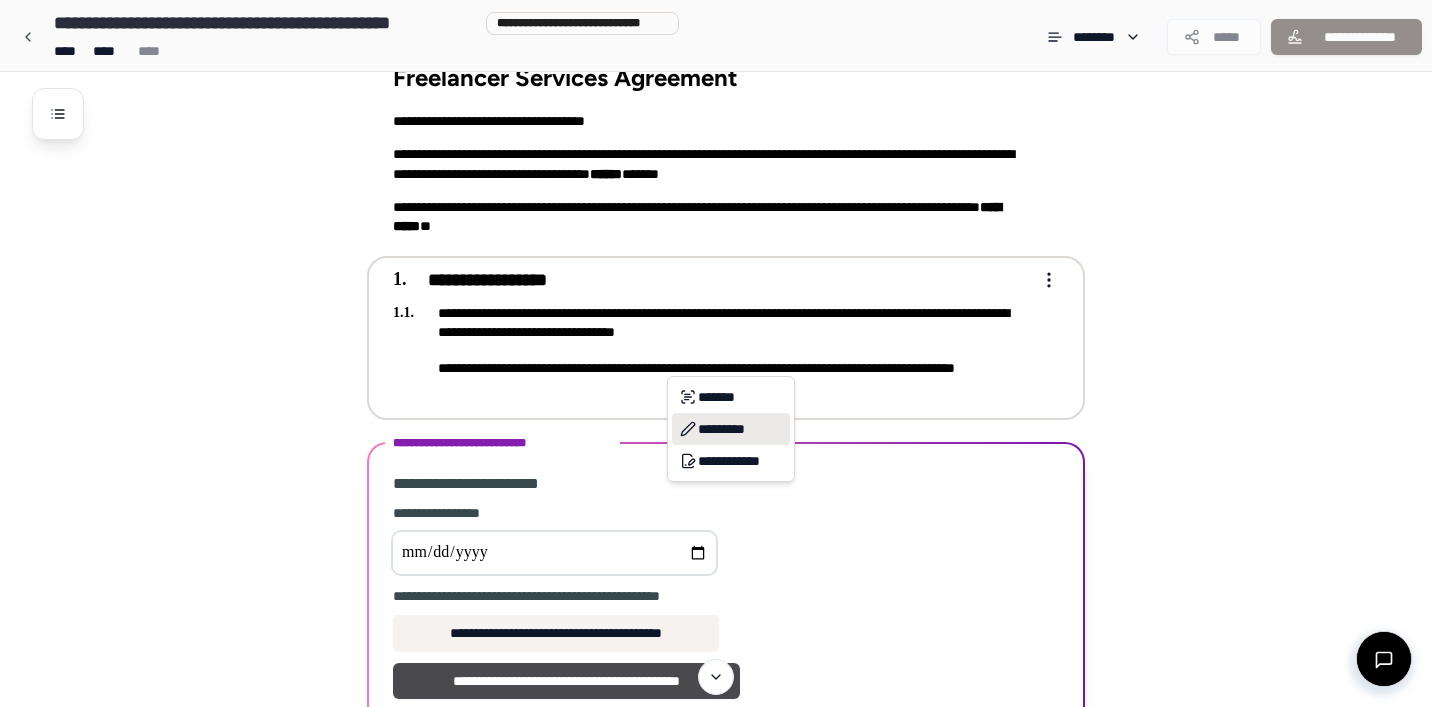 click on "*********" at bounding box center (731, 429) 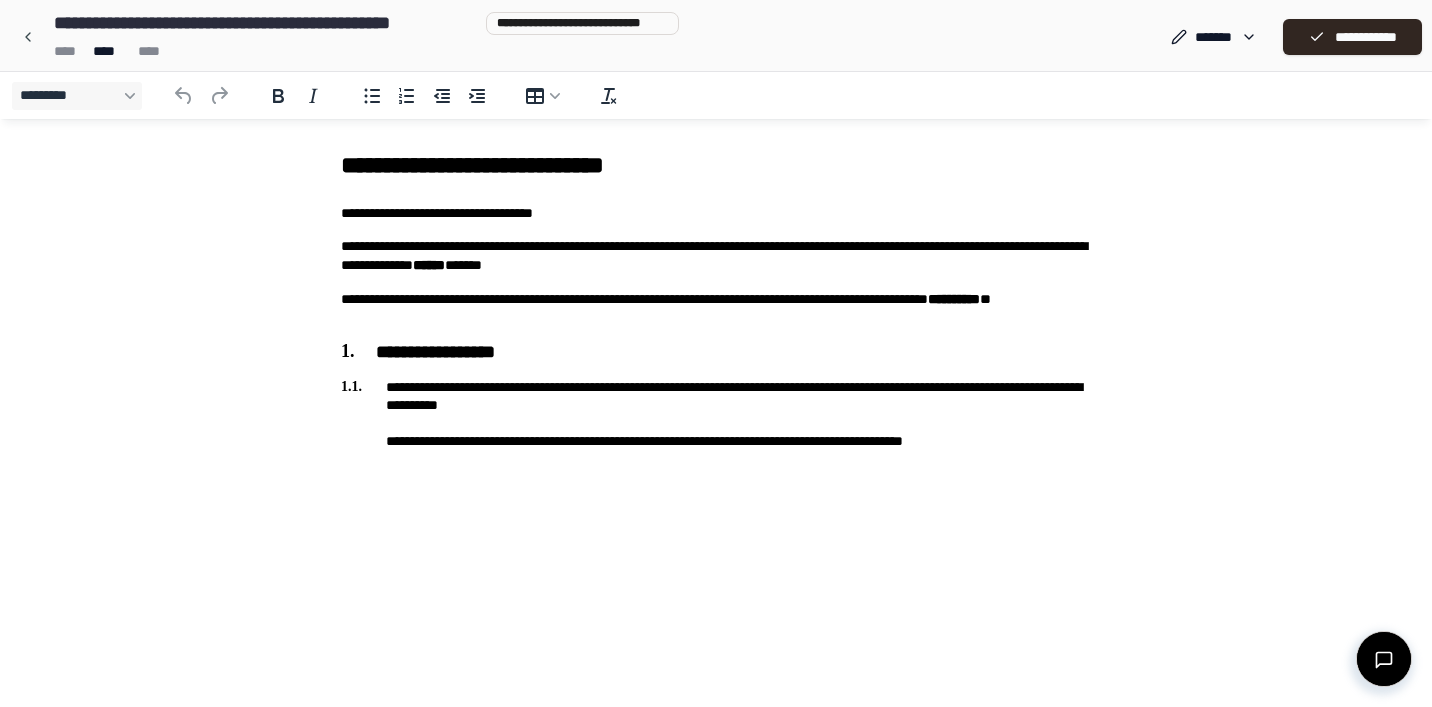 scroll, scrollTop: 0, scrollLeft: 0, axis: both 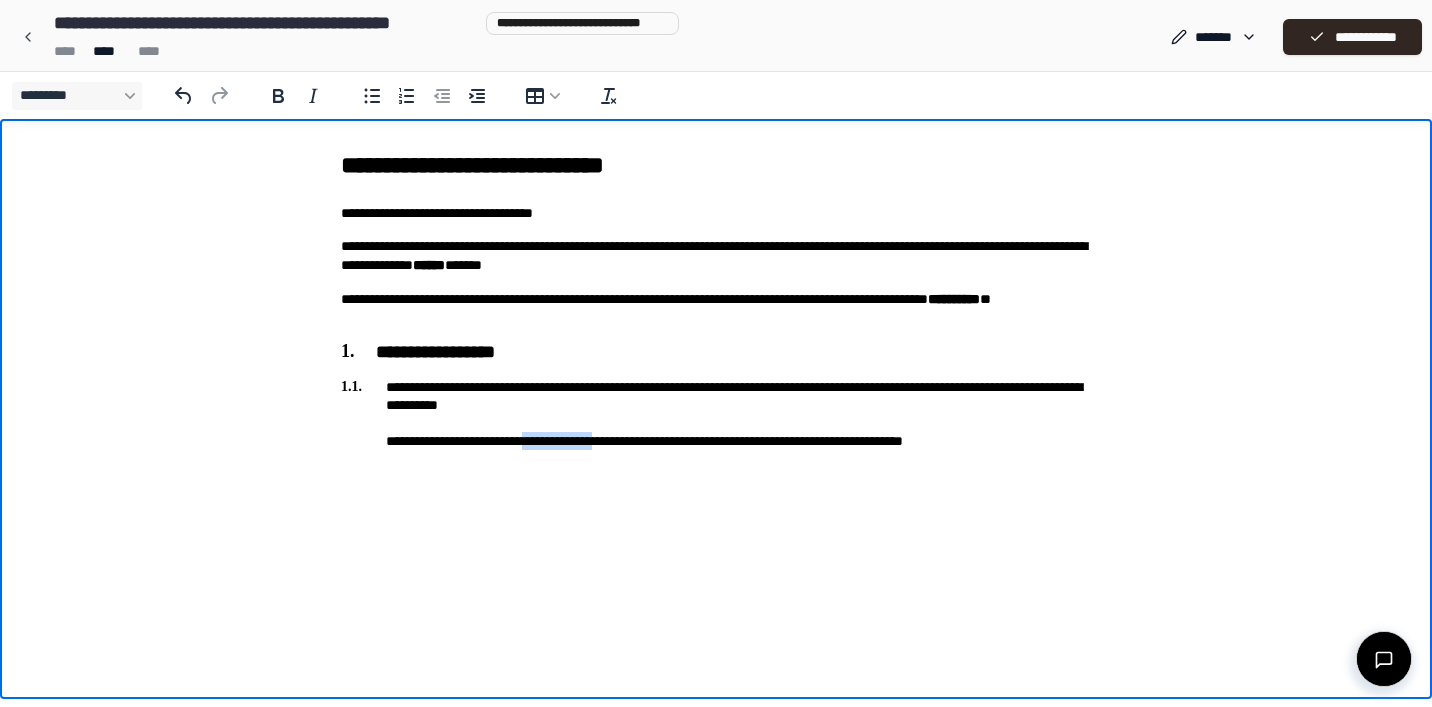 drag, startPoint x: 665, startPoint y: 443, endPoint x: 566, endPoint y: 444, distance: 99.00505 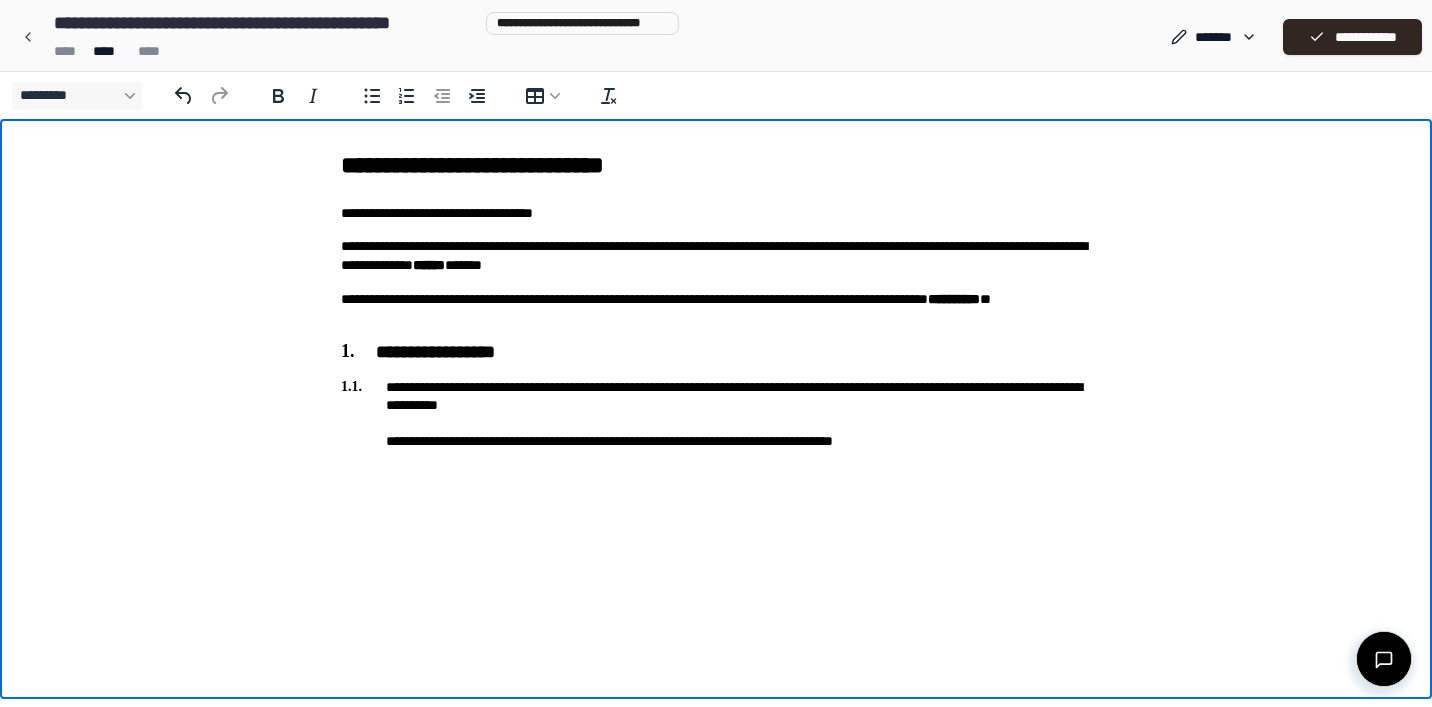 click on "**********" at bounding box center [716, 414] 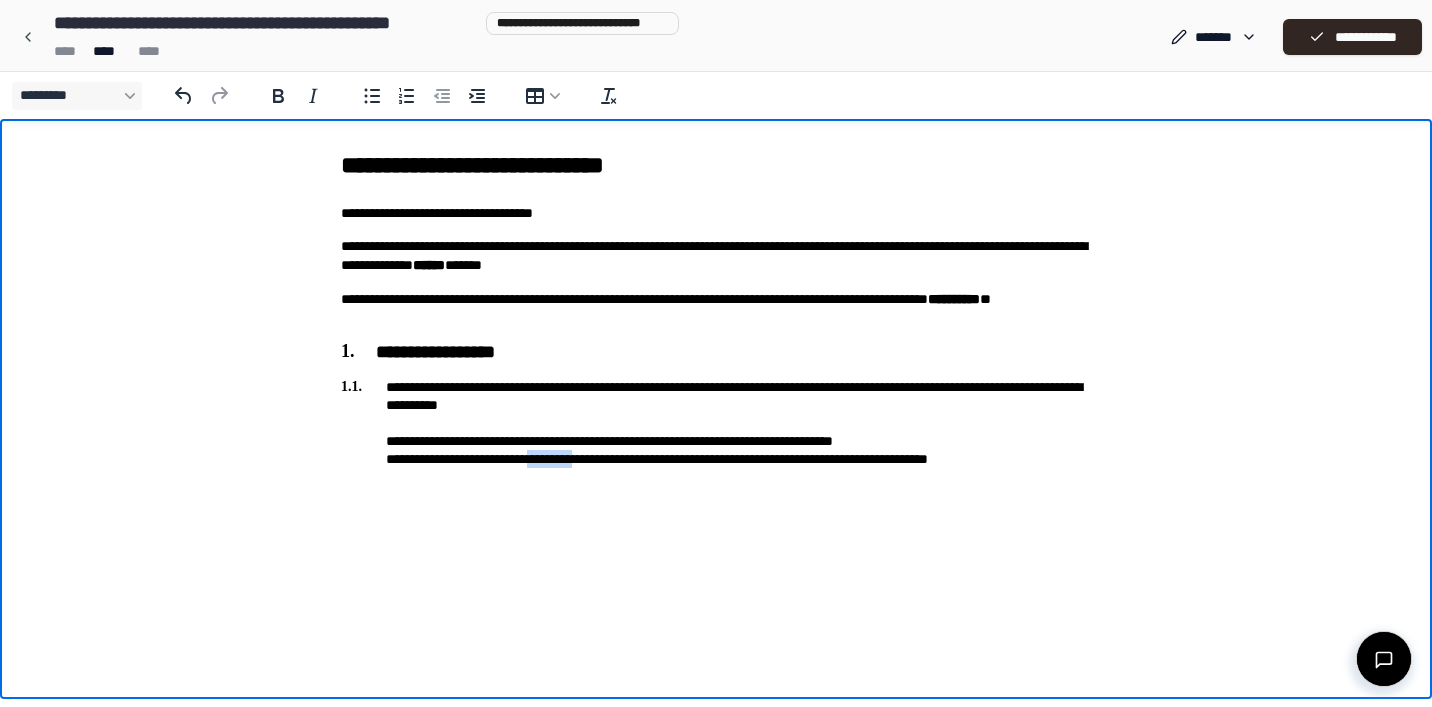 drag, startPoint x: 600, startPoint y: 458, endPoint x: 549, endPoint y: 459, distance: 51.009804 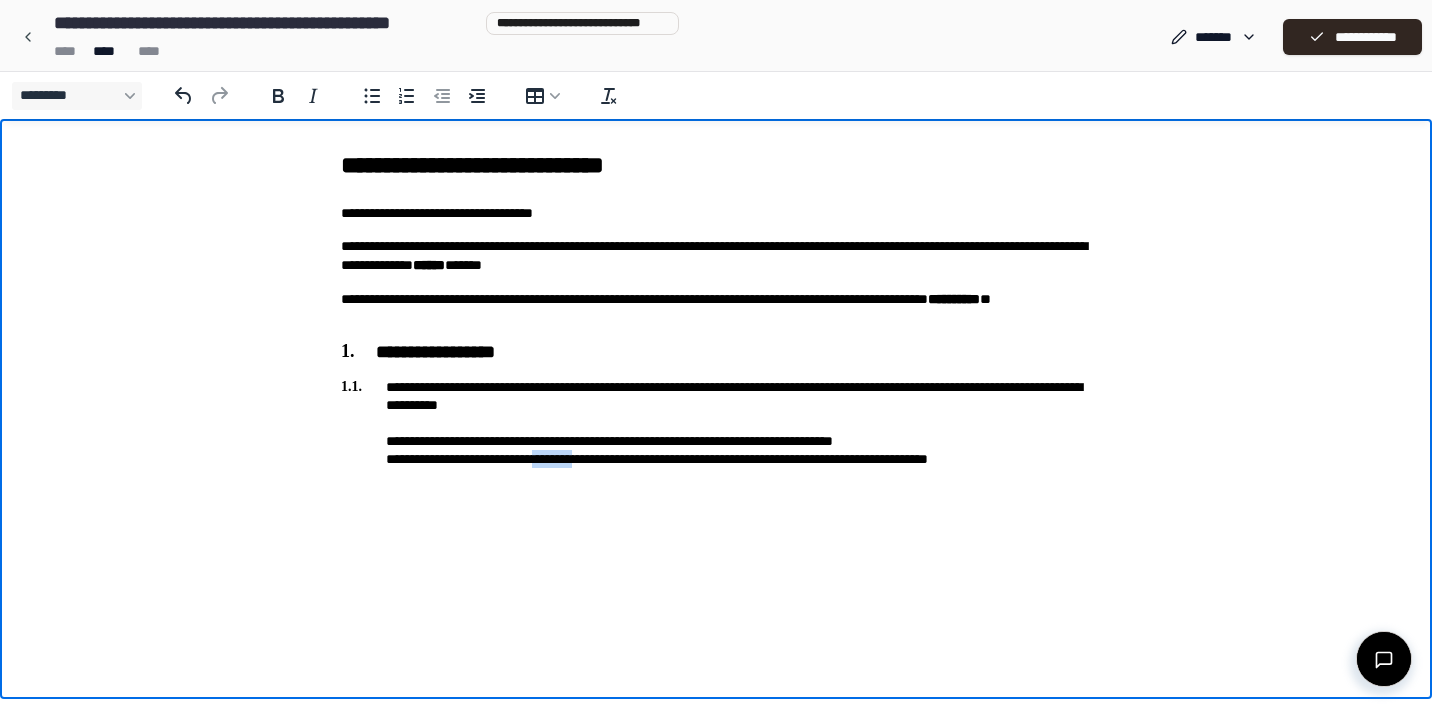 drag, startPoint x: 600, startPoint y: 459, endPoint x: 556, endPoint y: 461, distance: 44.04543 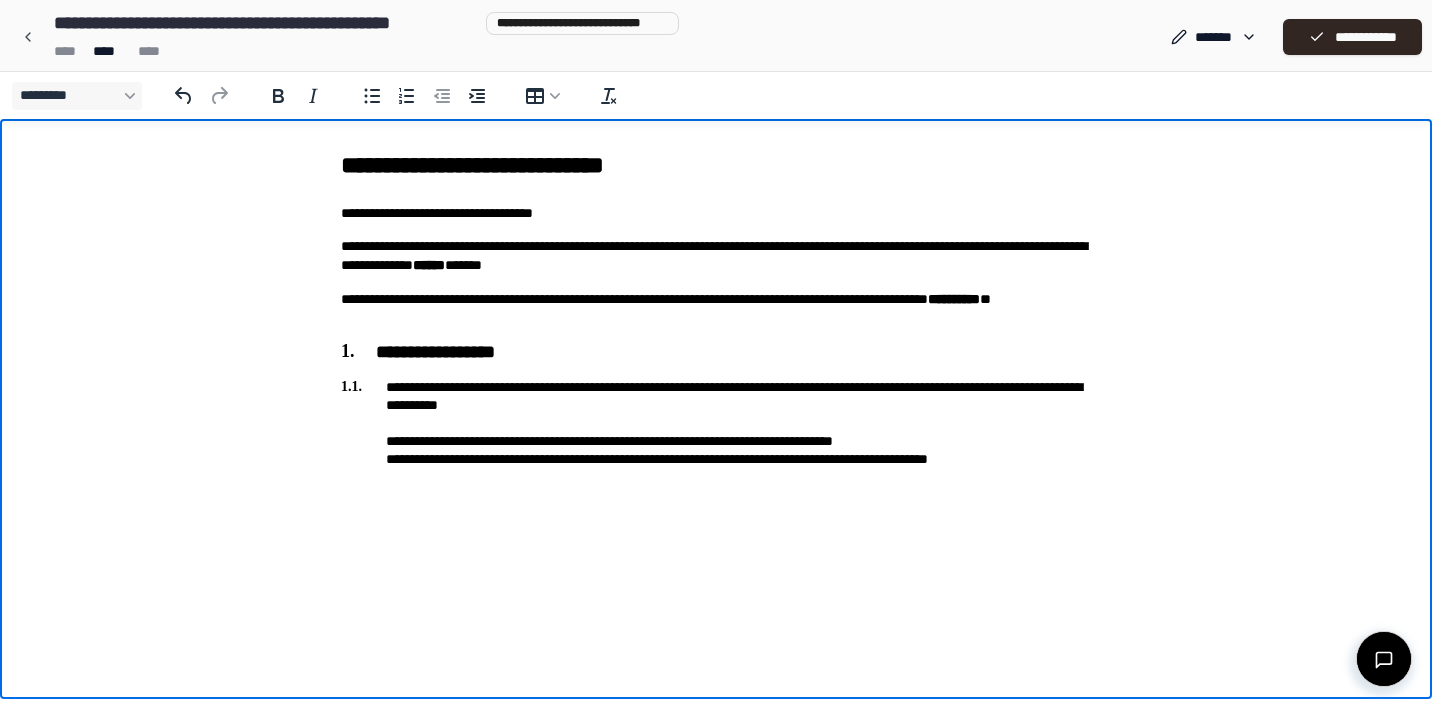 click on "**********" at bounding box center [716, 423] 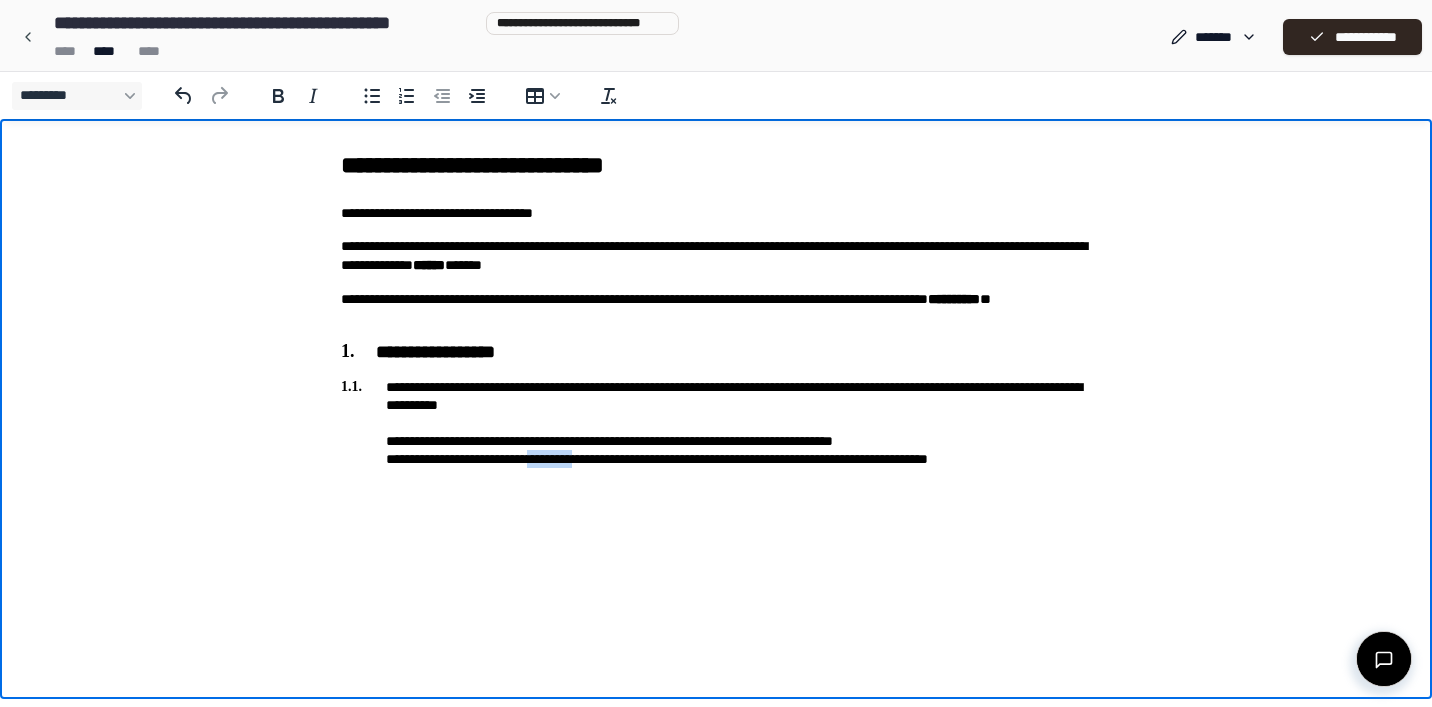 drag, startPoint x: 552, startPoint y: 461, endPoint x: 600, endPoint y: 457, distance: 48.166378 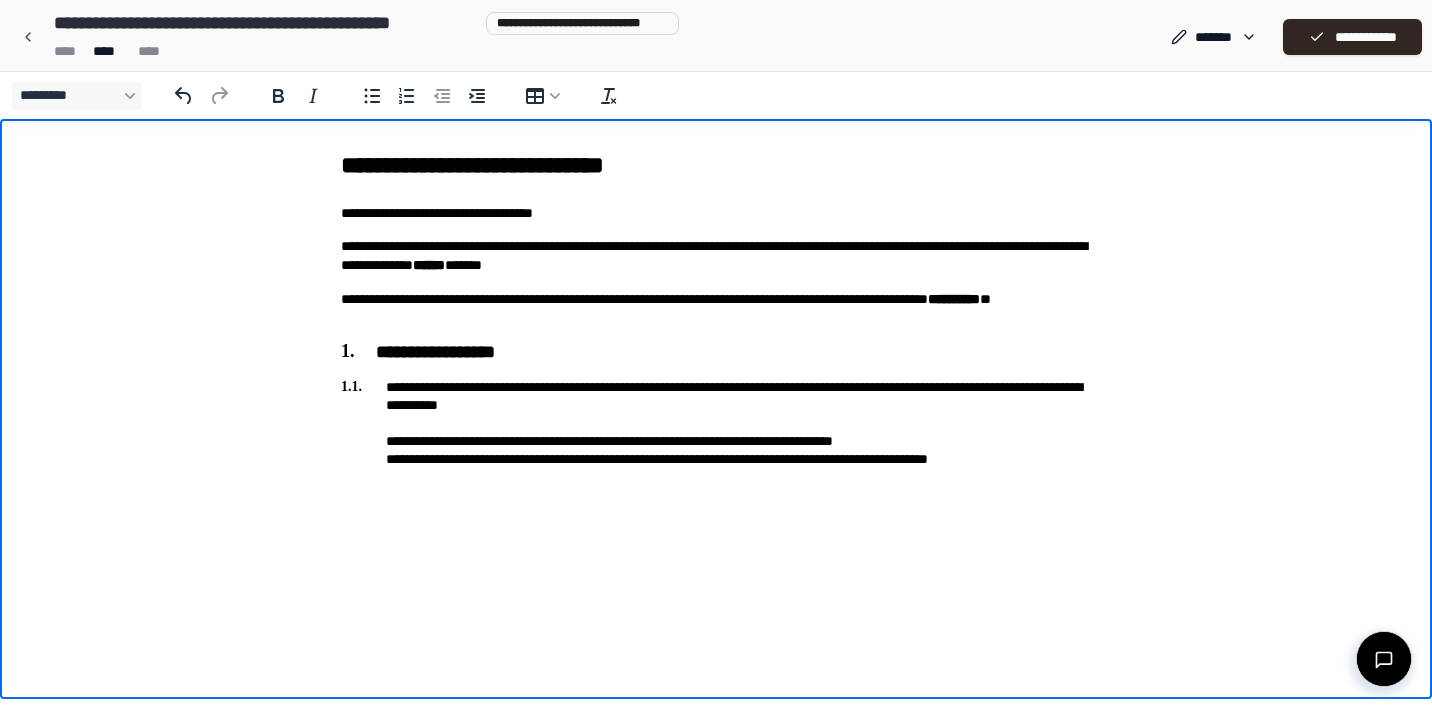 click on "**********" at bounding box center (716, 423) 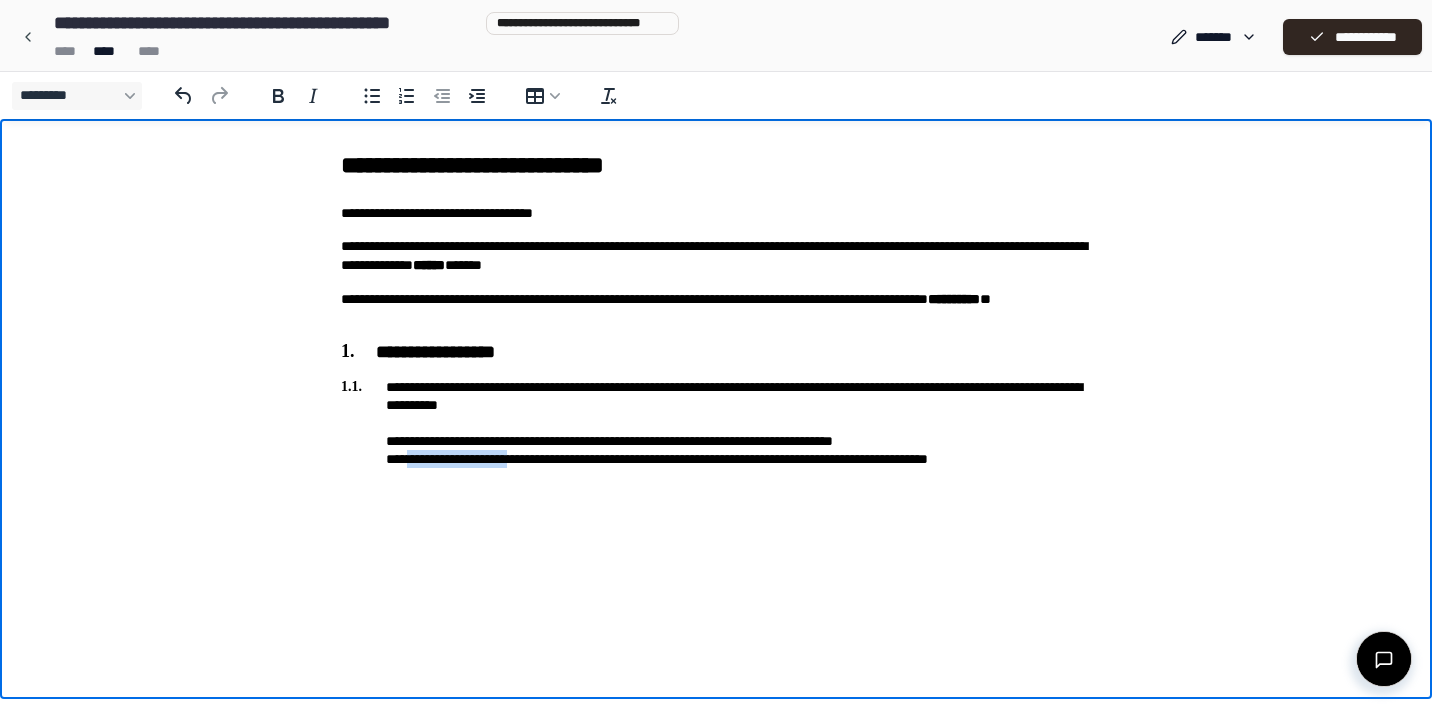drag, startPoint x: 406, startPoint y: 457, endPoint x: 528, endPoint y: 455, distance: 122.016396 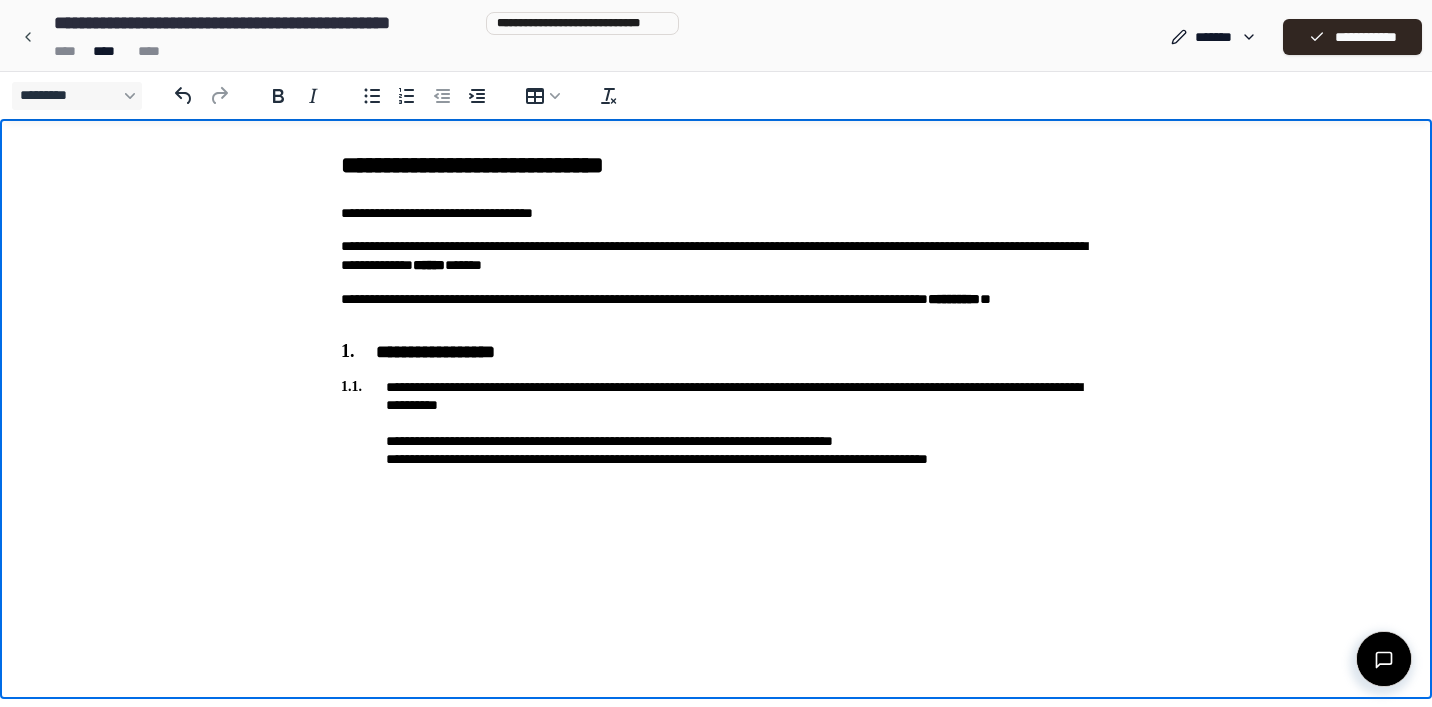 click on "**********" at bounding box center [716, 423] 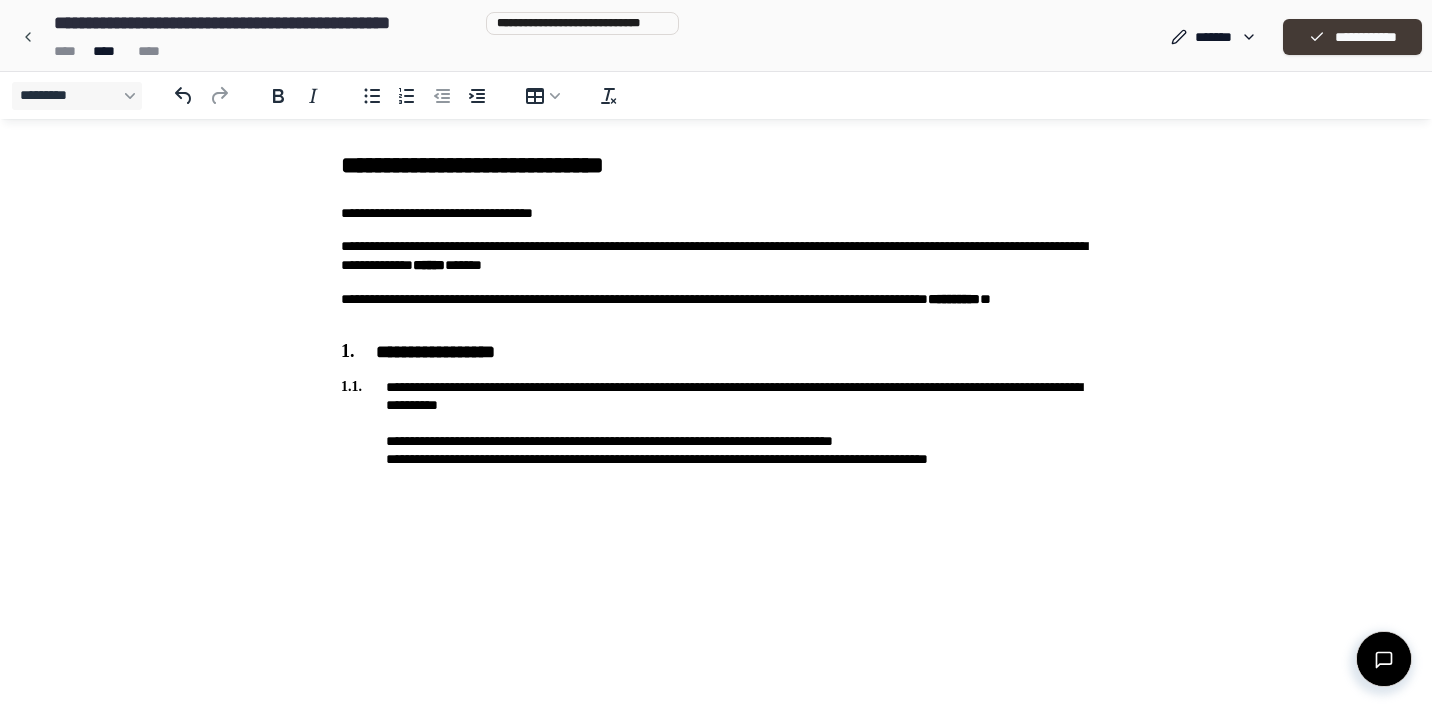 click on "**********" at bounding box center [1352, 37] 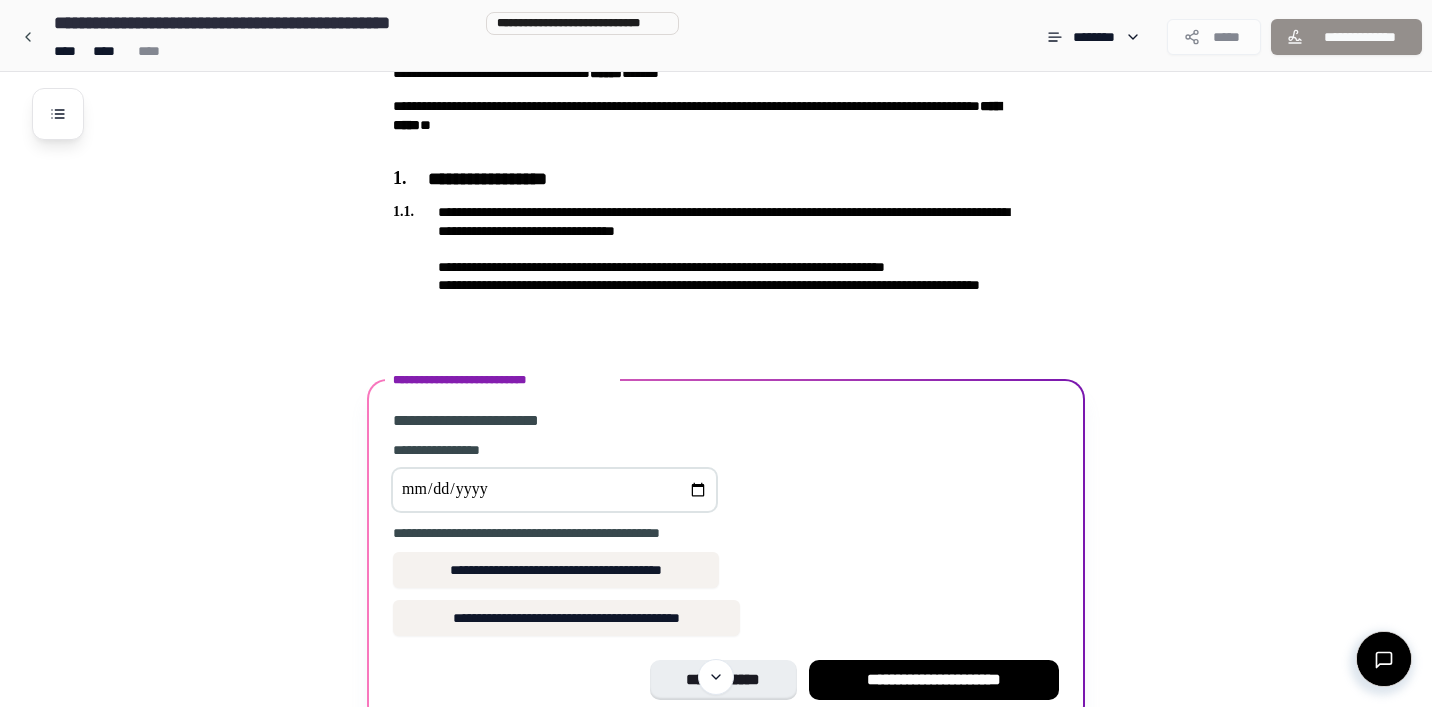 scroll, scrollTop: 239, scrollLeft: 0, axis: vertical 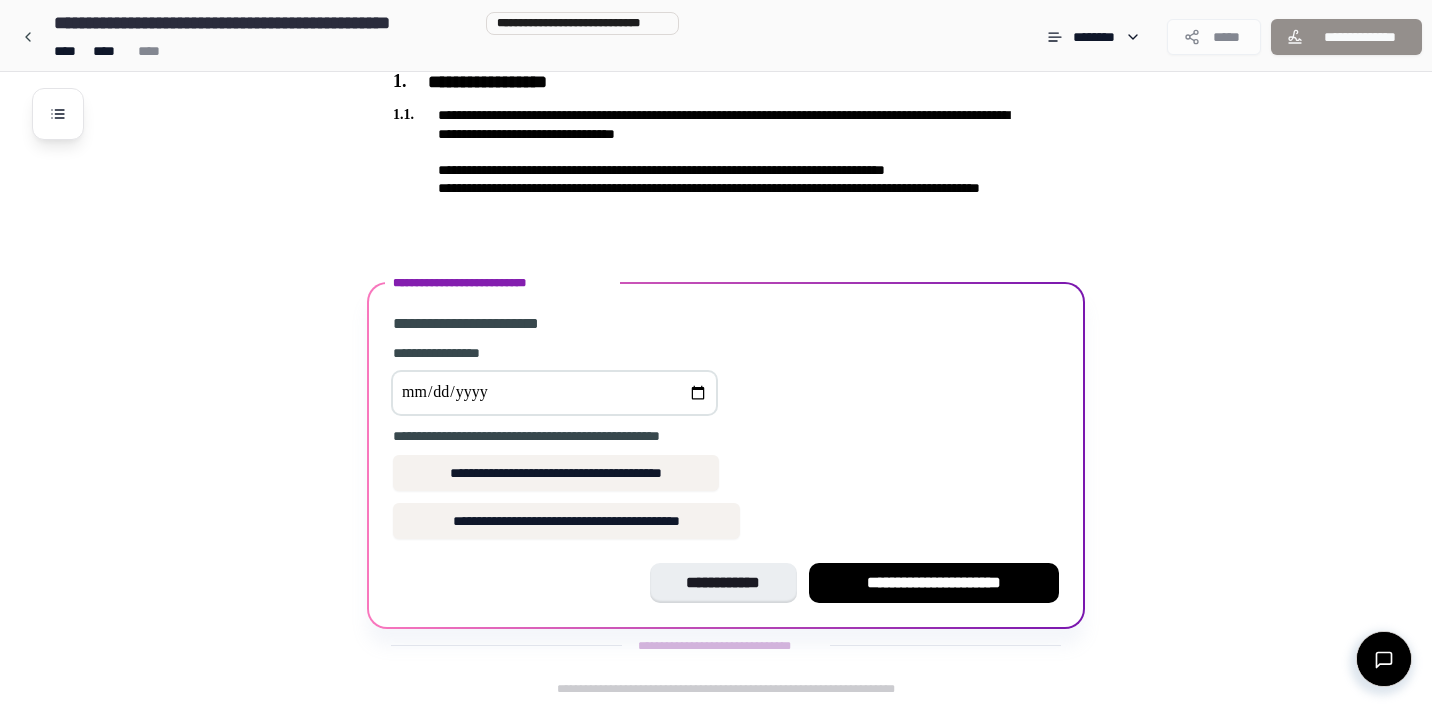 click at bounding box center [554, 393] 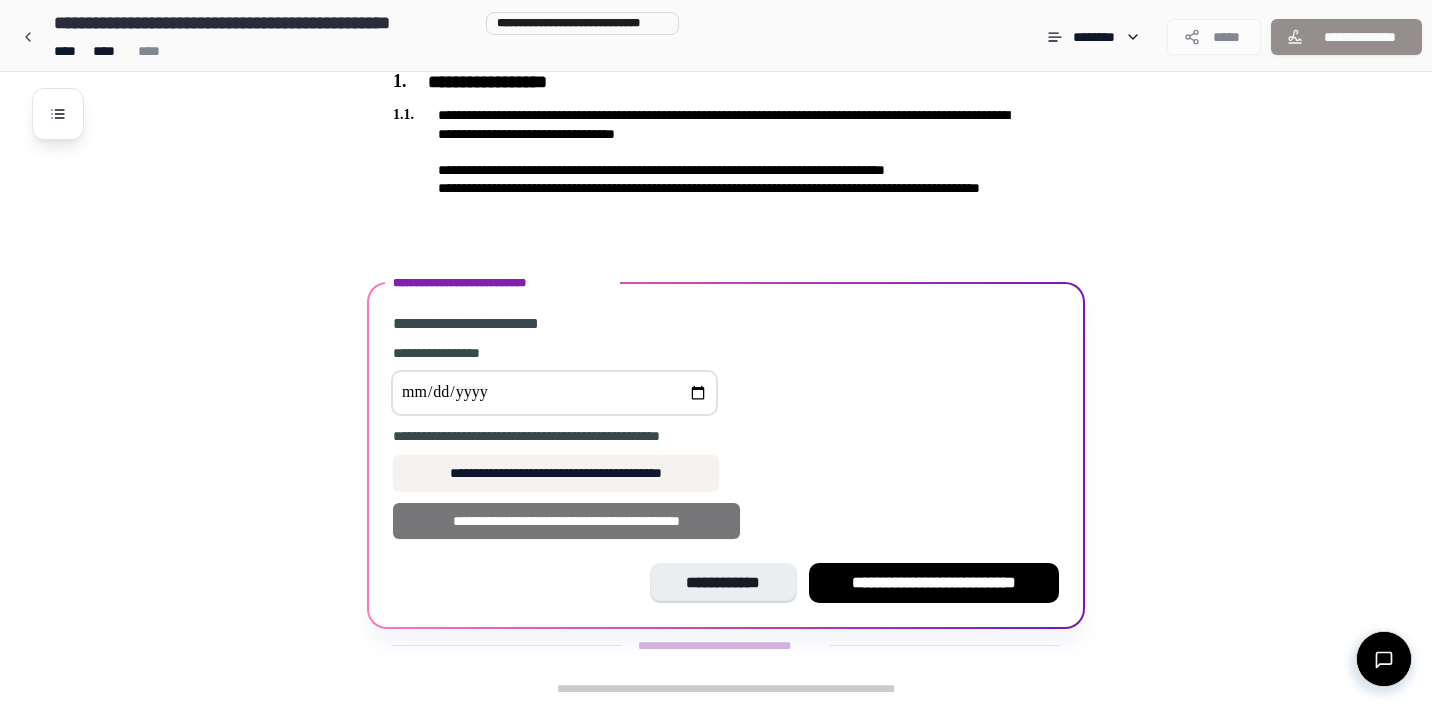click on "**********" at bounding box center [566, 521] 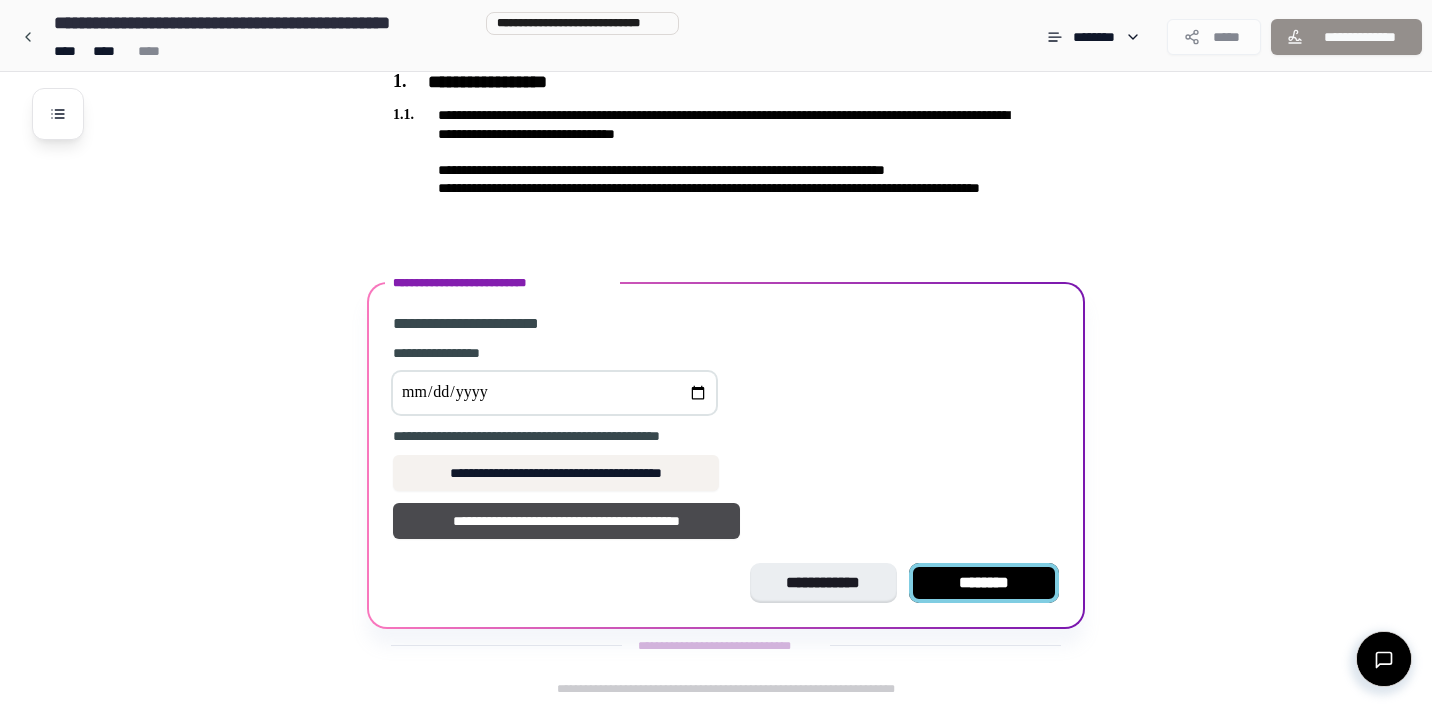 click on "********" at bounding box center (984, 583) 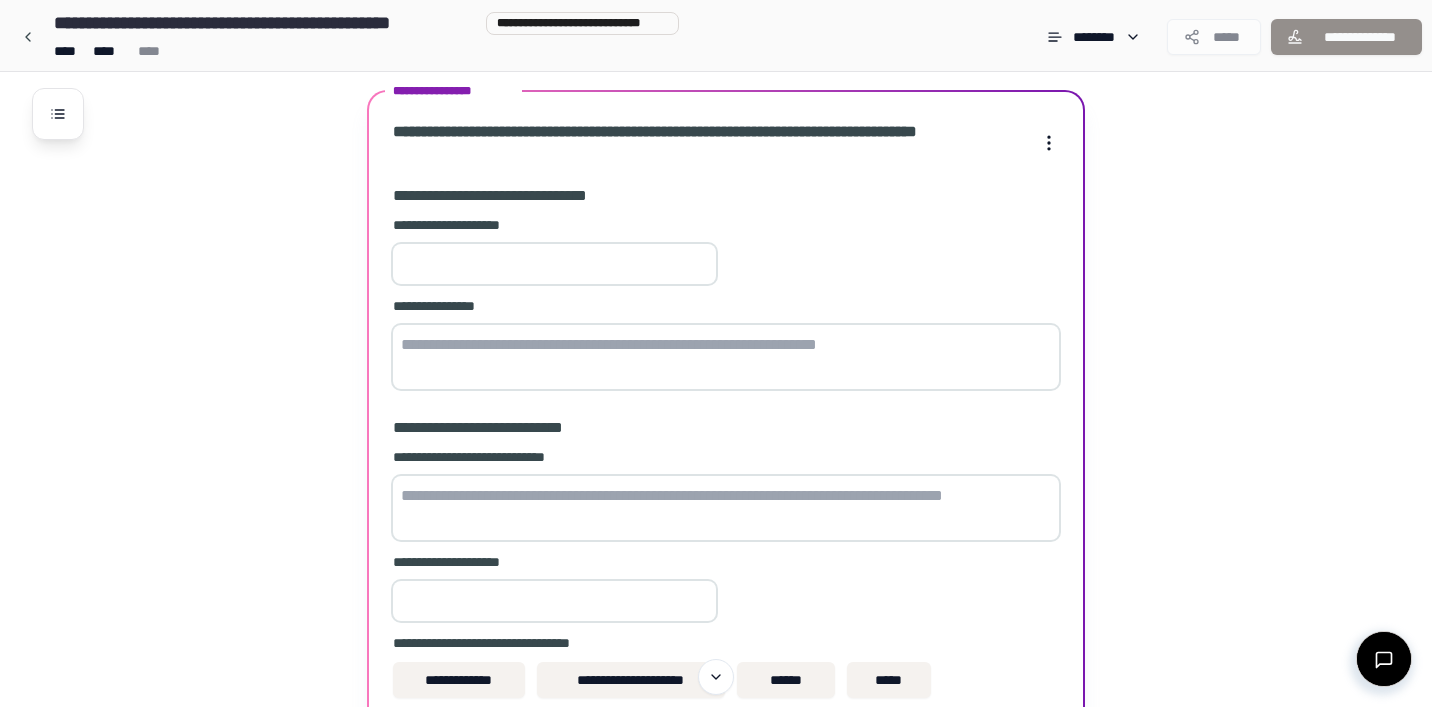 scroll, scrollTop: 442, scrollLeft: 0, axis: vertical 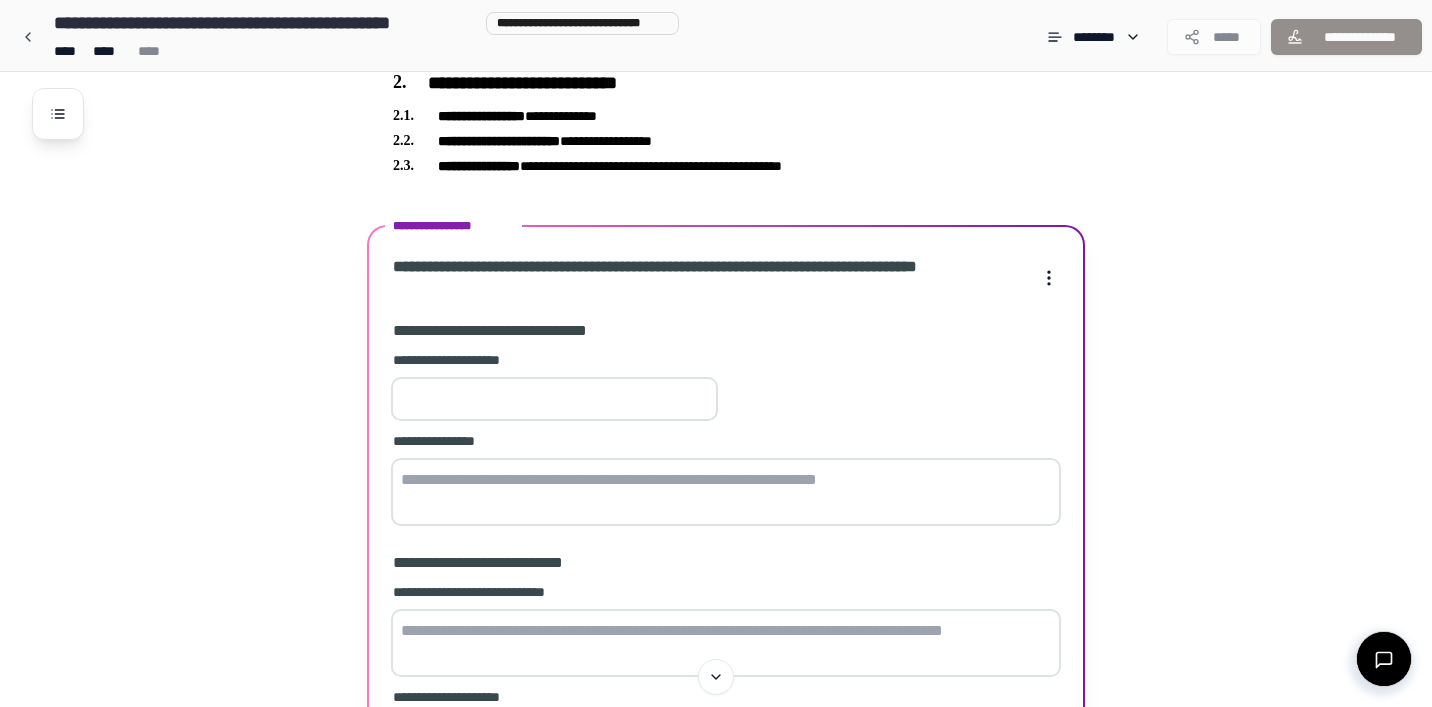 click at bounding box center (554, 399) 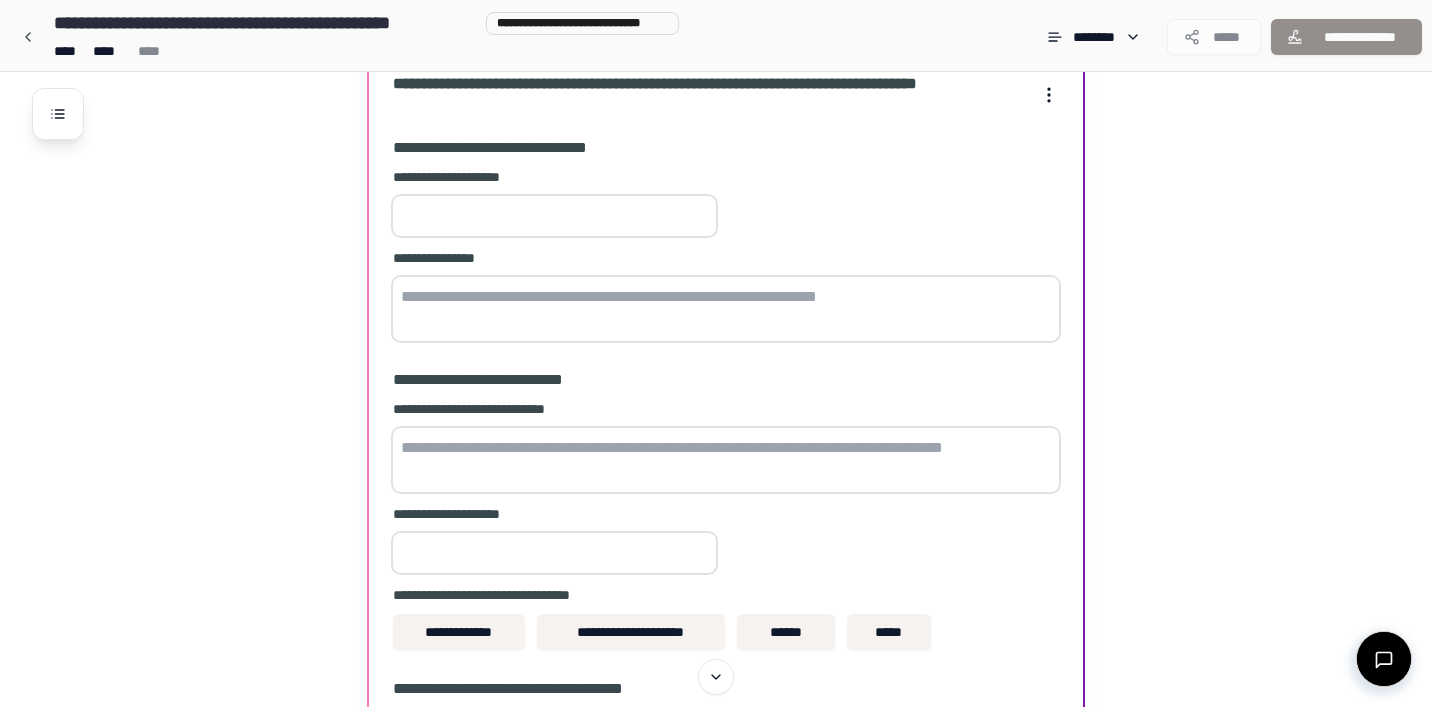scroll, scrollTop: 558, scrollLeft: 0, axis: vertical 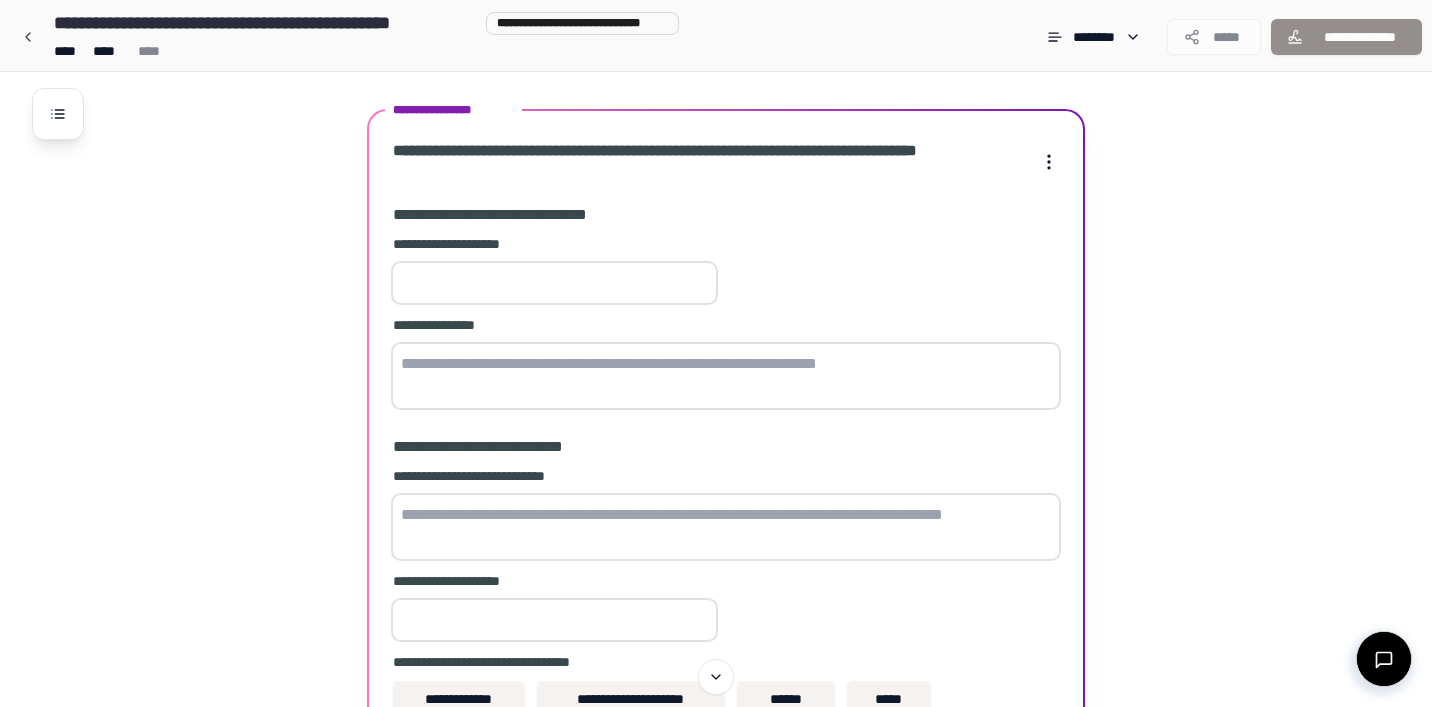 click at bounding box center (554, 283) 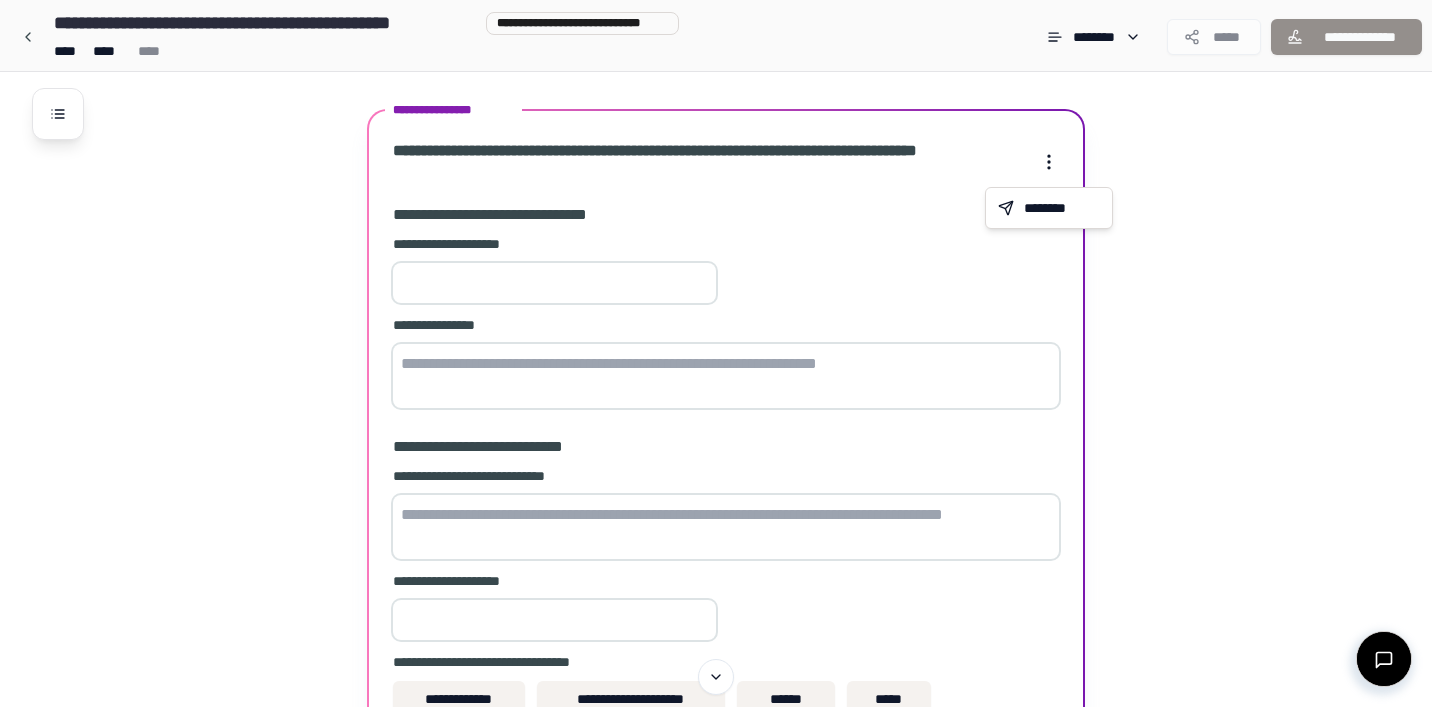 click on "**********" at bounding box center (716, 265) 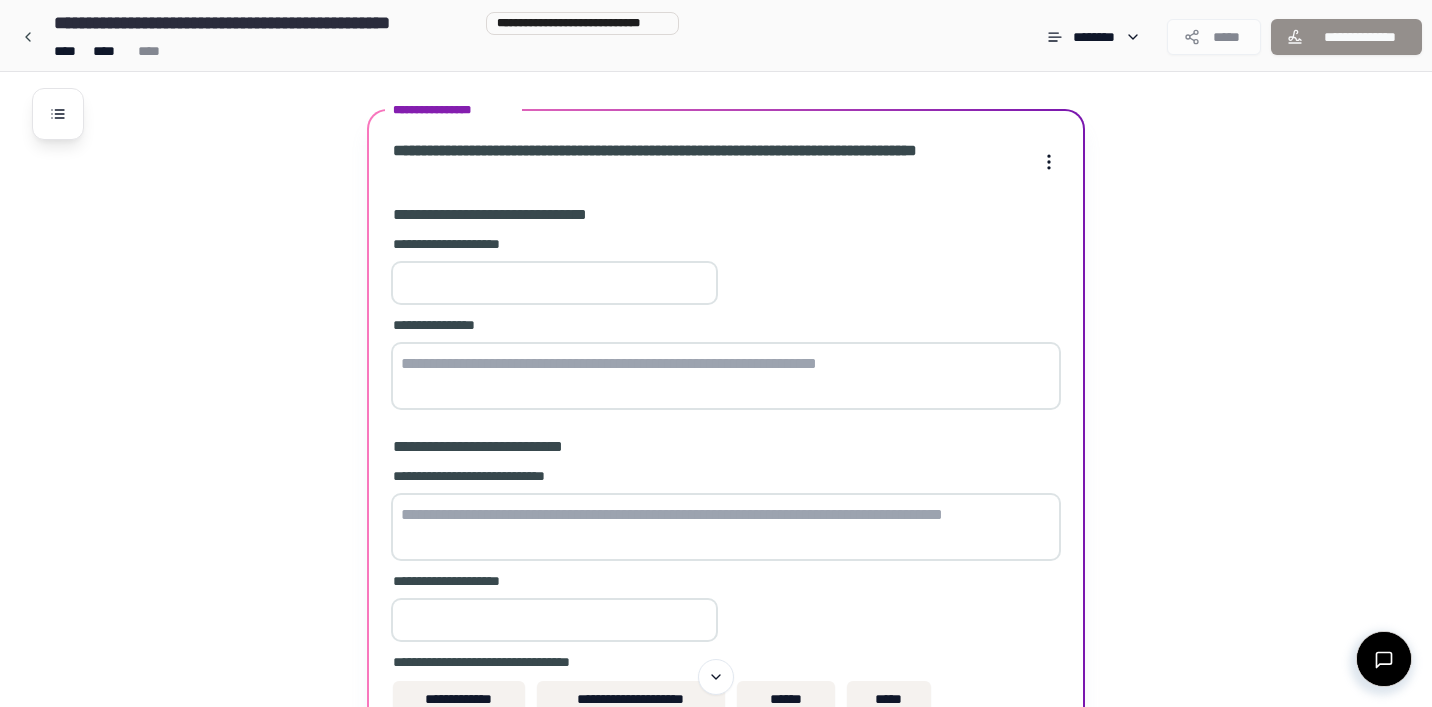 click at bounding box center (554, 283) 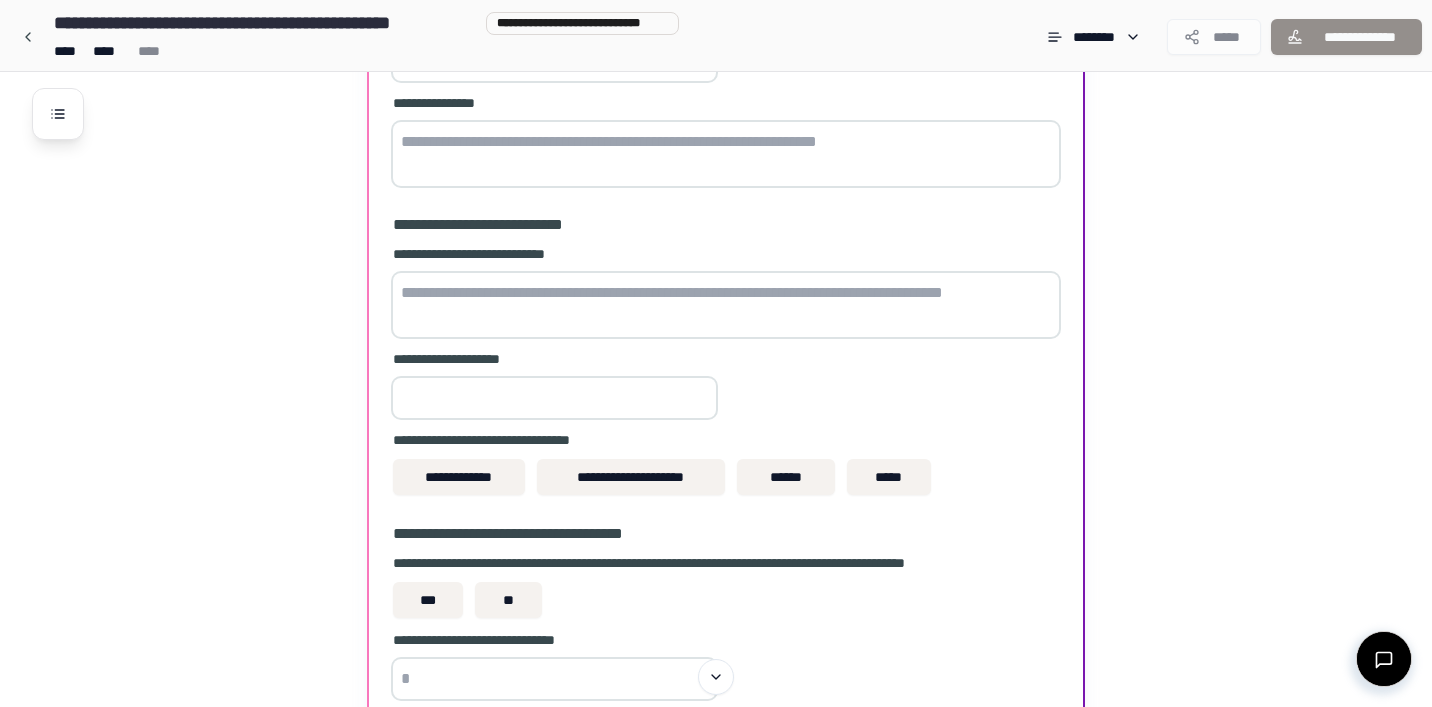 click at bounding box center (554, 398) 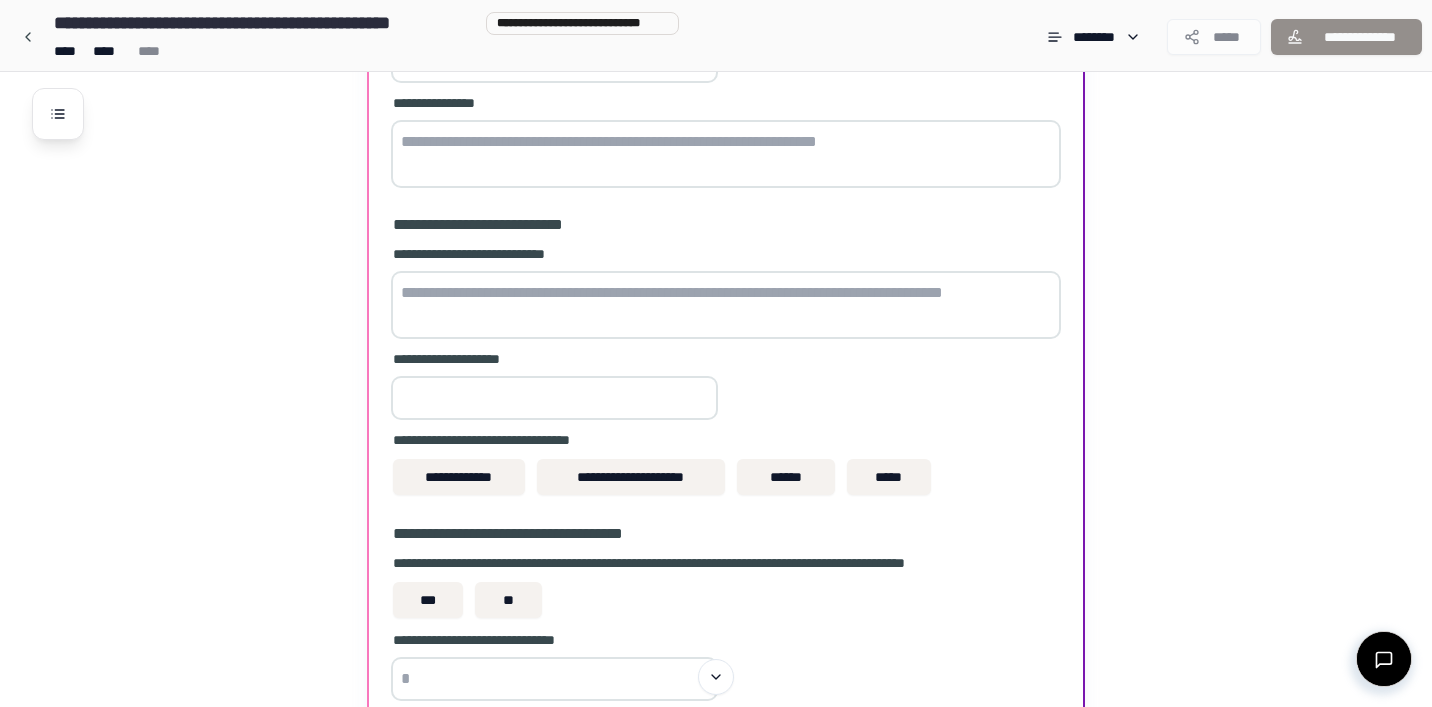scroll, scrollTop: 939, scrollLeft: 0, axis: vertical 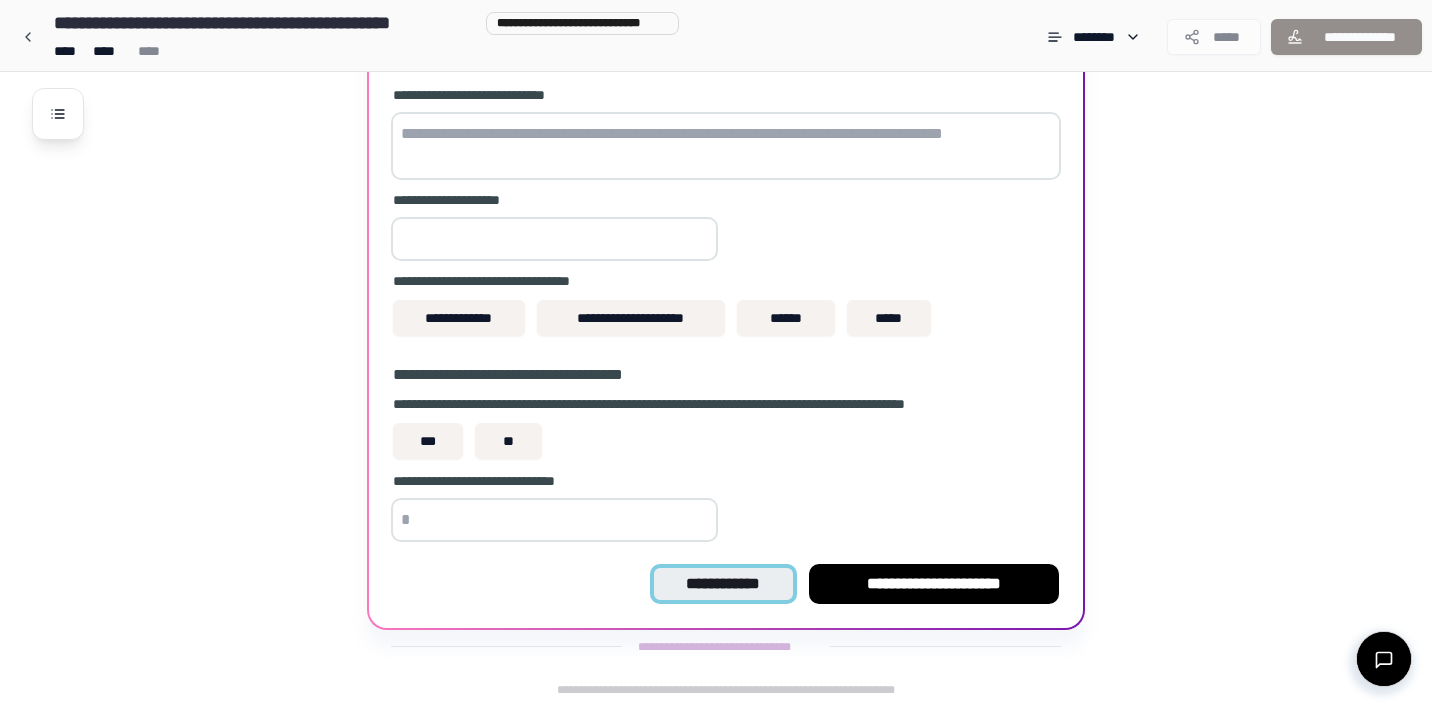click on "**********" at bounding box center (723, 584) 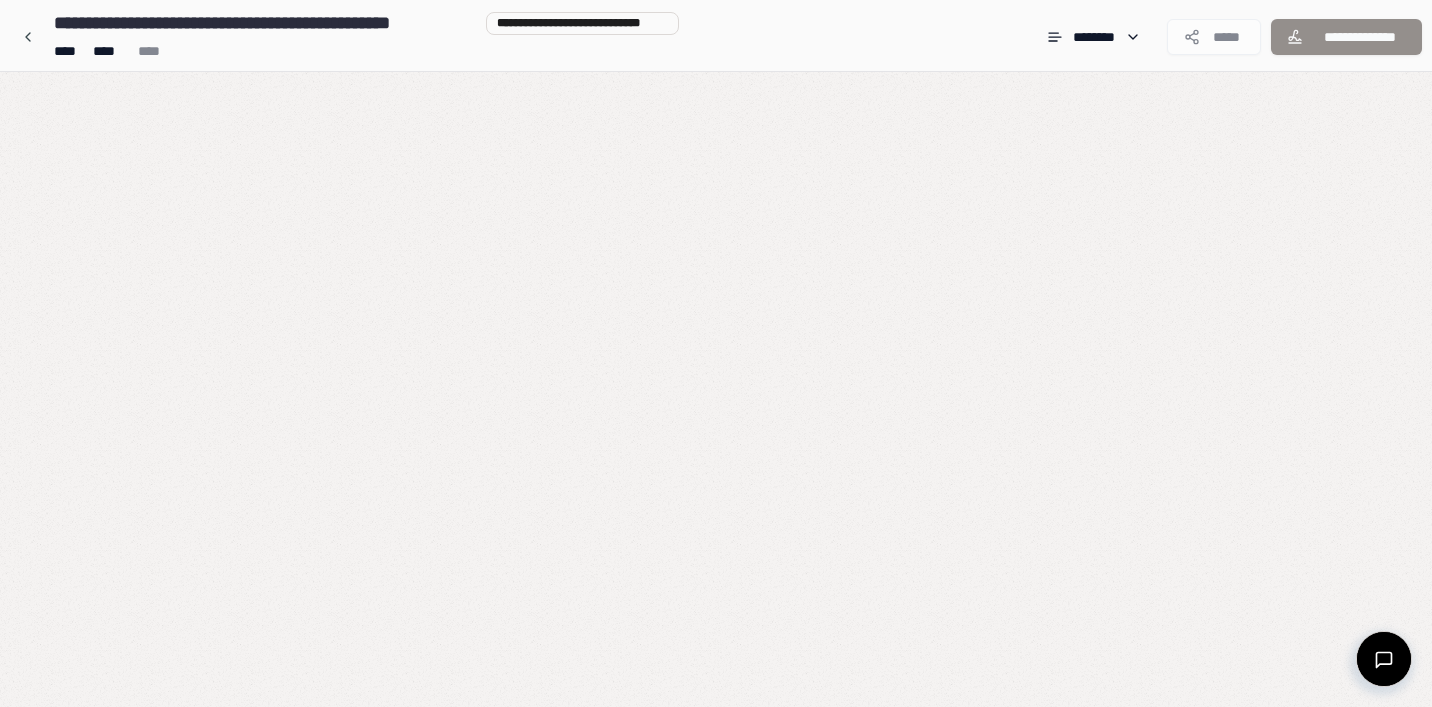 scroll, scrollTop: 256, scrollLeft: 0, axis: vertical 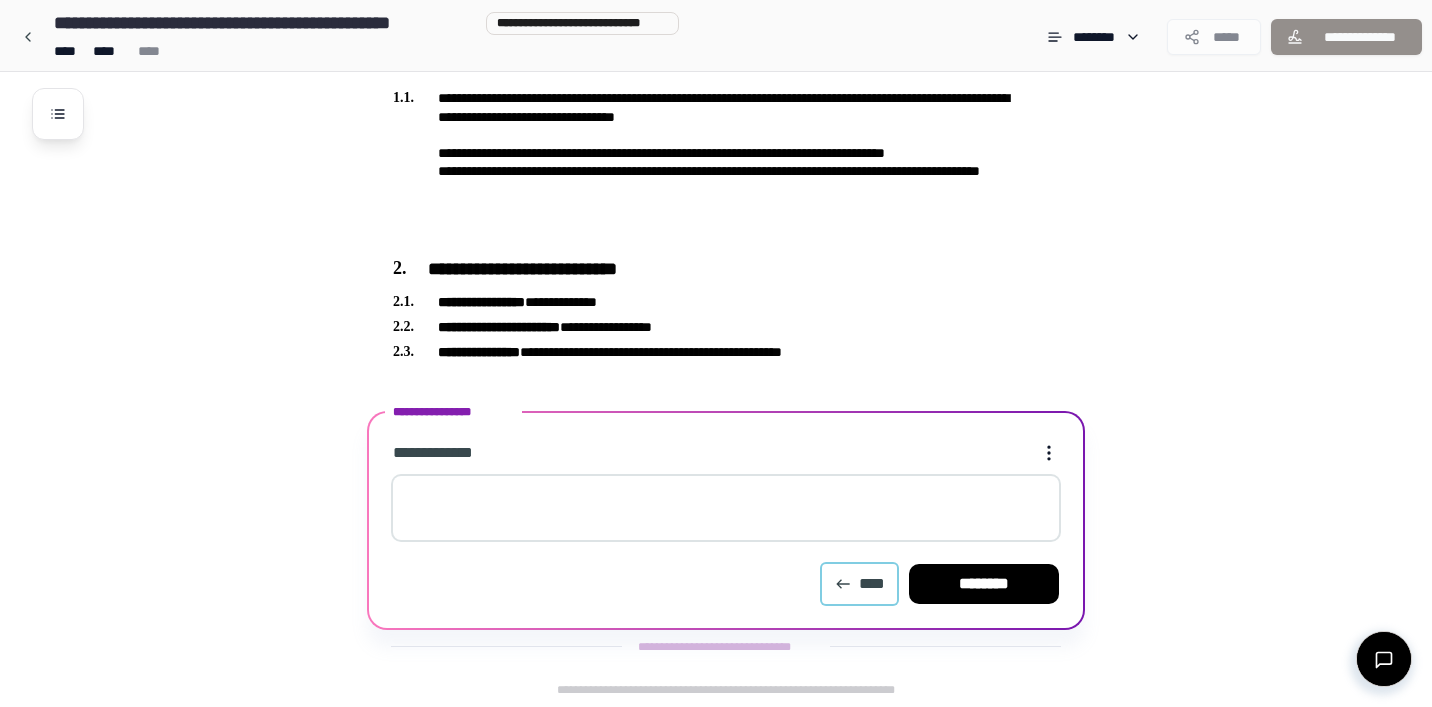 click on "****" at bounding box center [859, 584] 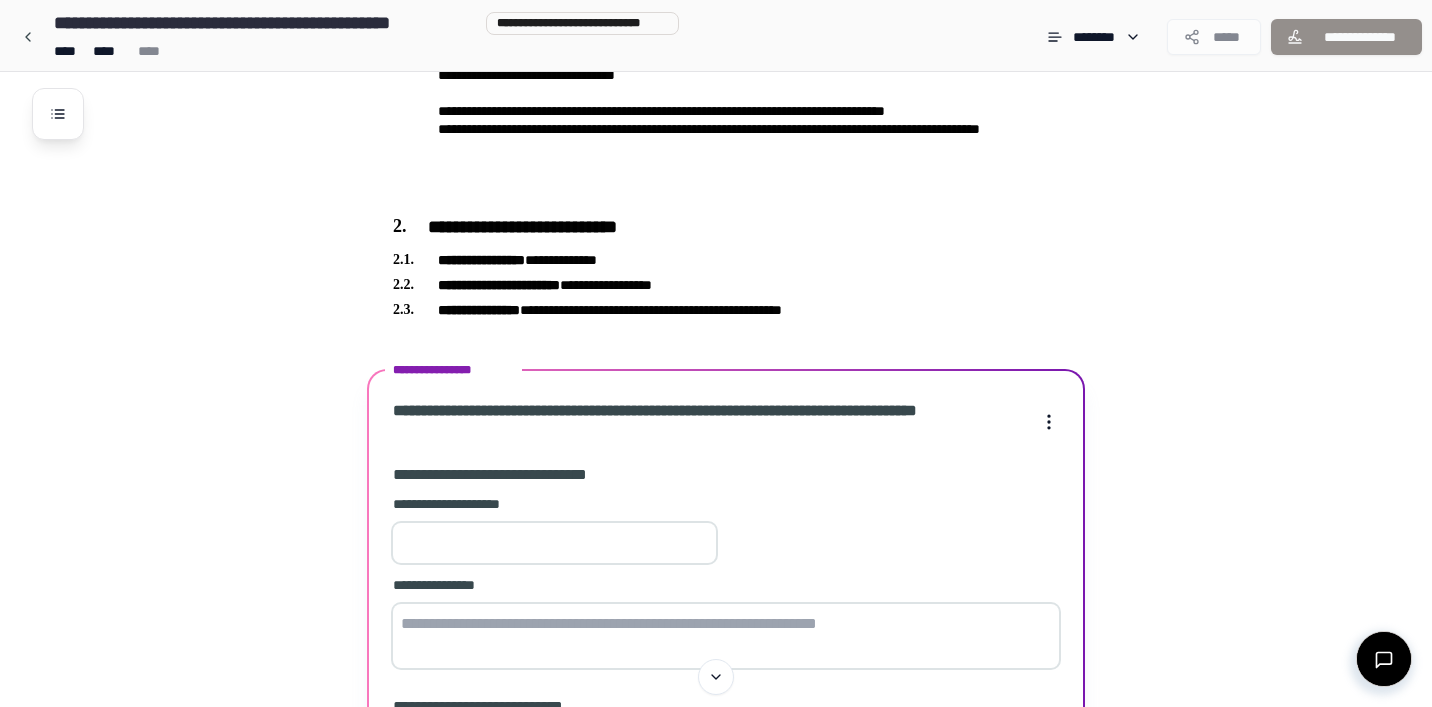 scroll, scrollTop: 411, scrollLeft: 0, axis: vertical 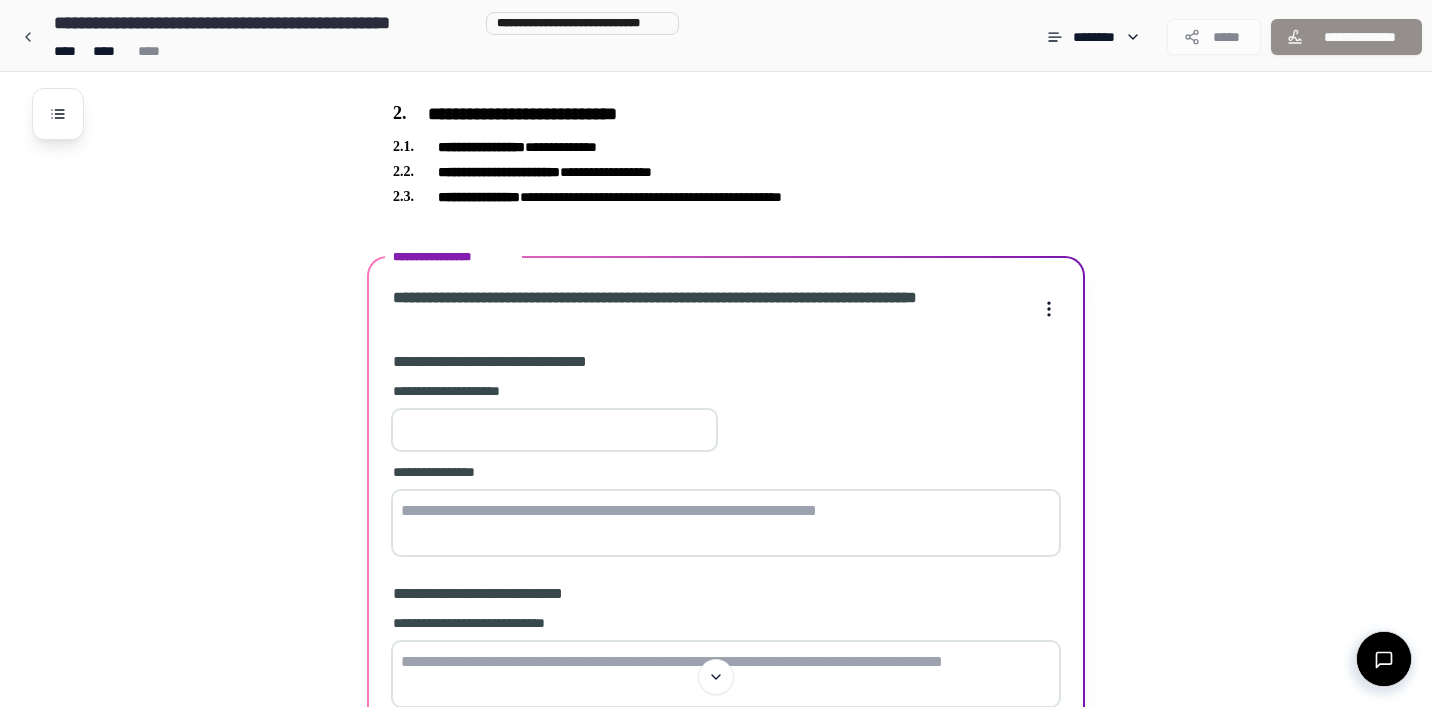 click on "**********" at bounding box center [554, 391] 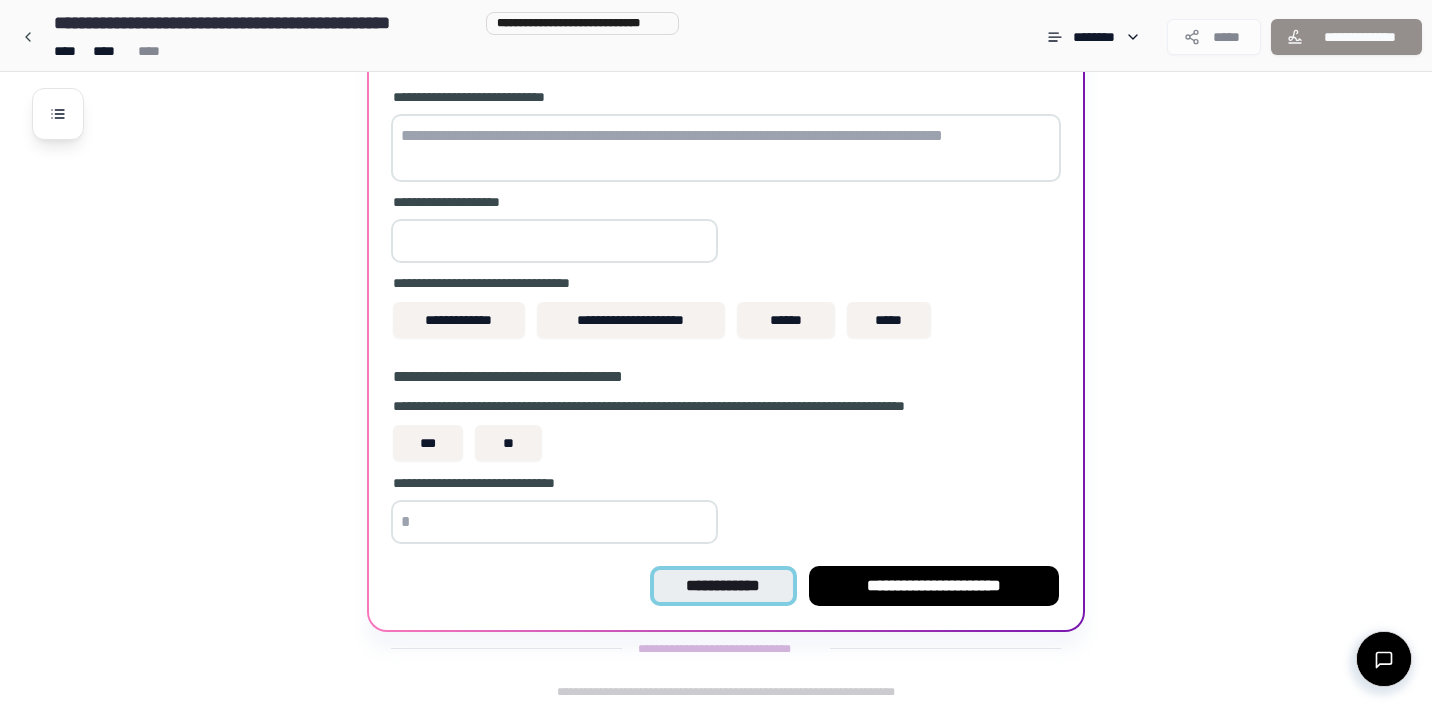 scroll, scrollTop: 939, scrollLeft: 0, axis: vertical 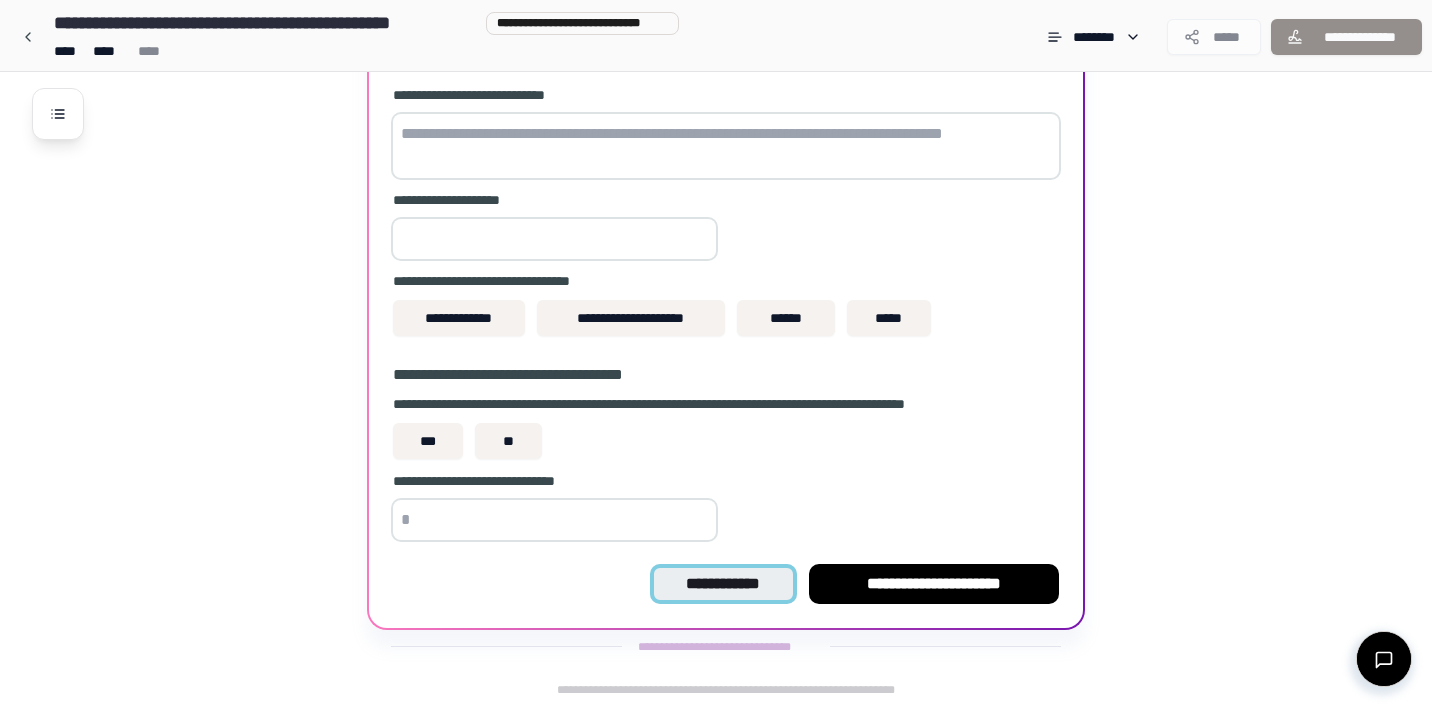 click on "**********" at bounding box center (723, 584) 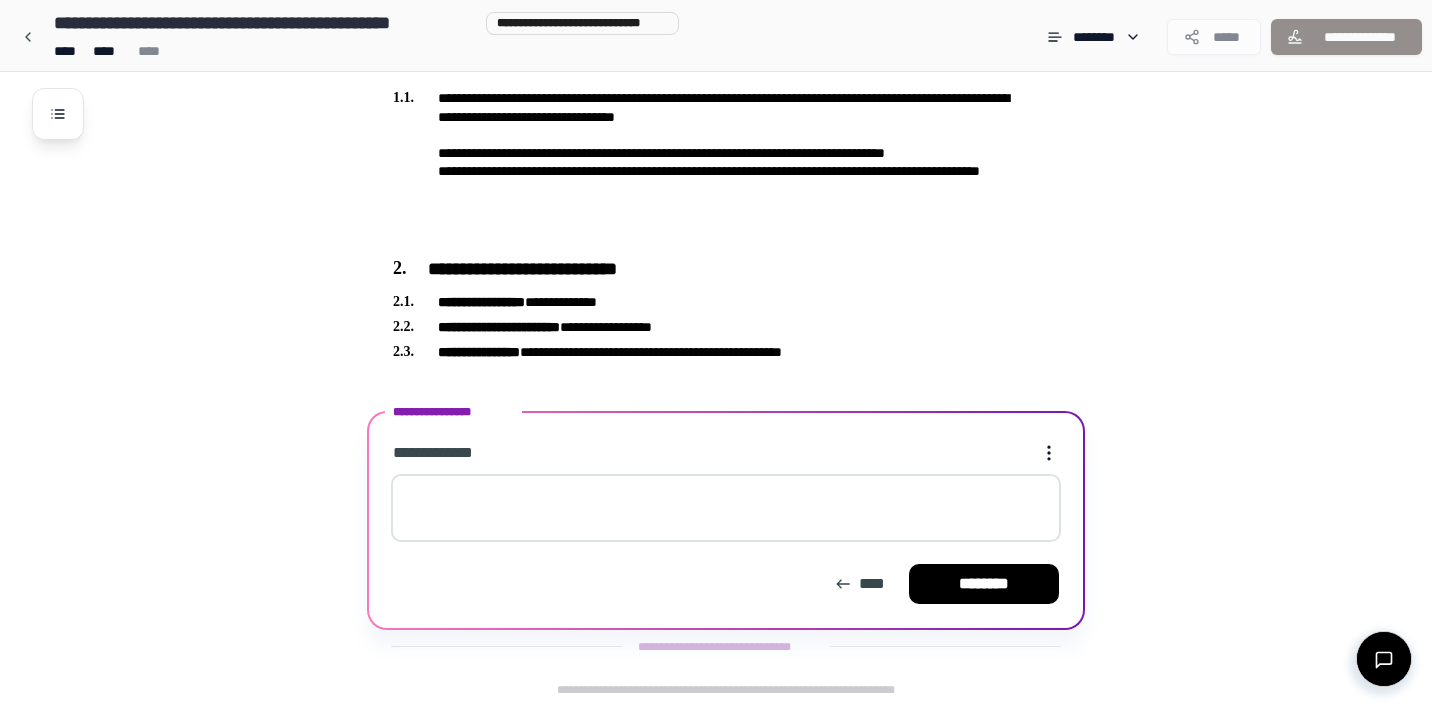 click at bounding box center [726, 508] 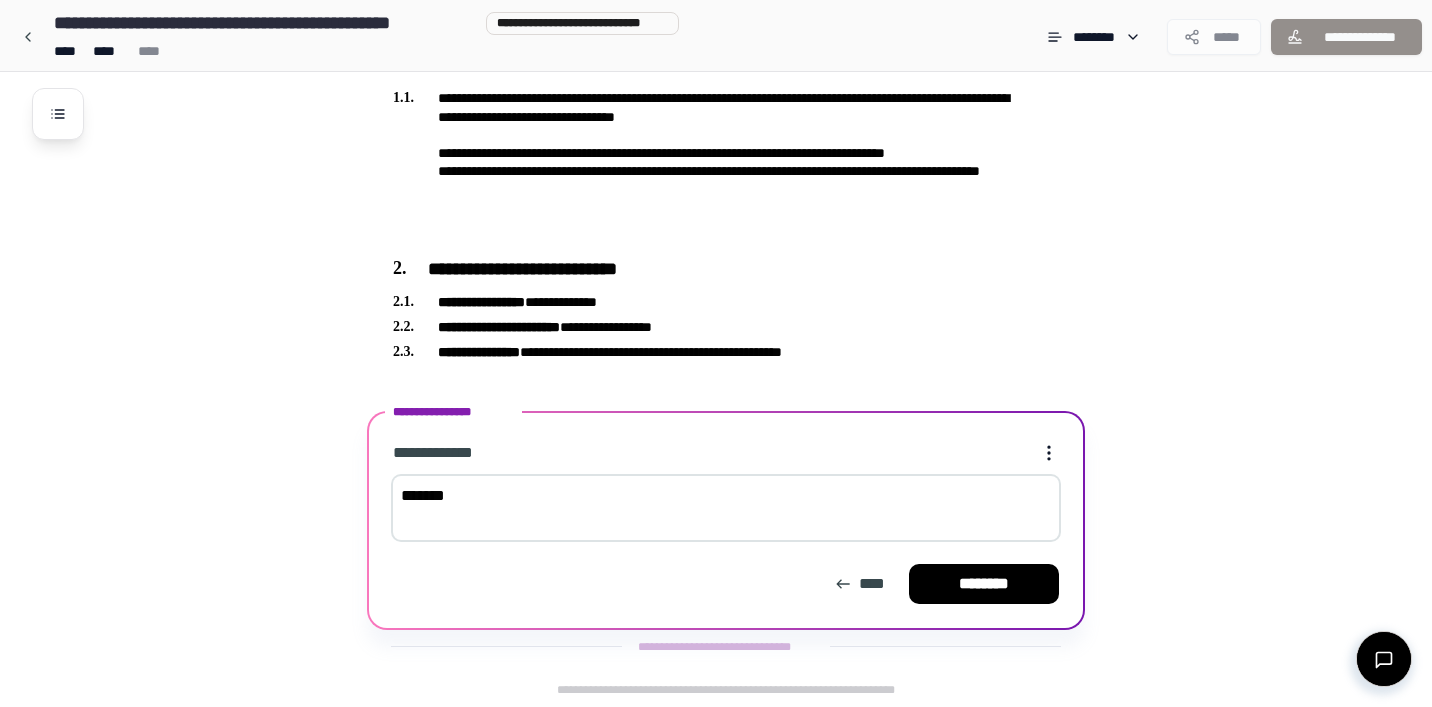 click on "******" at bounding box center (726, 508) 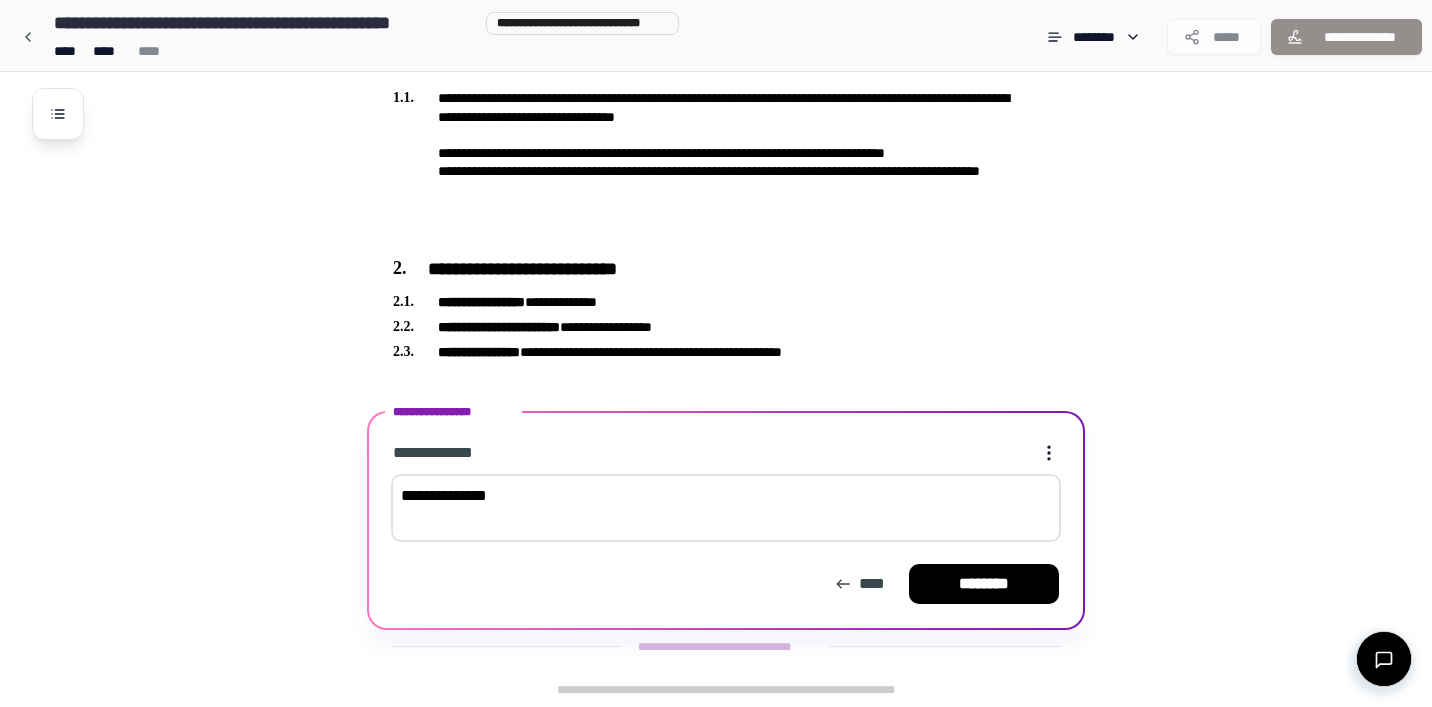 click on "**********" at bounding box center [726, 508] 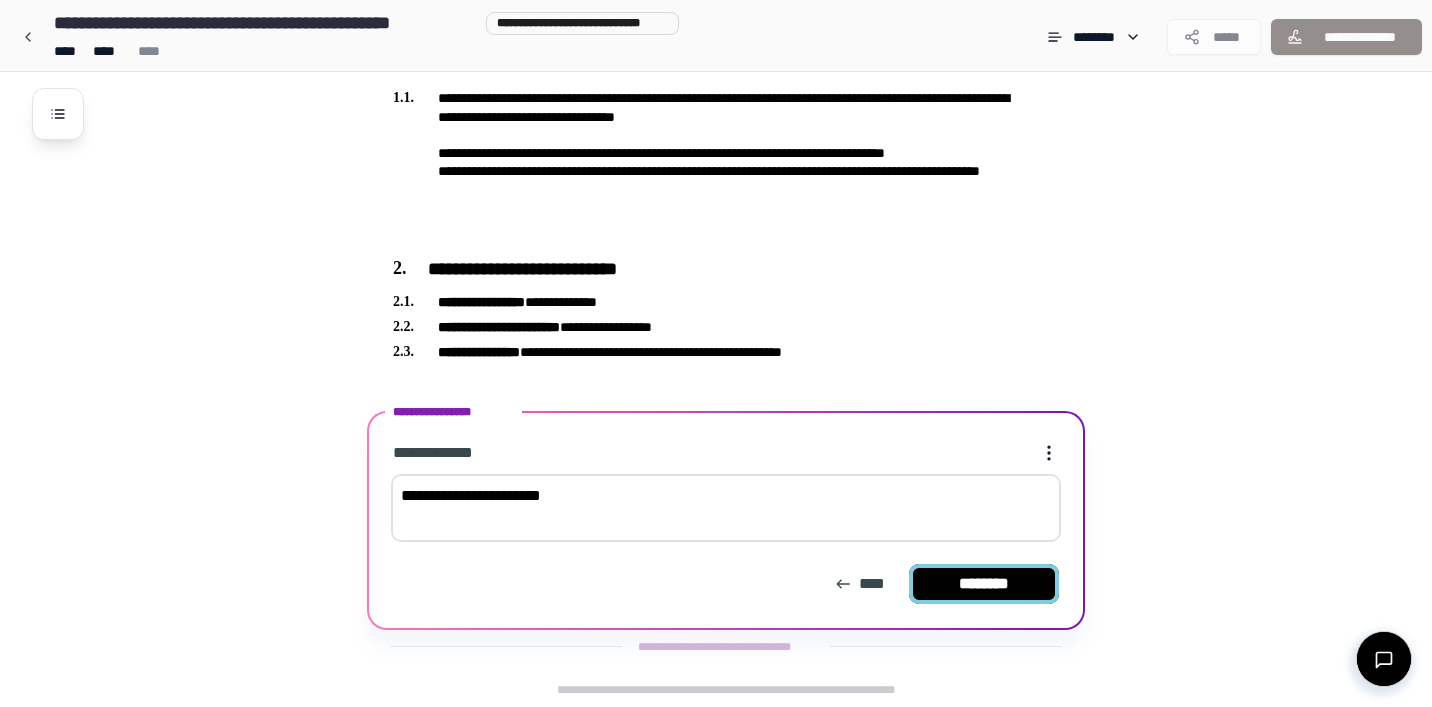 type on "**********" 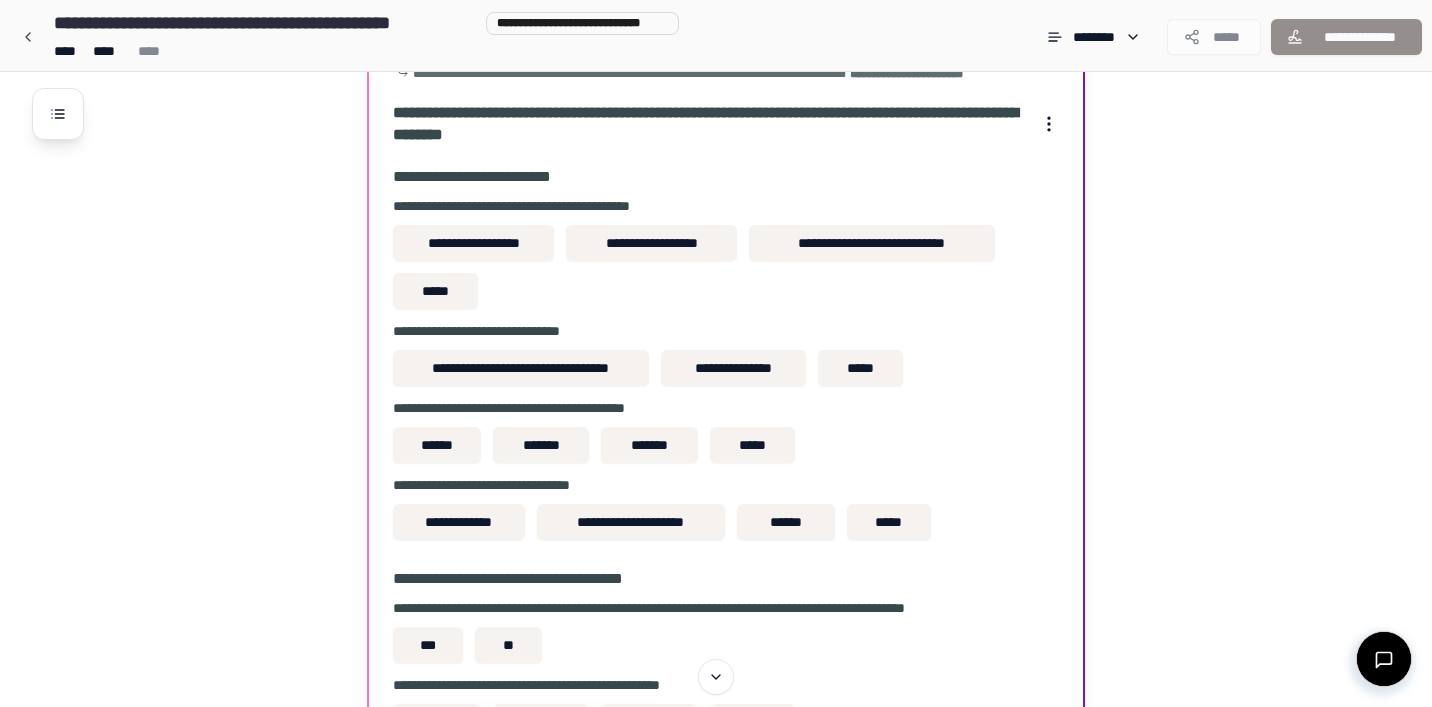 scroll, scrollTop: 413, scrollLeft: 0, axis: vertical 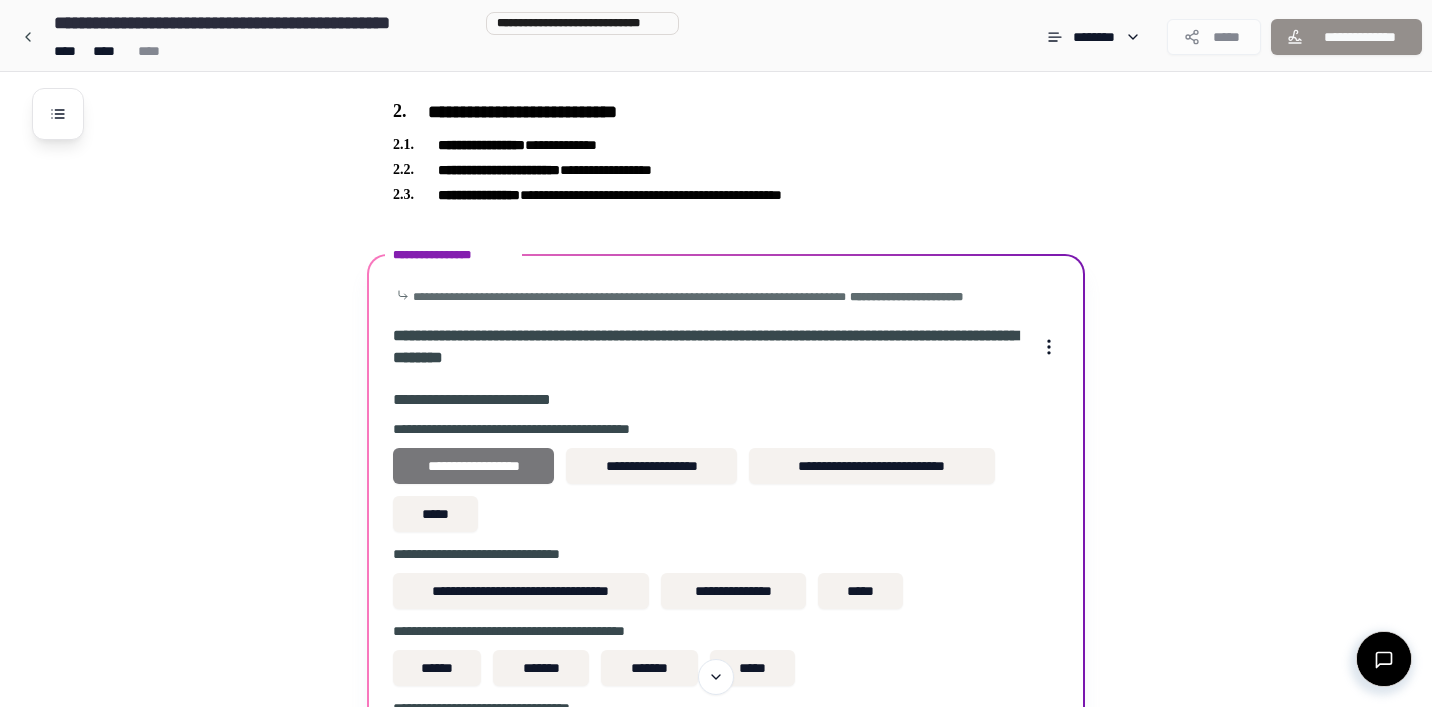 click on "**********" at bounding box center (473, 466) 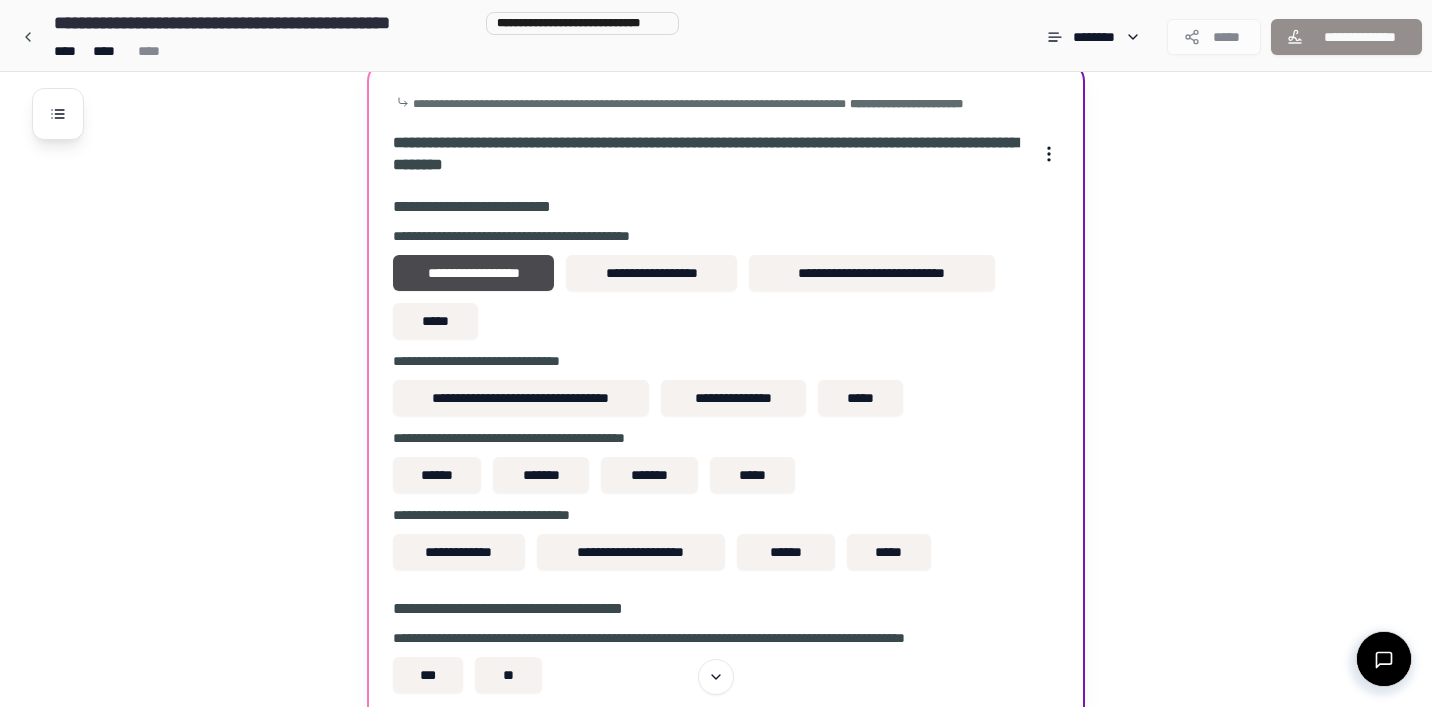 scroll, scrollTop: 608, scrollLeft: 0, axis: vertical 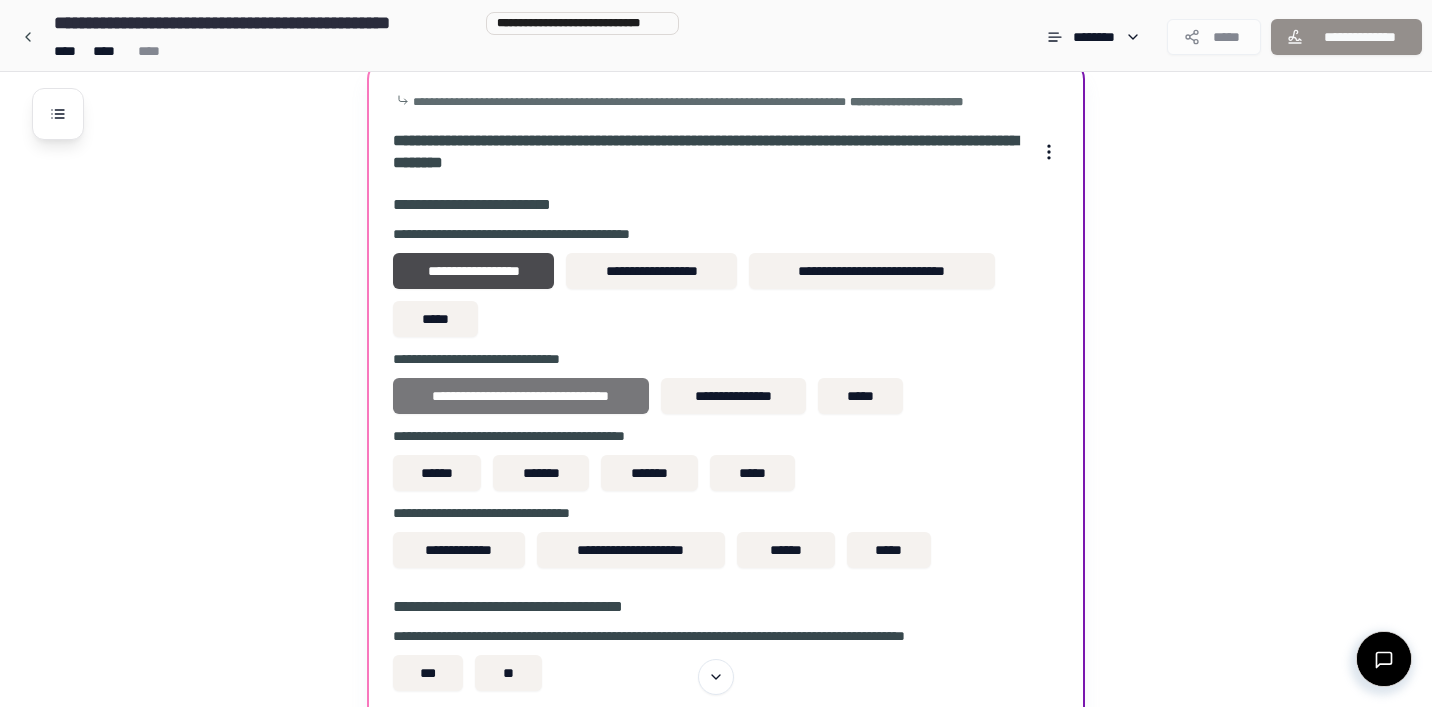 click on "**********" at bounding box center (521, 396) 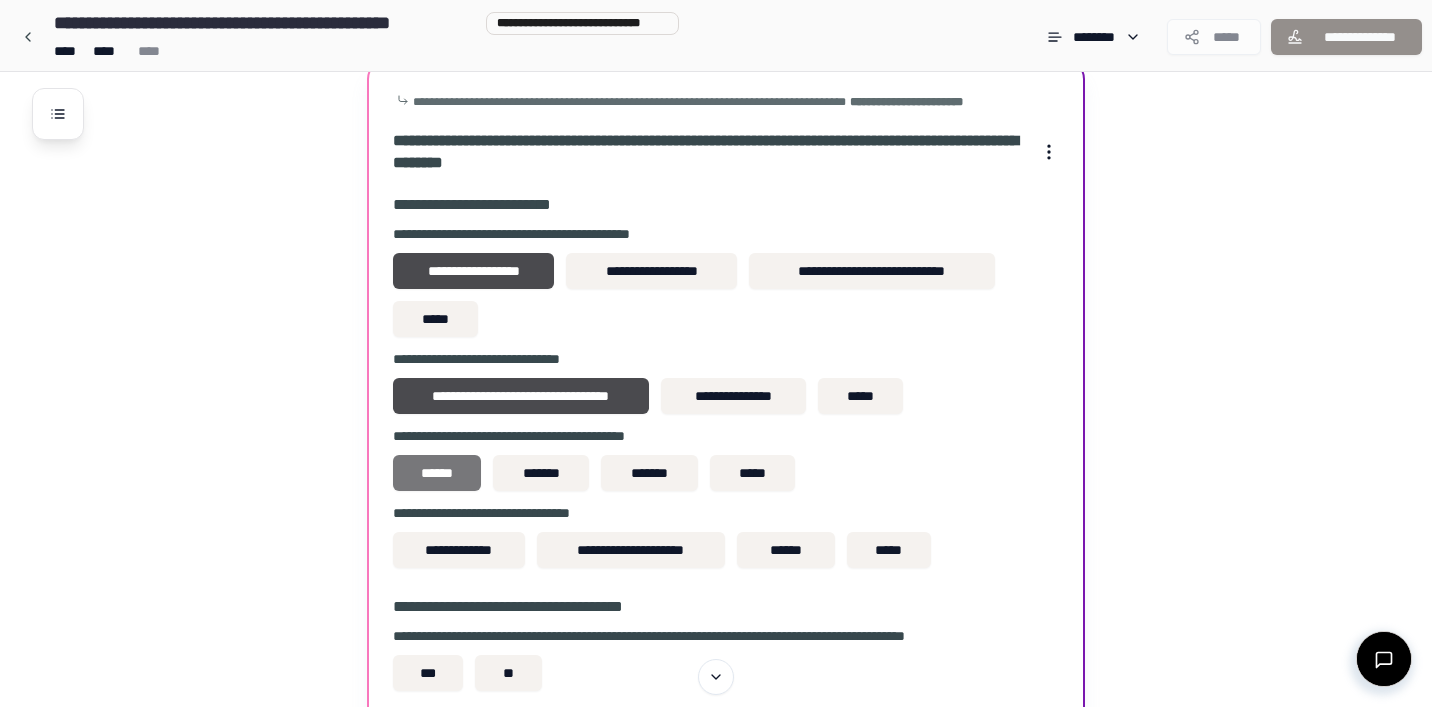 click on "******" at bounding box center [437, 473] 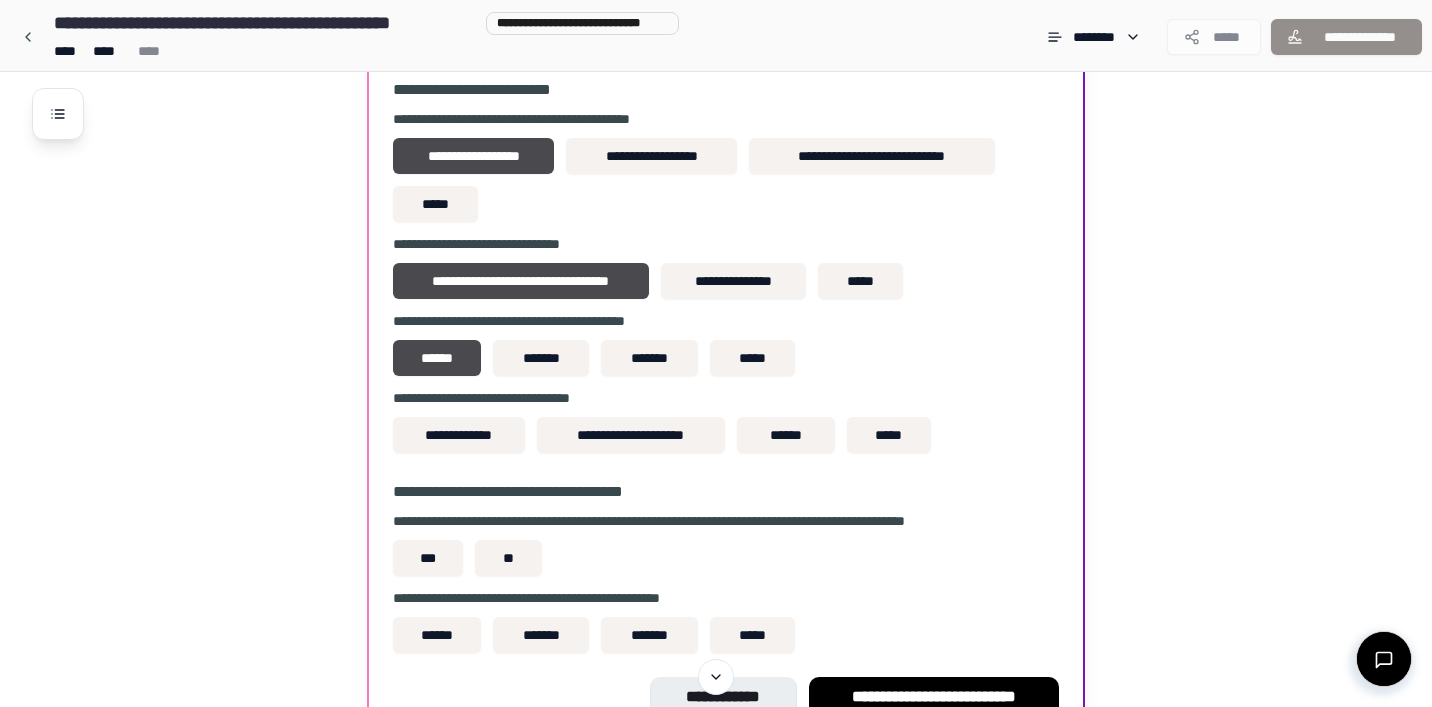 scroll, scrollTop: 748, scrollLeft: 0, axis: vertical 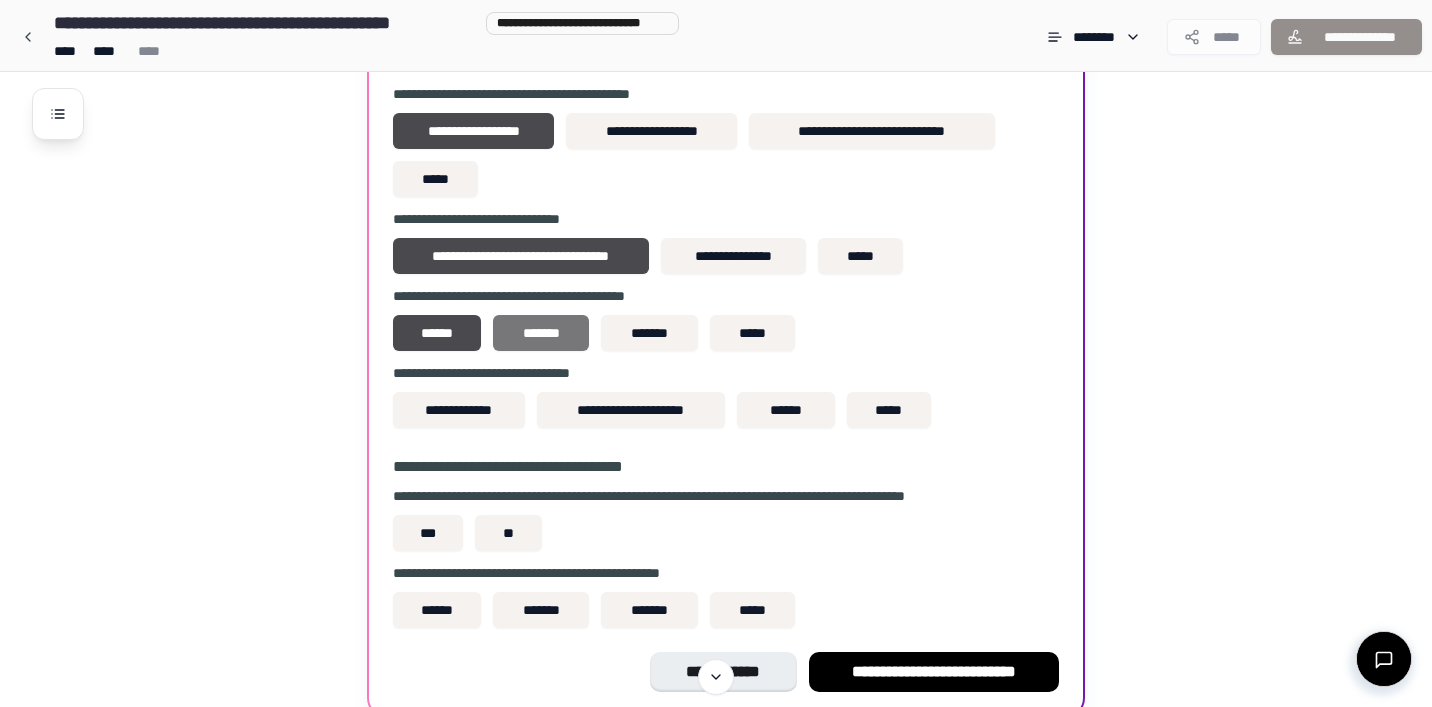 click on "*******" at bounding box center (540, 333) 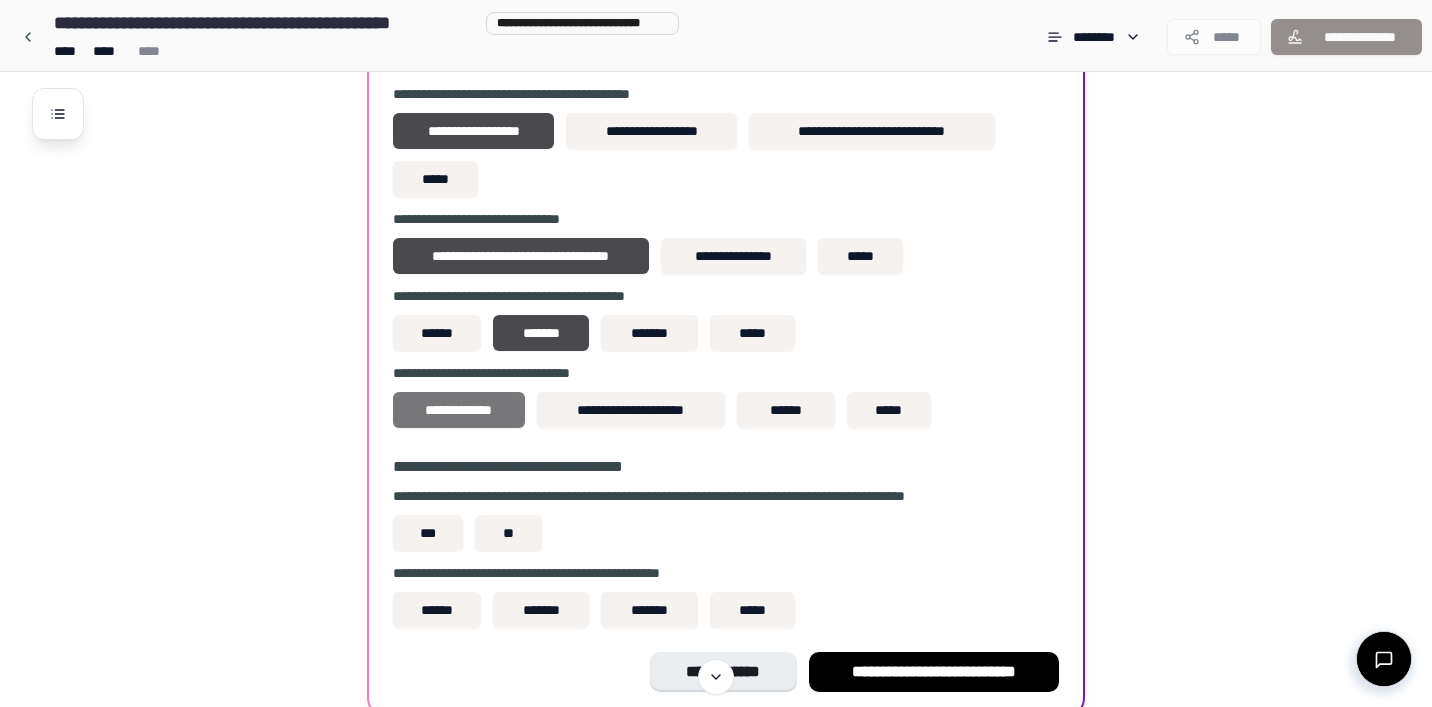 click on "**********" at bounding box center (459, 410) 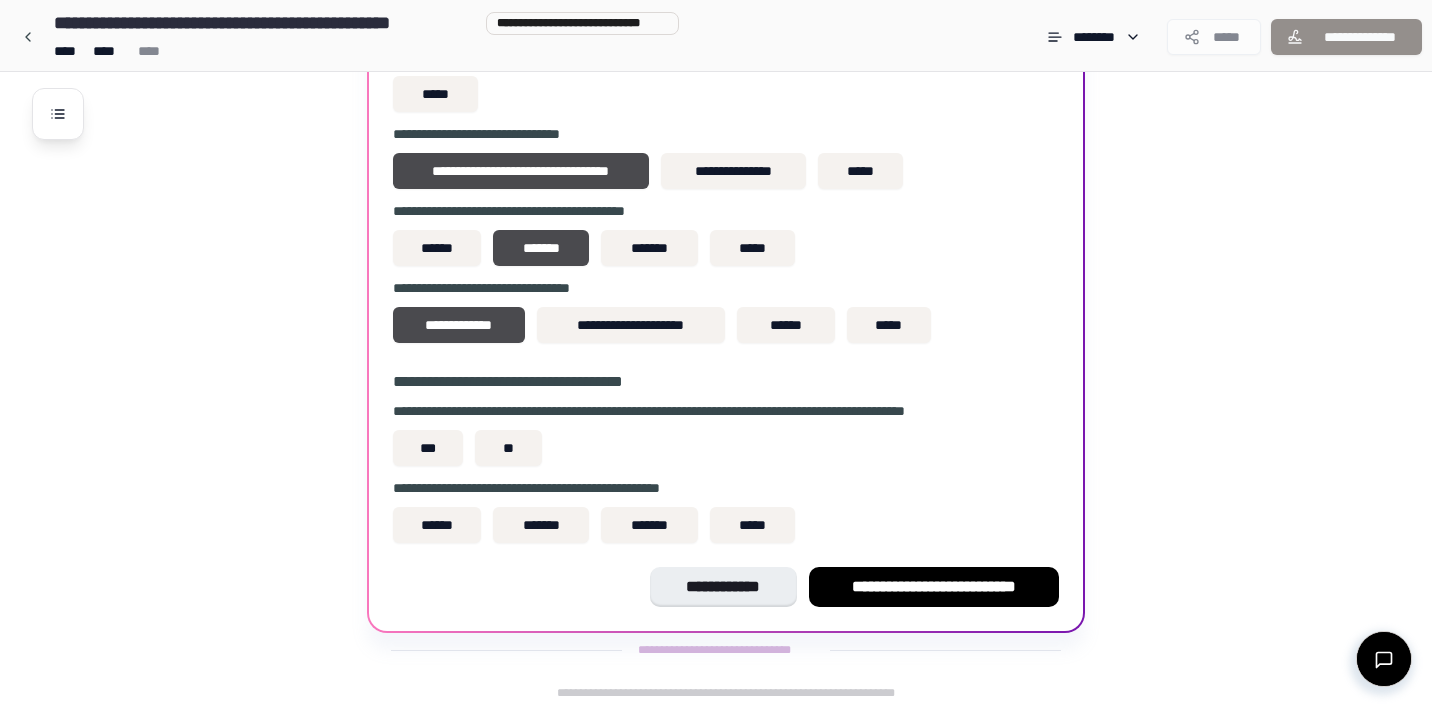 scroll, scrollTop: 832, scrollLeft: 0, axis: vertical 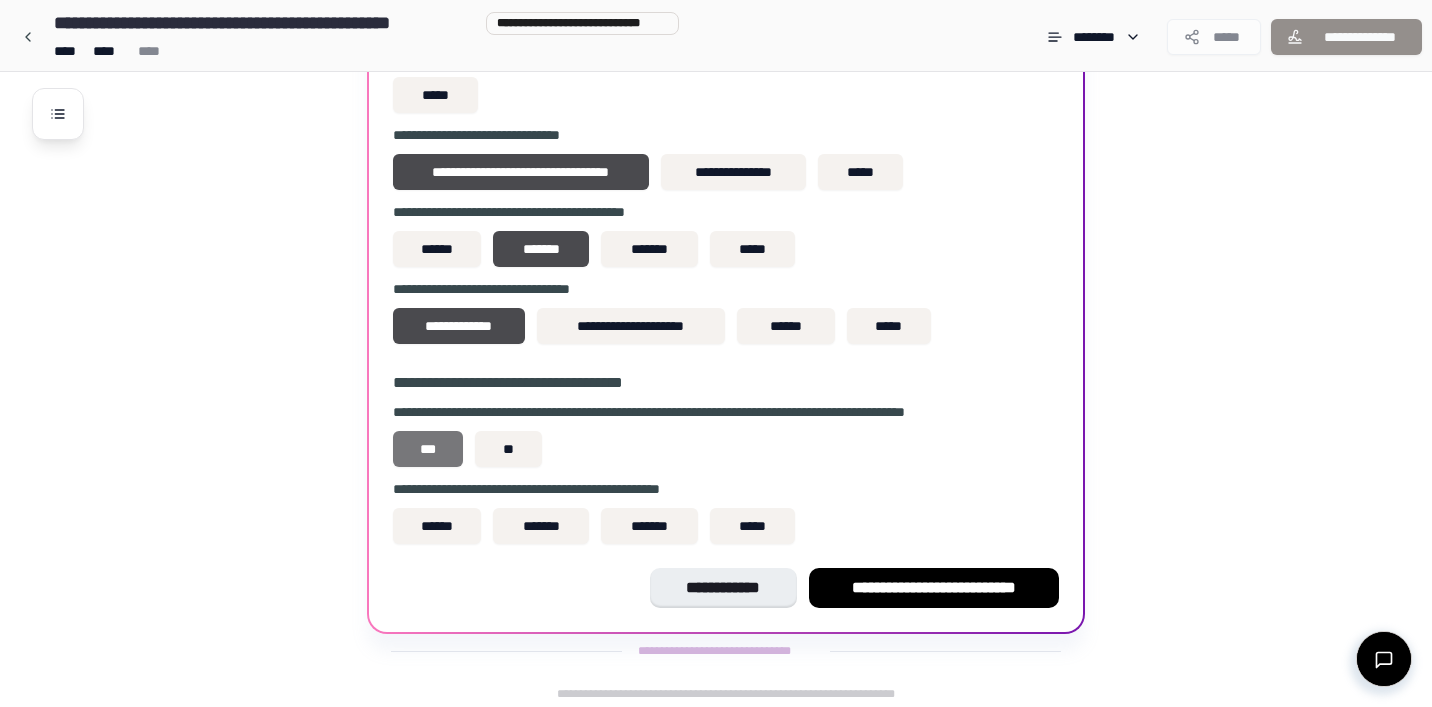 click on "***" at bounding box center (428, 449) 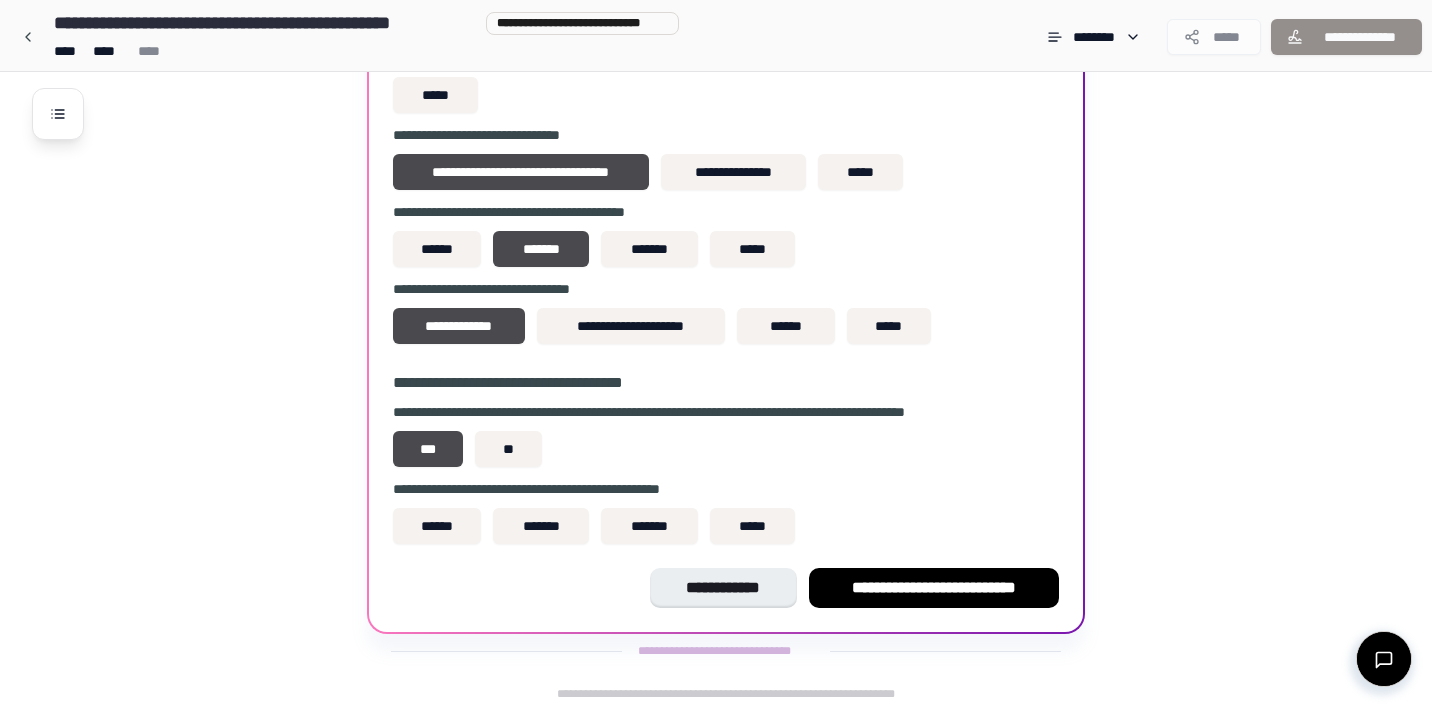 scroll, scrollTop: 838, scrollLeft: 0, axis: vertical 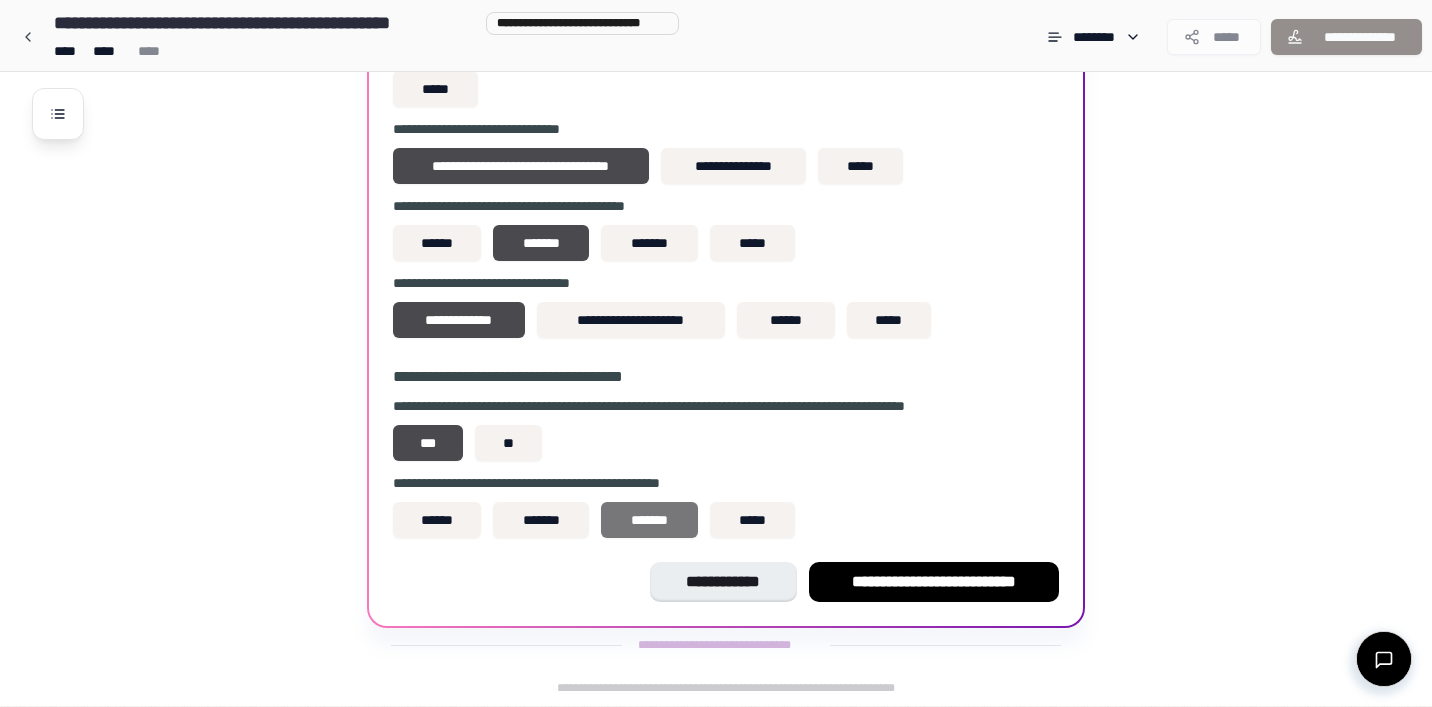 click on "*******" at bounding box center (650, 520) 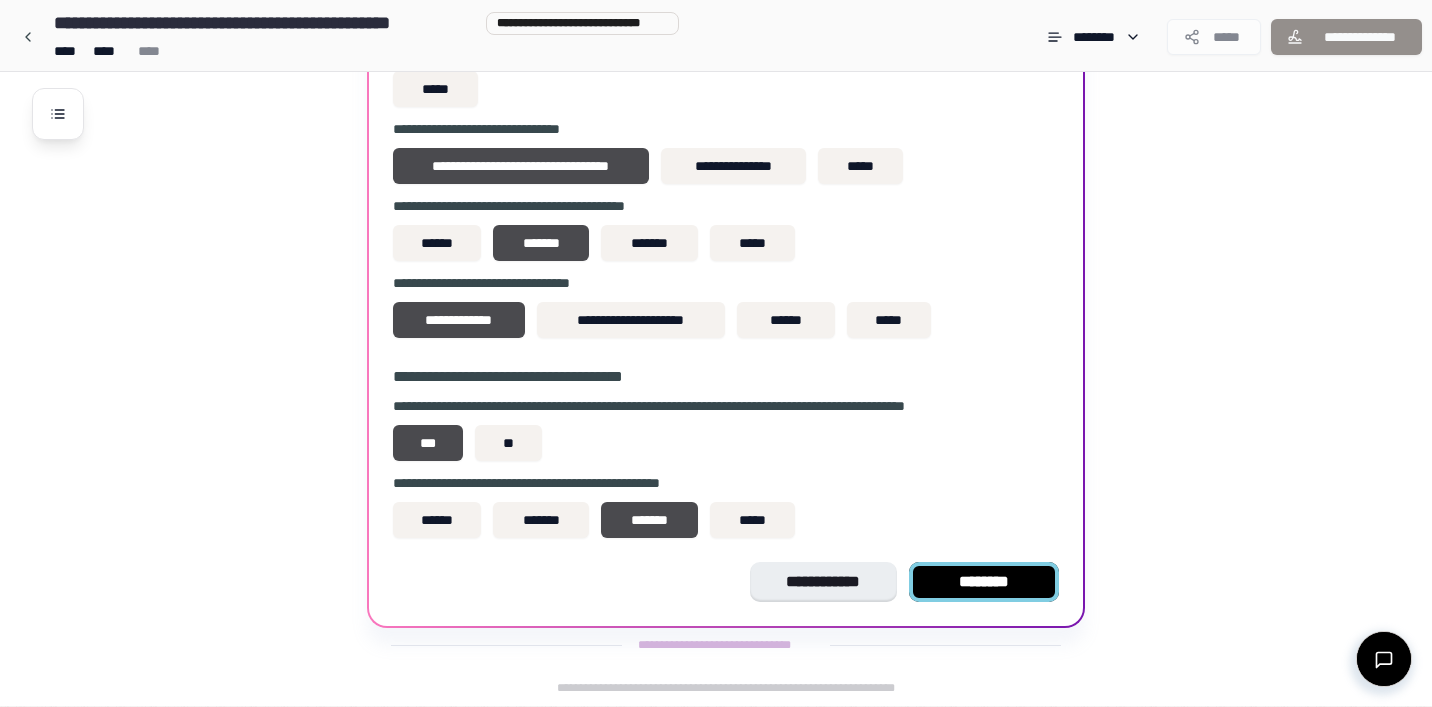 click on "********" at bounding box center (984, 582) 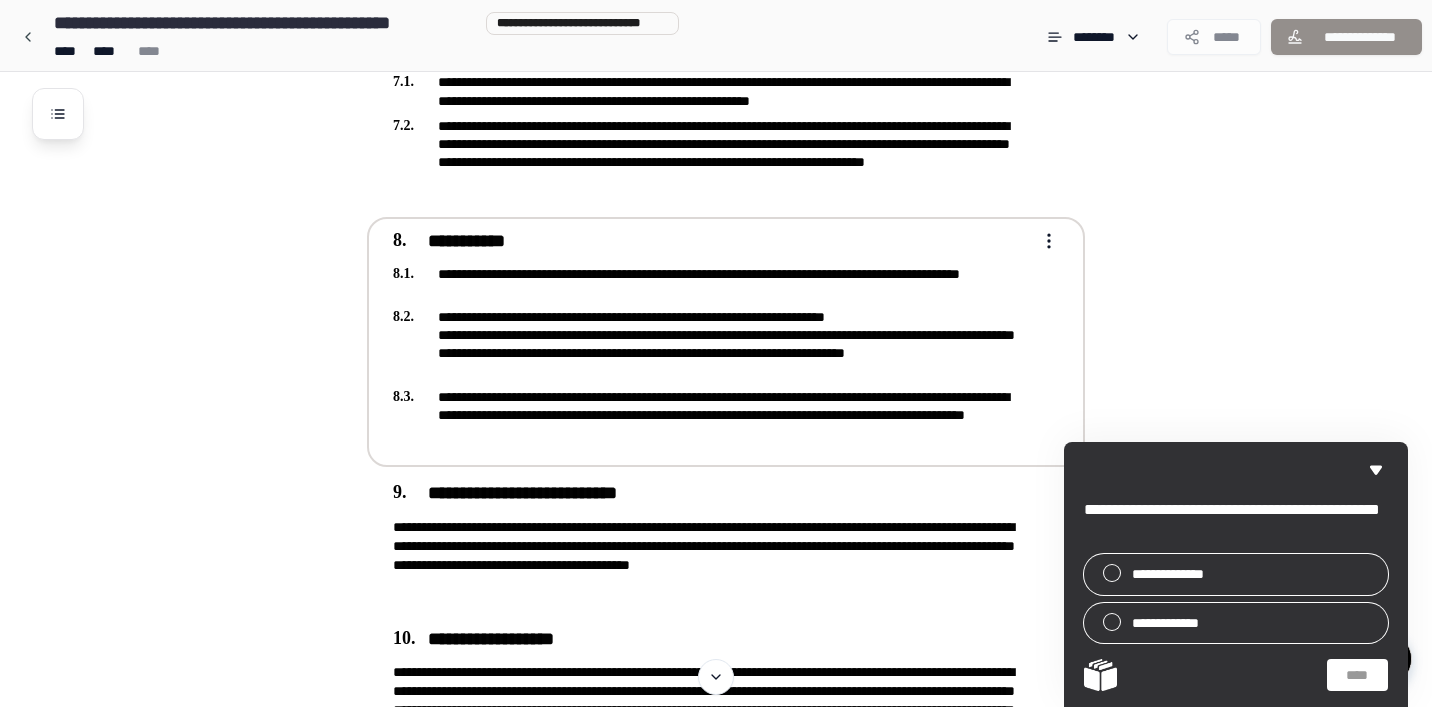 scroll, scrollTop: 2675, scrollLeft: 0, axis: vertical 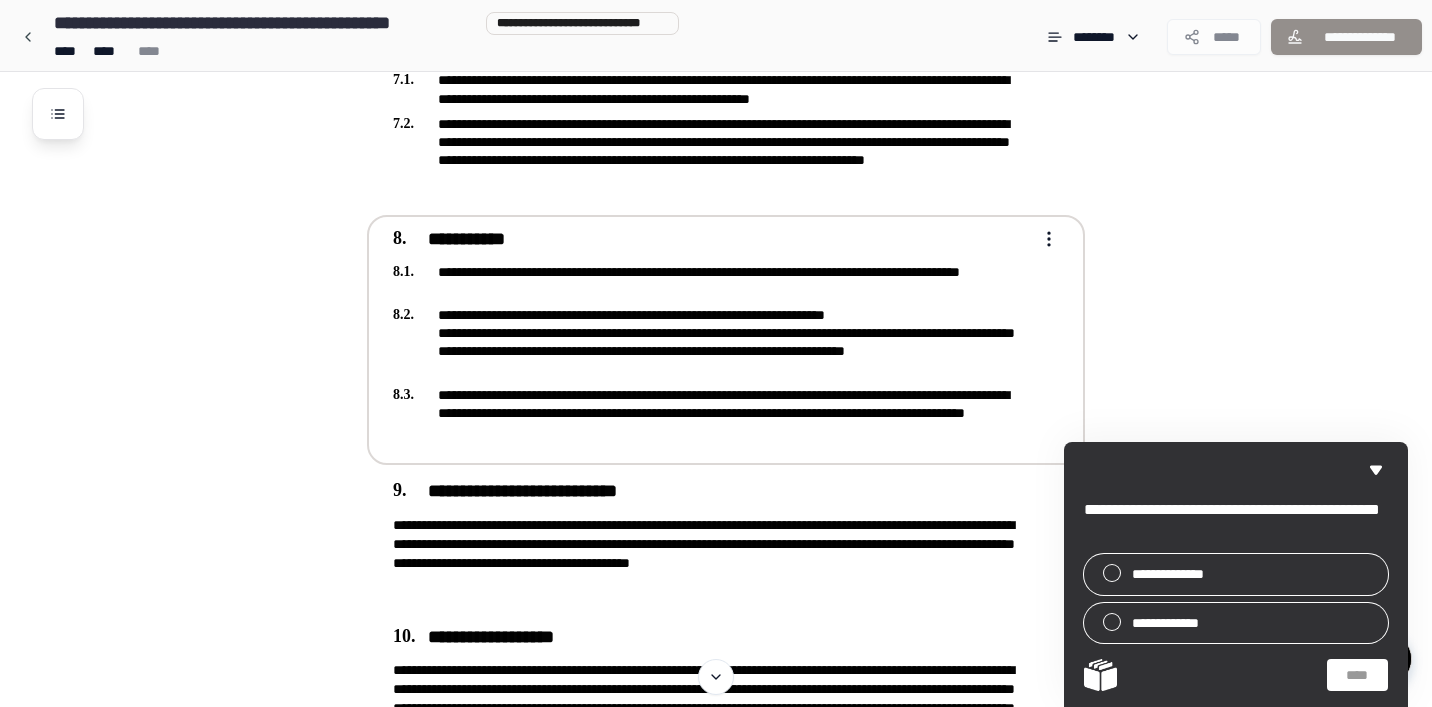 click on "**********" at bounding box center (716, -650) 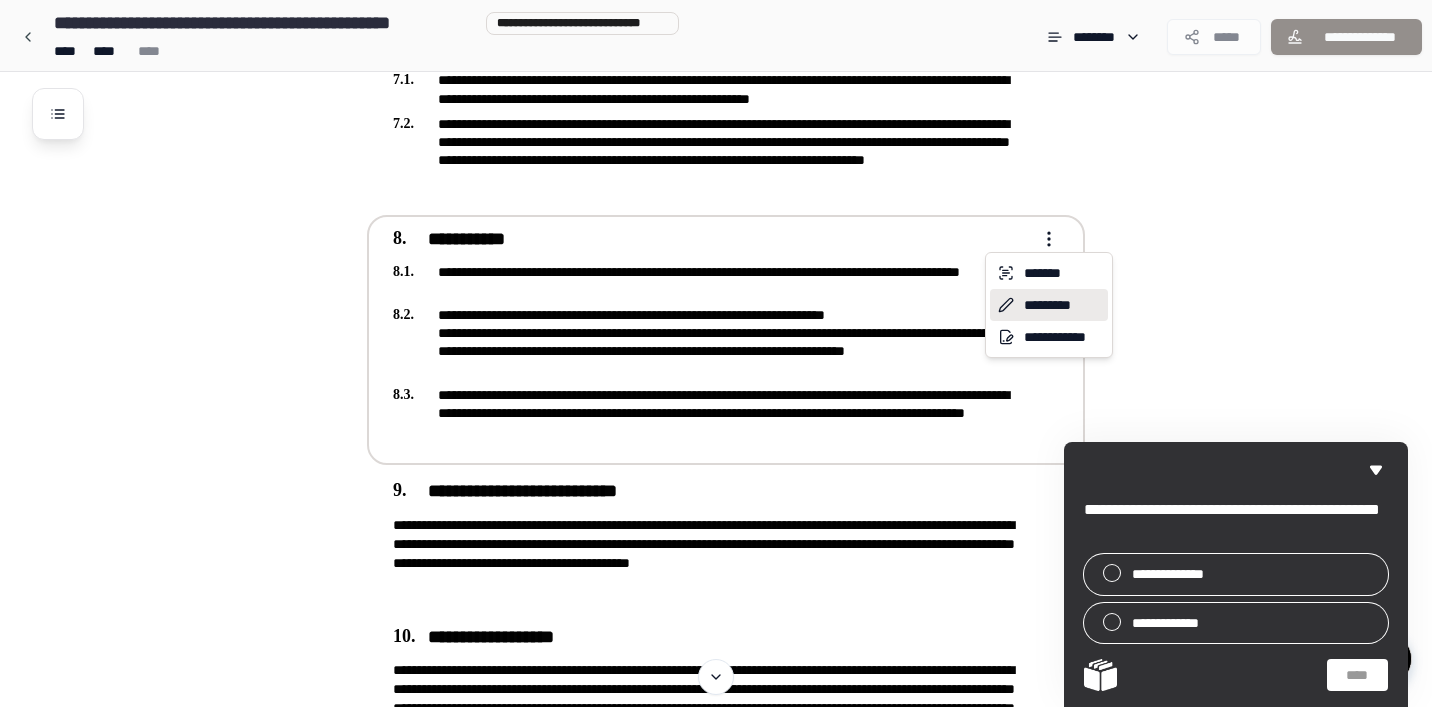 click on "*********" at bounding box center (1049, 305) 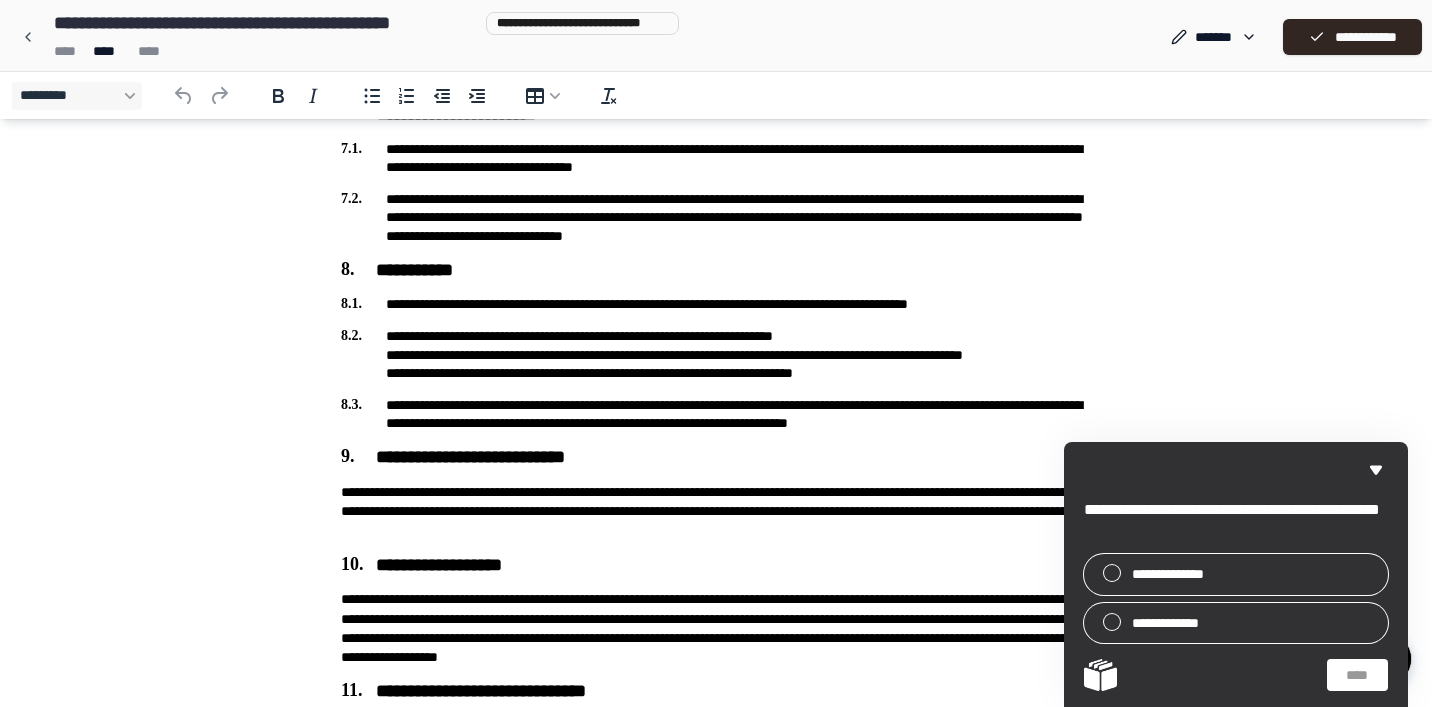 scroll, scrollTop: 2468, scrollLeft: 0, axis: vertical 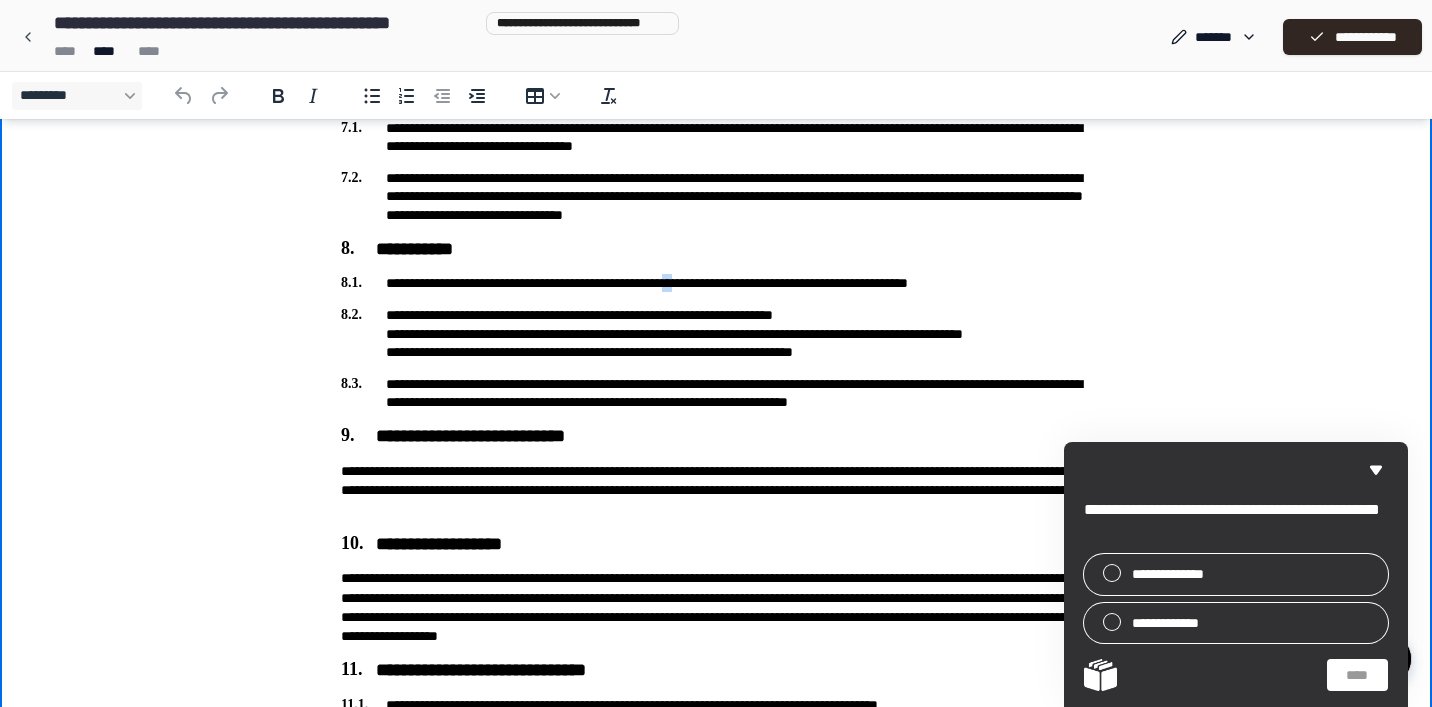 drag, startPoint x: 744, startPoint y: 282, endPoint x: 732, endPoint y: 282, distance: 12 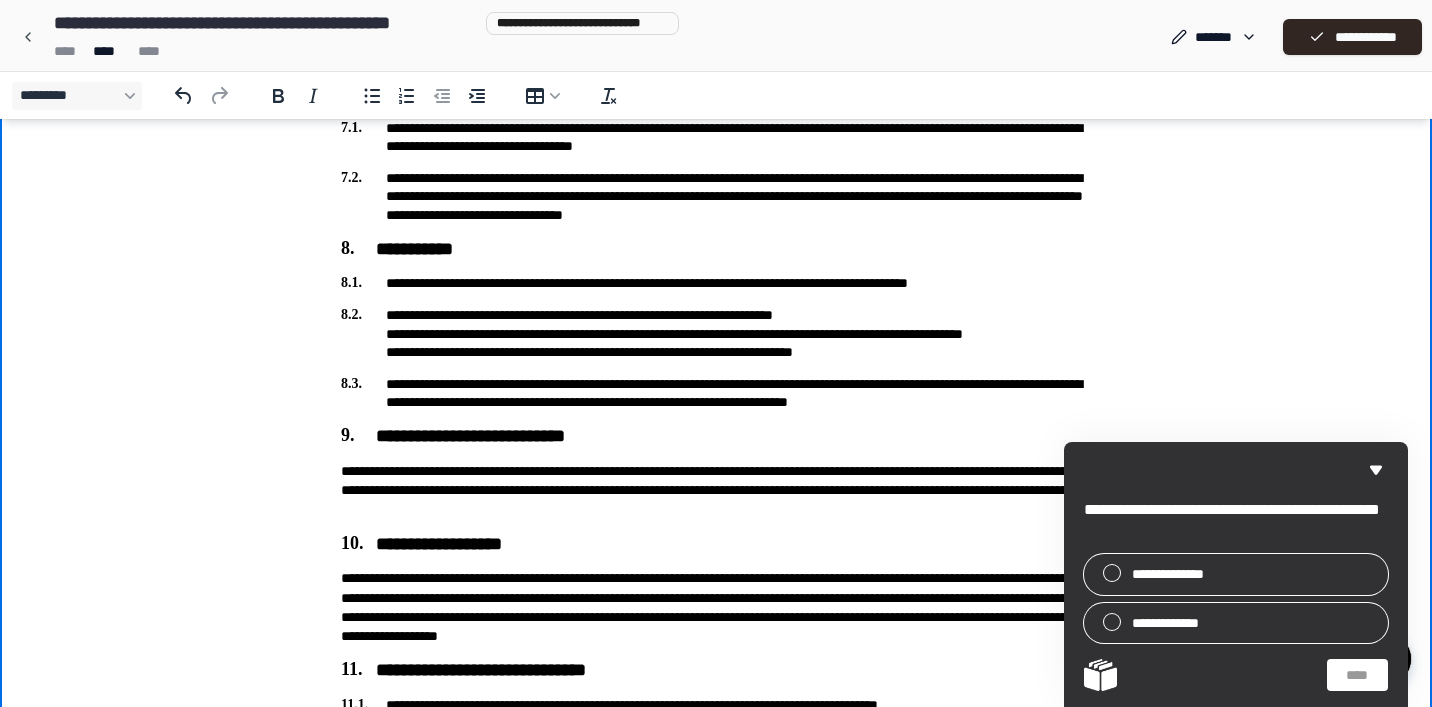click on "**********" at bounding box center (716, 333) 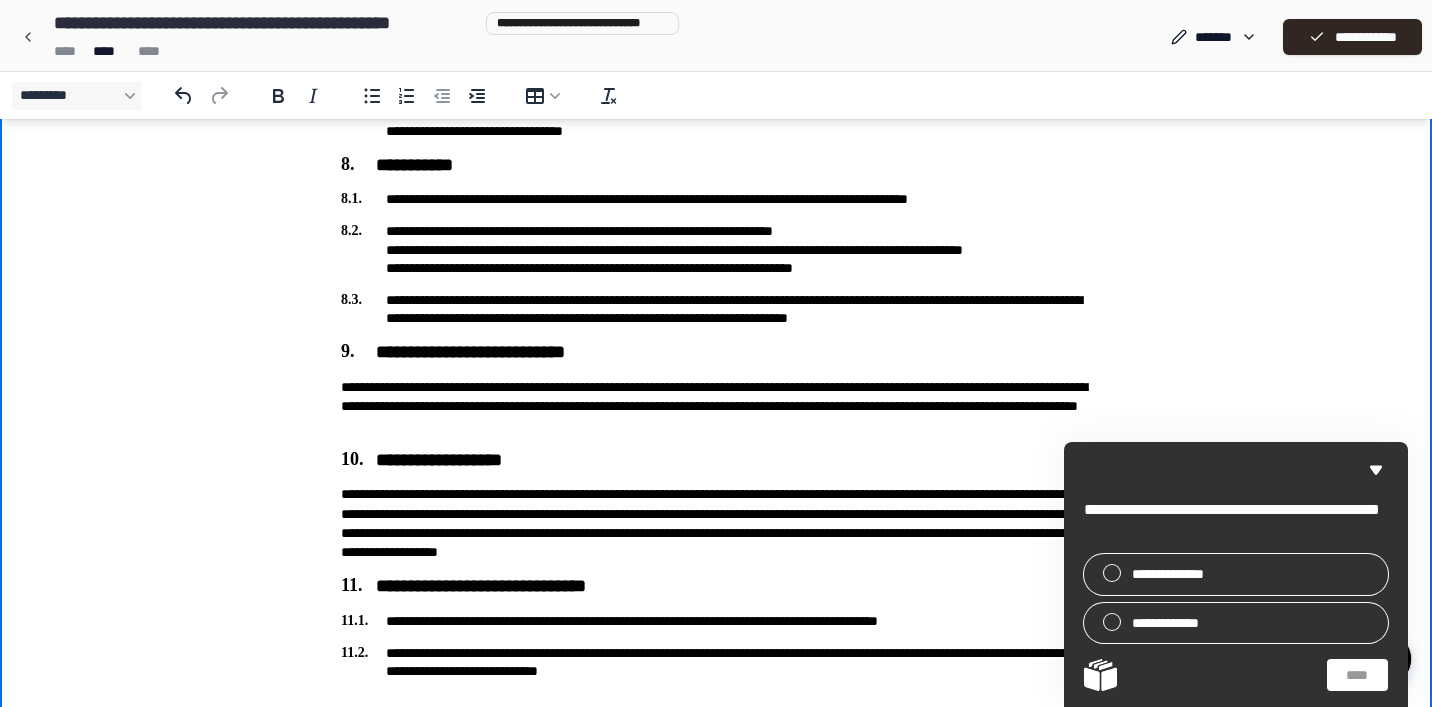 scroll, scrollTop: 2607, scrollLeft: 0, axis: vertical 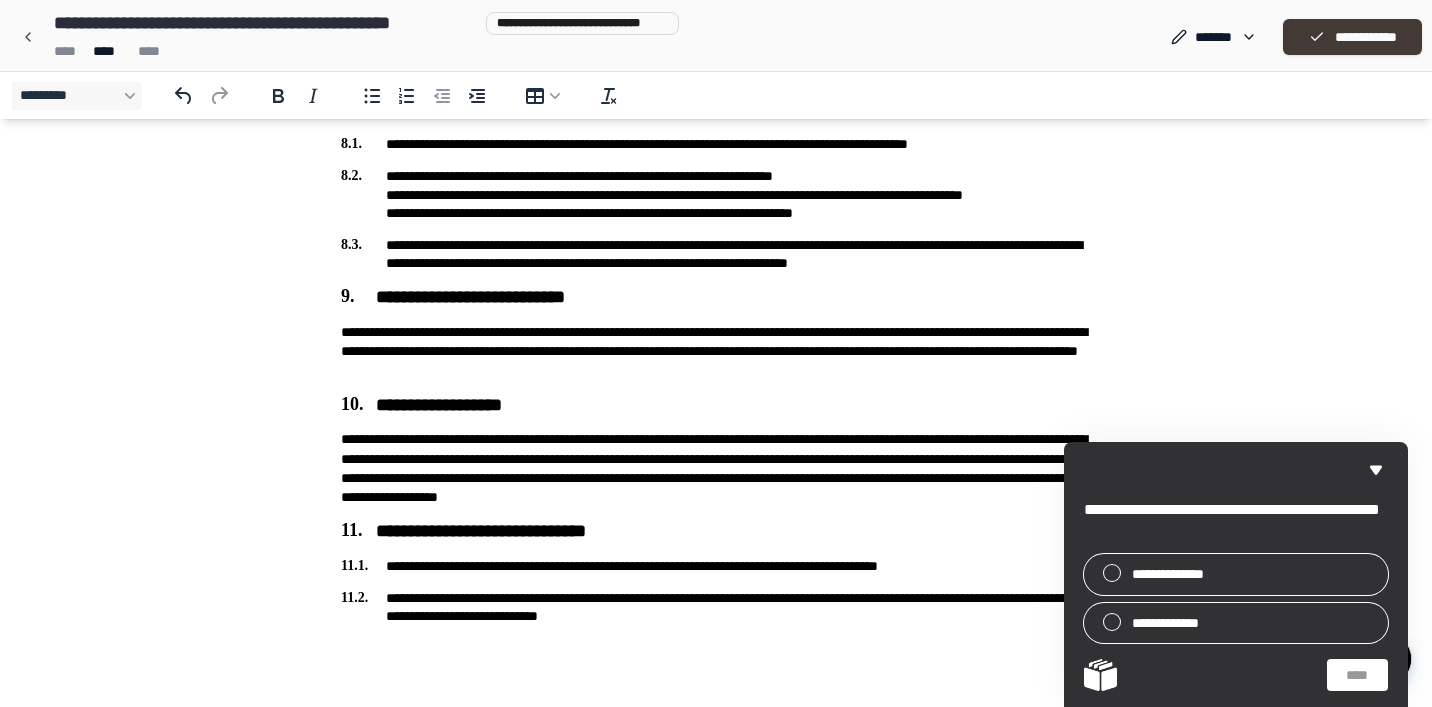 click on "**********" at bounding box center (1352, 37) 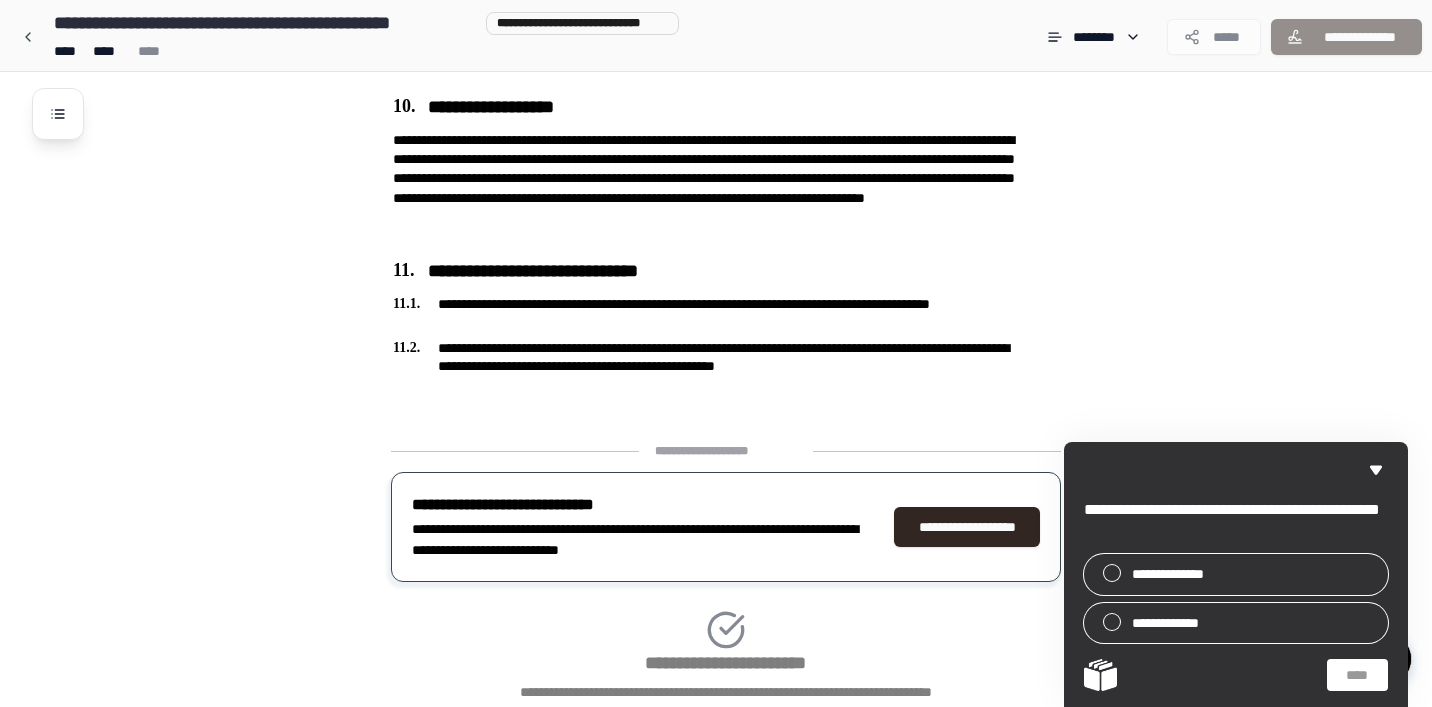 scroll, scrollTop: 3344, scrollLeft: 0, axis: vertical 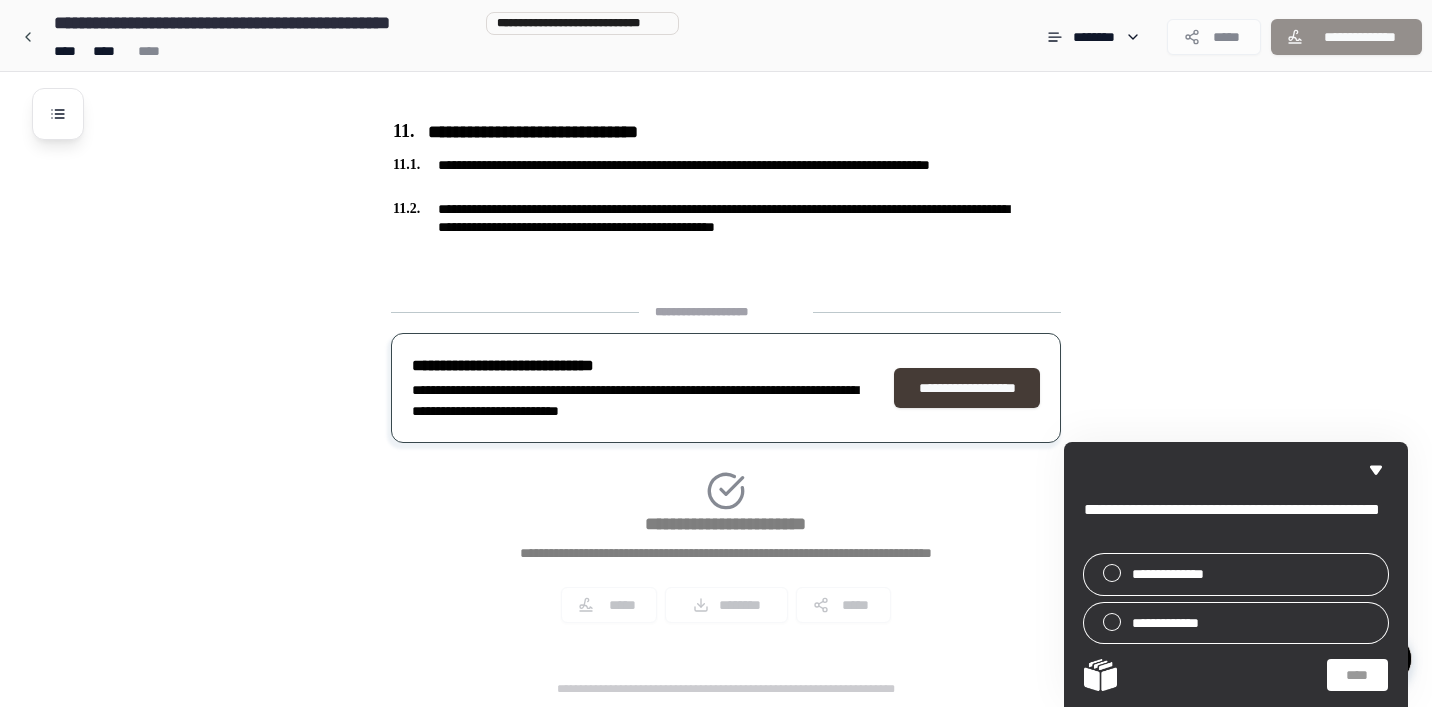 click on "**********" at bounding box center (967, 388) 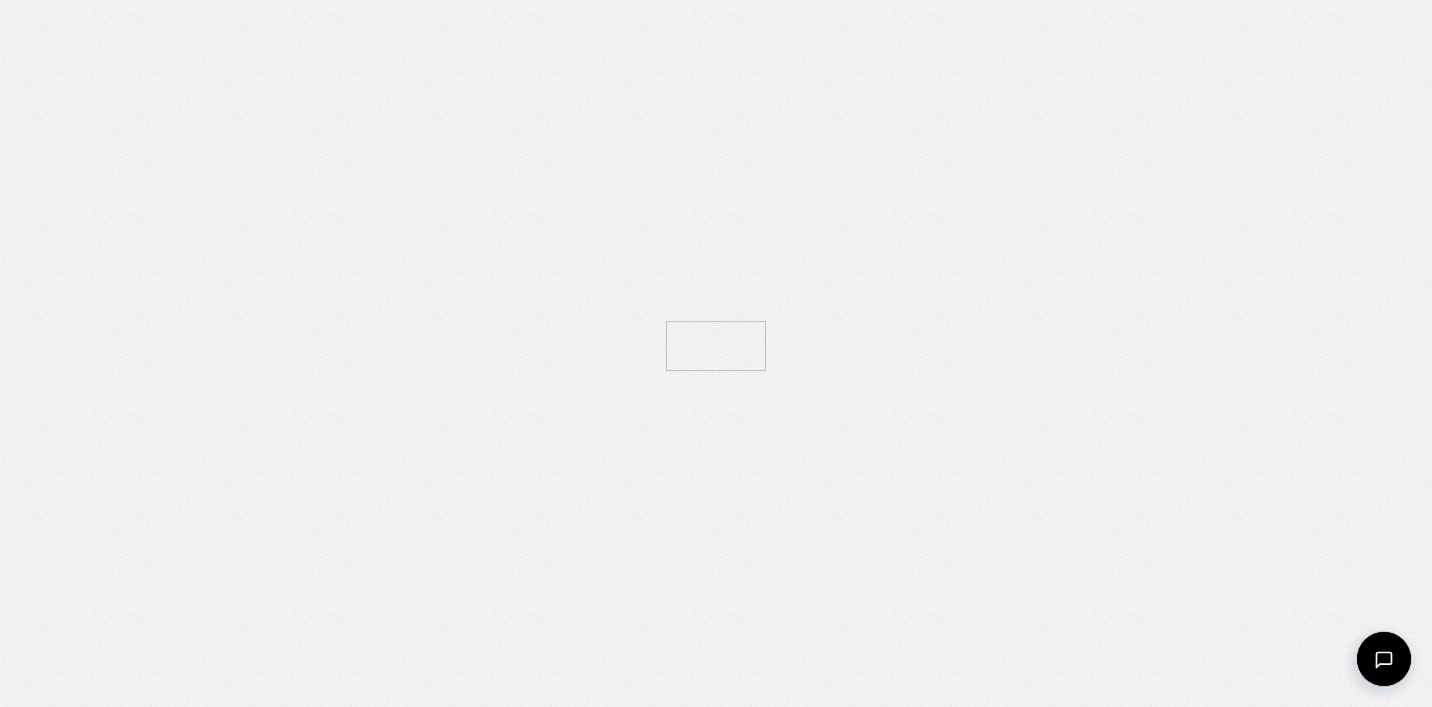 scroll, scrollTop: 0, scrollLeft: 0, axis: both 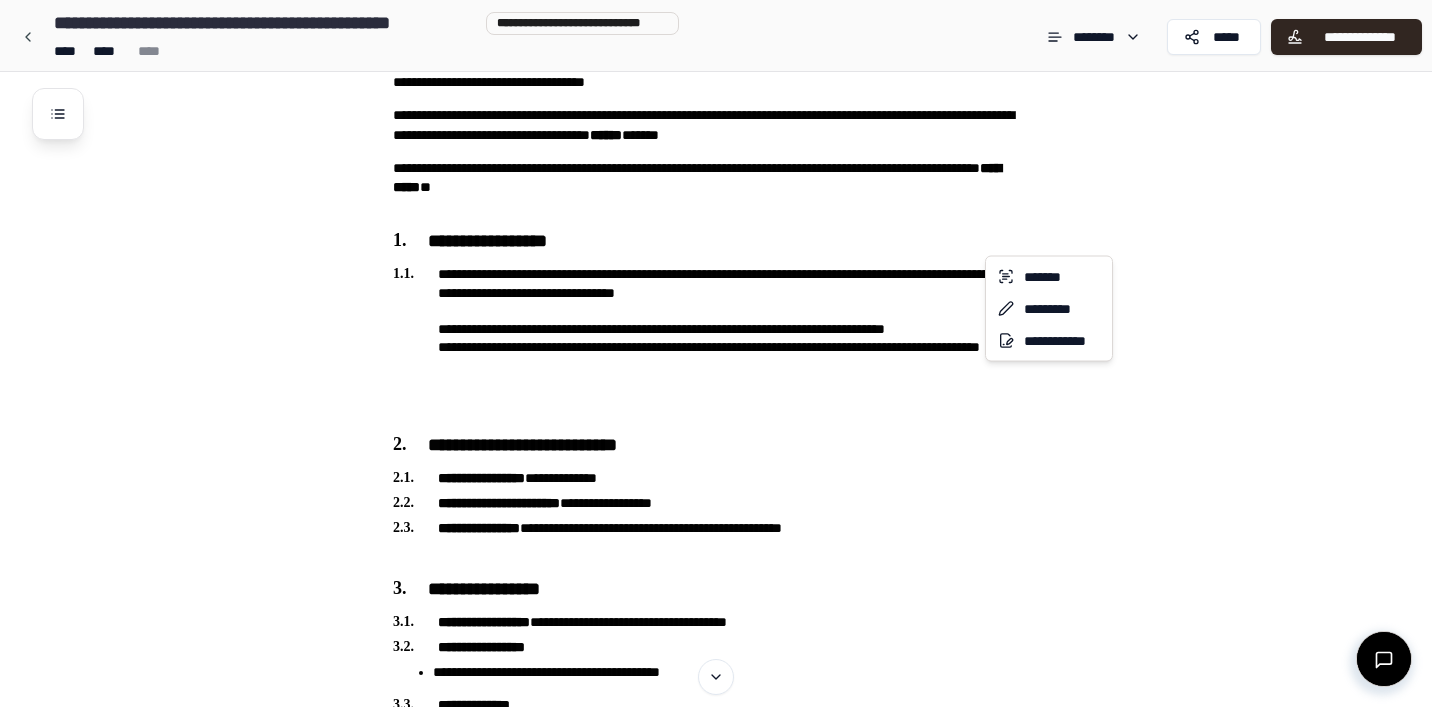 click on "**********" at bounding box center (716, 1878) 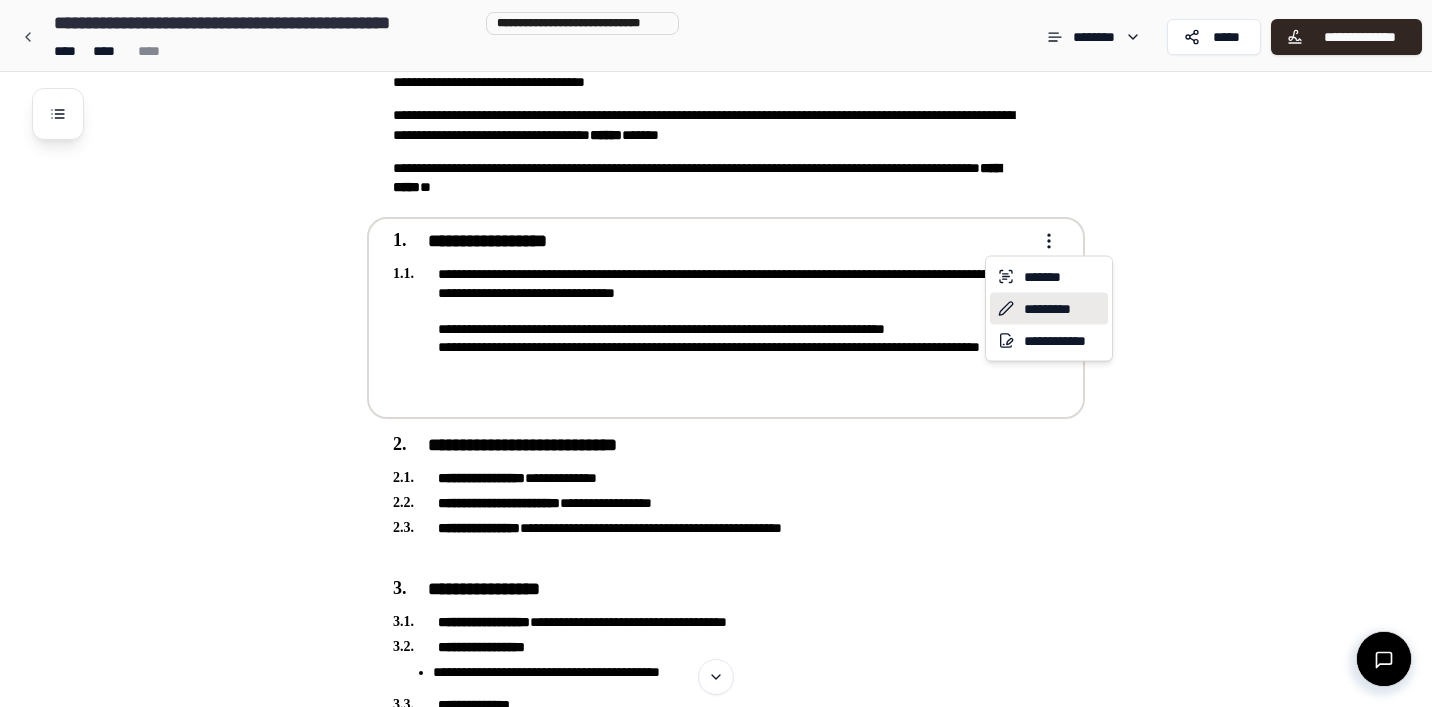 click on "*********" at bounding box center [1049, 309] 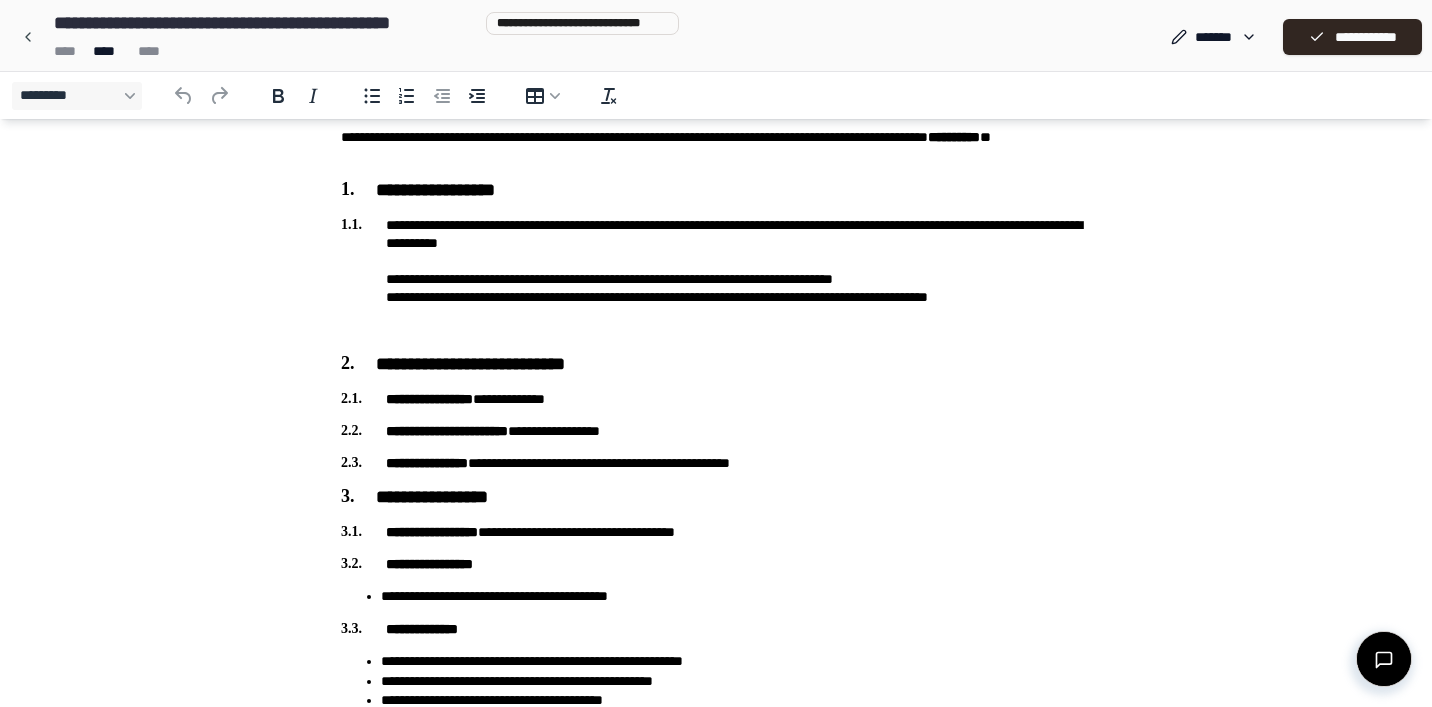 scroll, scrollTop: 180, scrollLeft: 0, axis: vertical 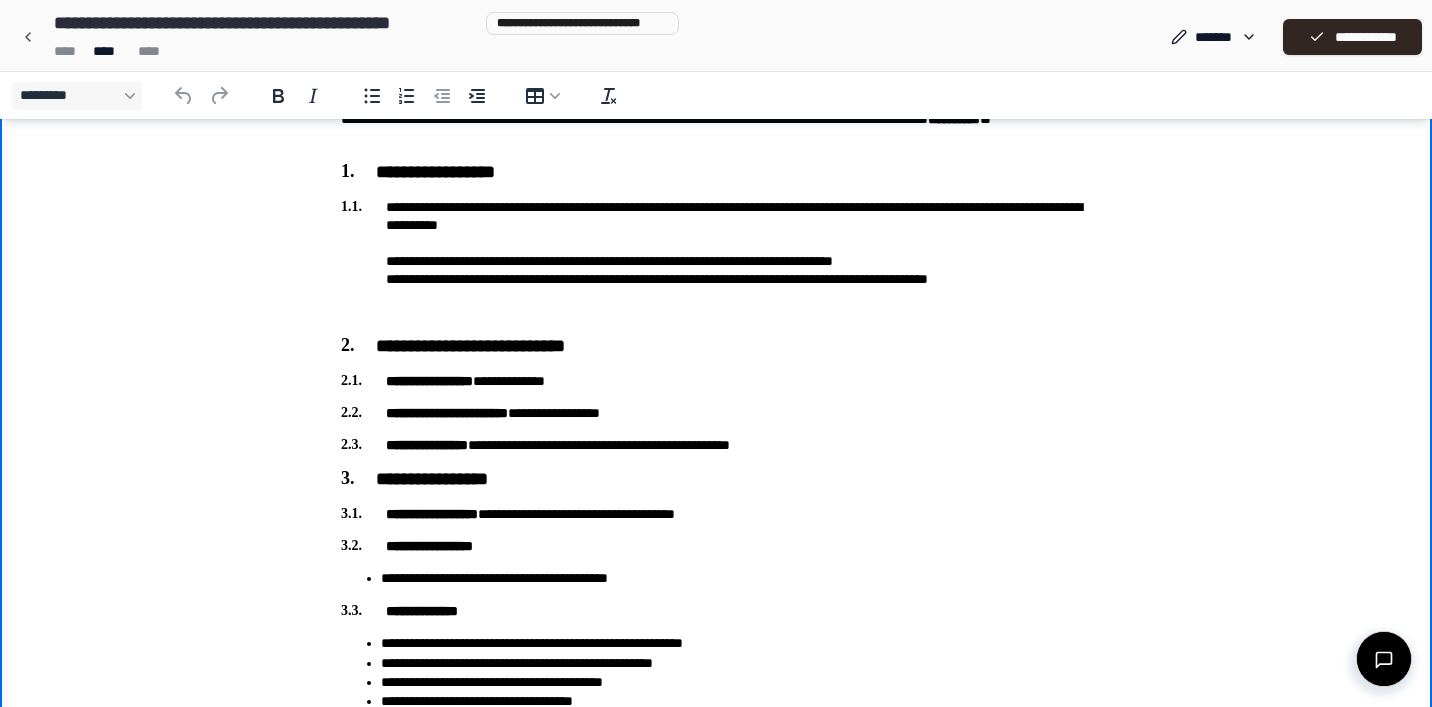 click on "**********" at bounding box center (716, 514) 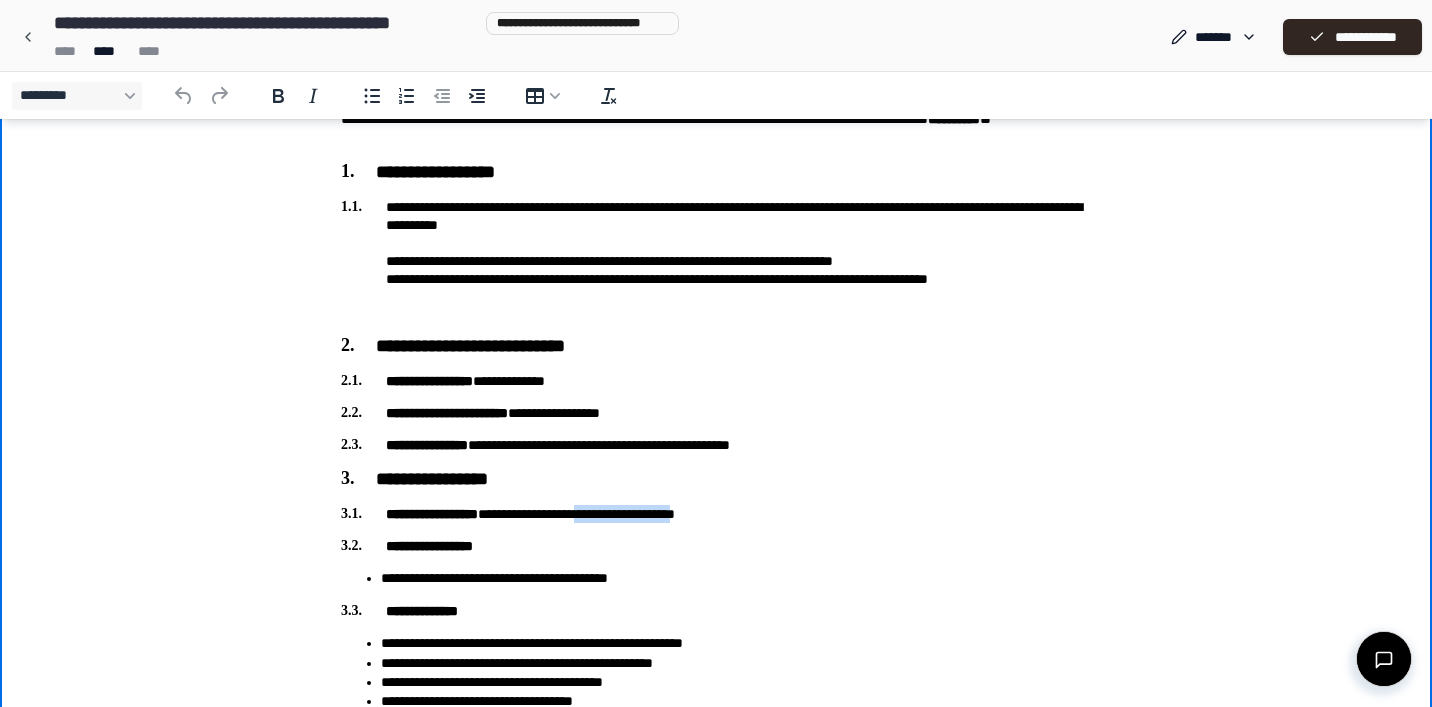 drag, startPoint x: 739, startPoint y: 512, endPoint x: 624, endPoint y: 517, distance: 115.10864 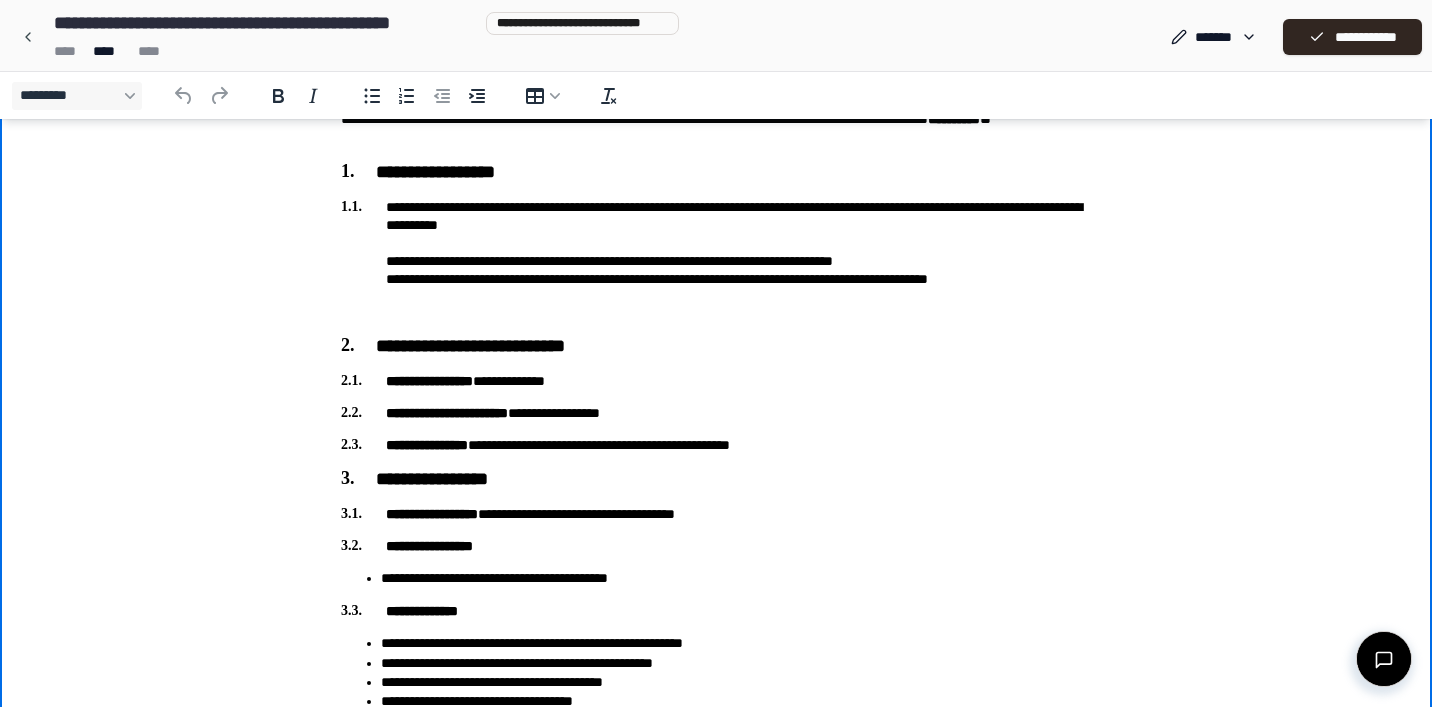 click on "**********" at bounding box center [716, 514] 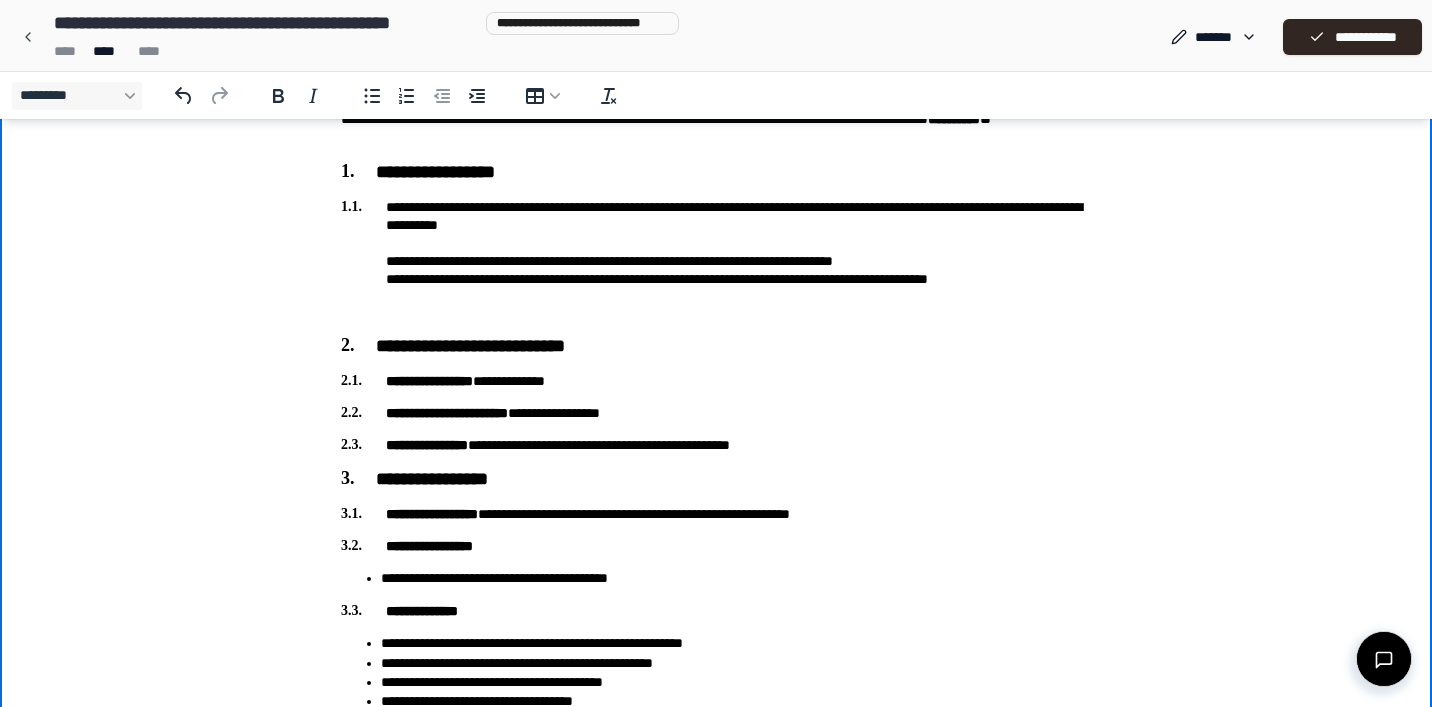 click on "**********" at bounding box center [716, 514] 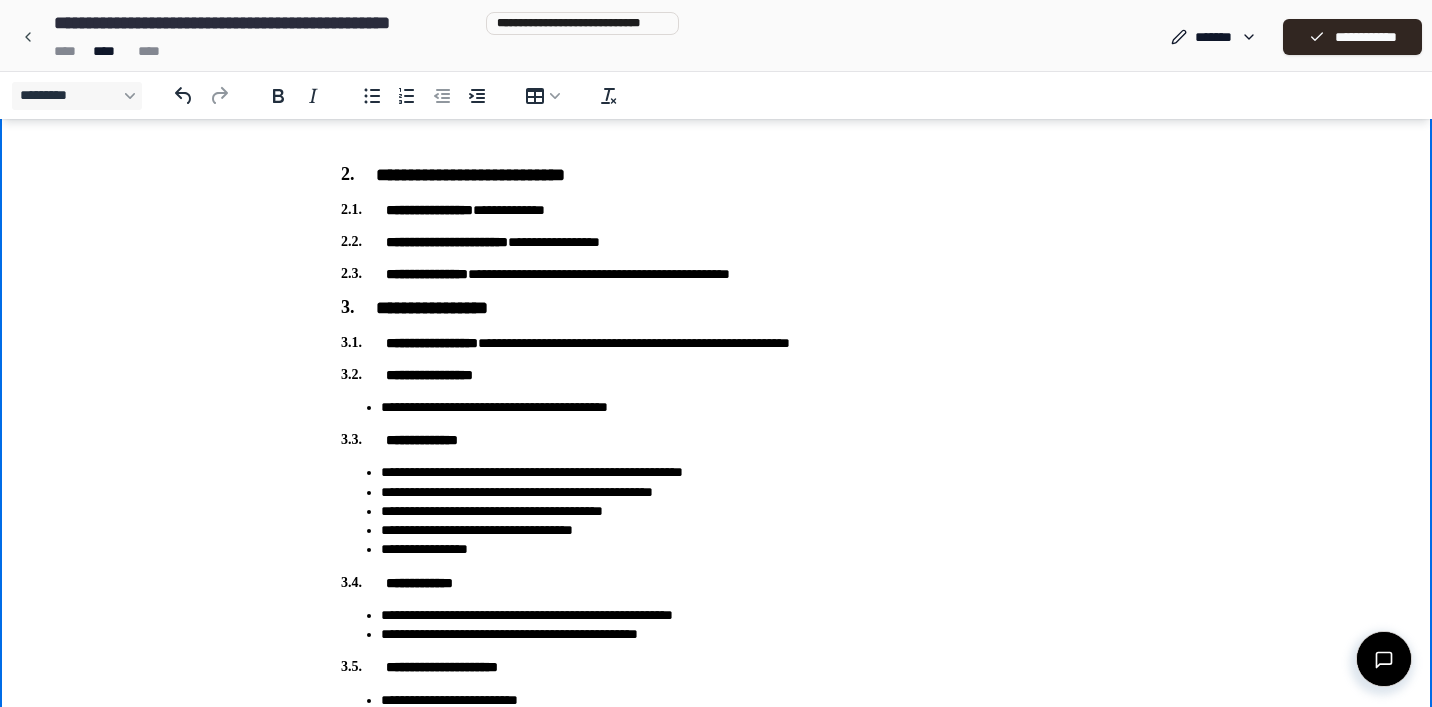 scroll, scrollTop: 357, scrollLeft: 0, axis: vertical 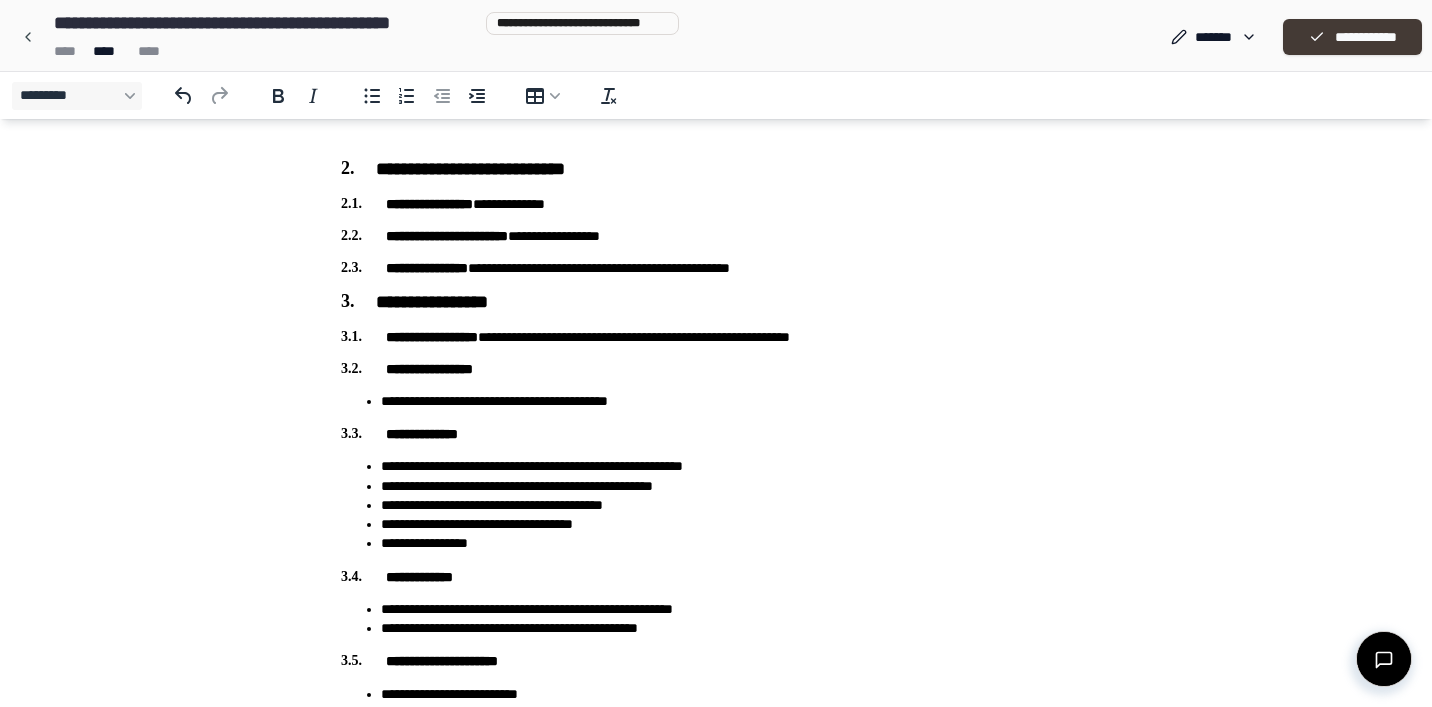 click on "**********" at bounding box center (1352, 37) 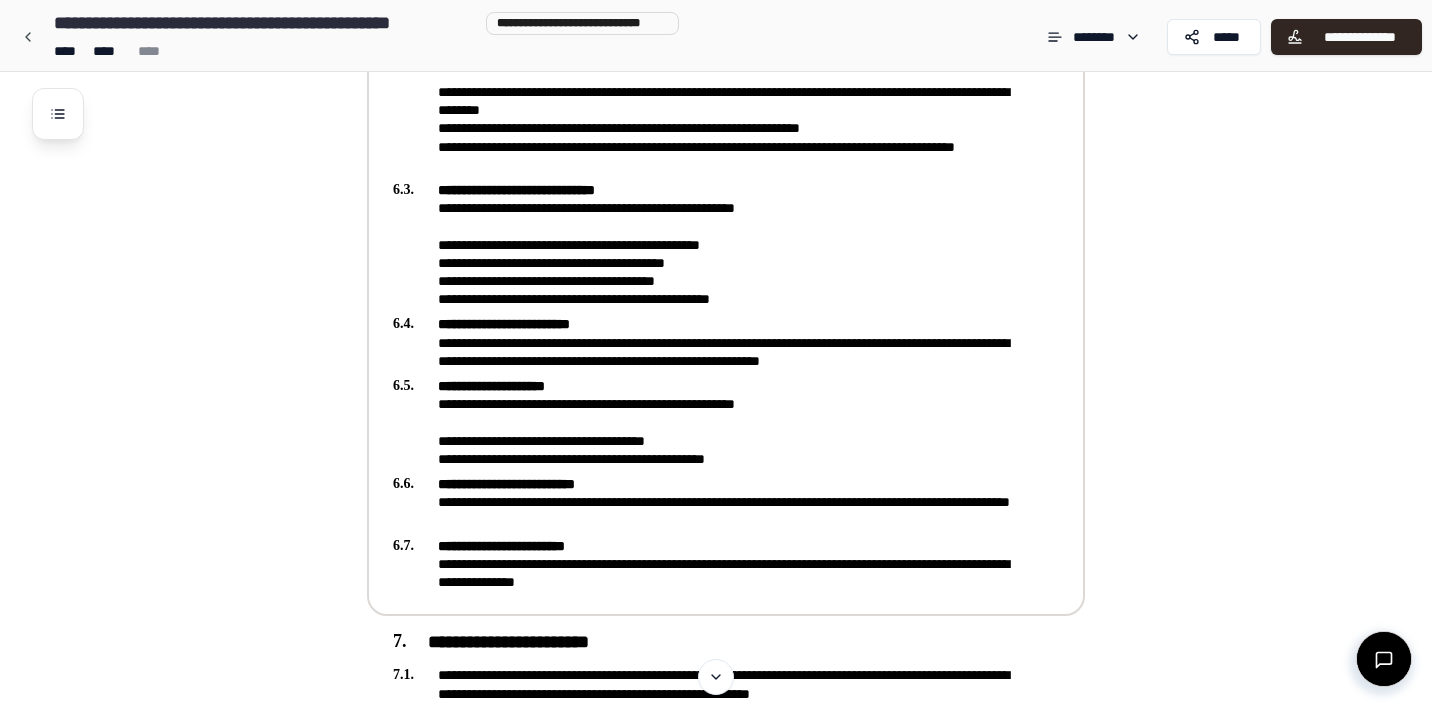 scroll, scrollTop: 3210, scrollLeft: 0, axis: vertical 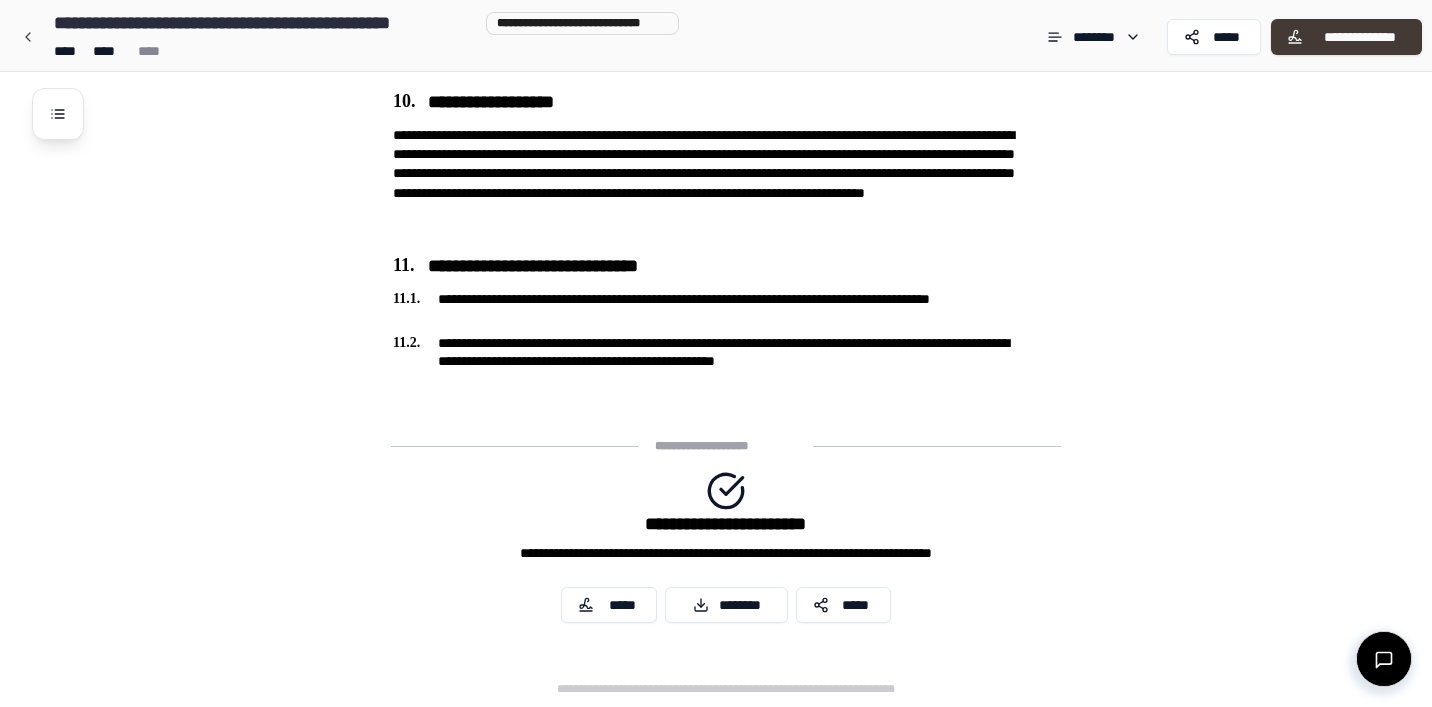 click on "**********" at bounding box center [1359, 37] 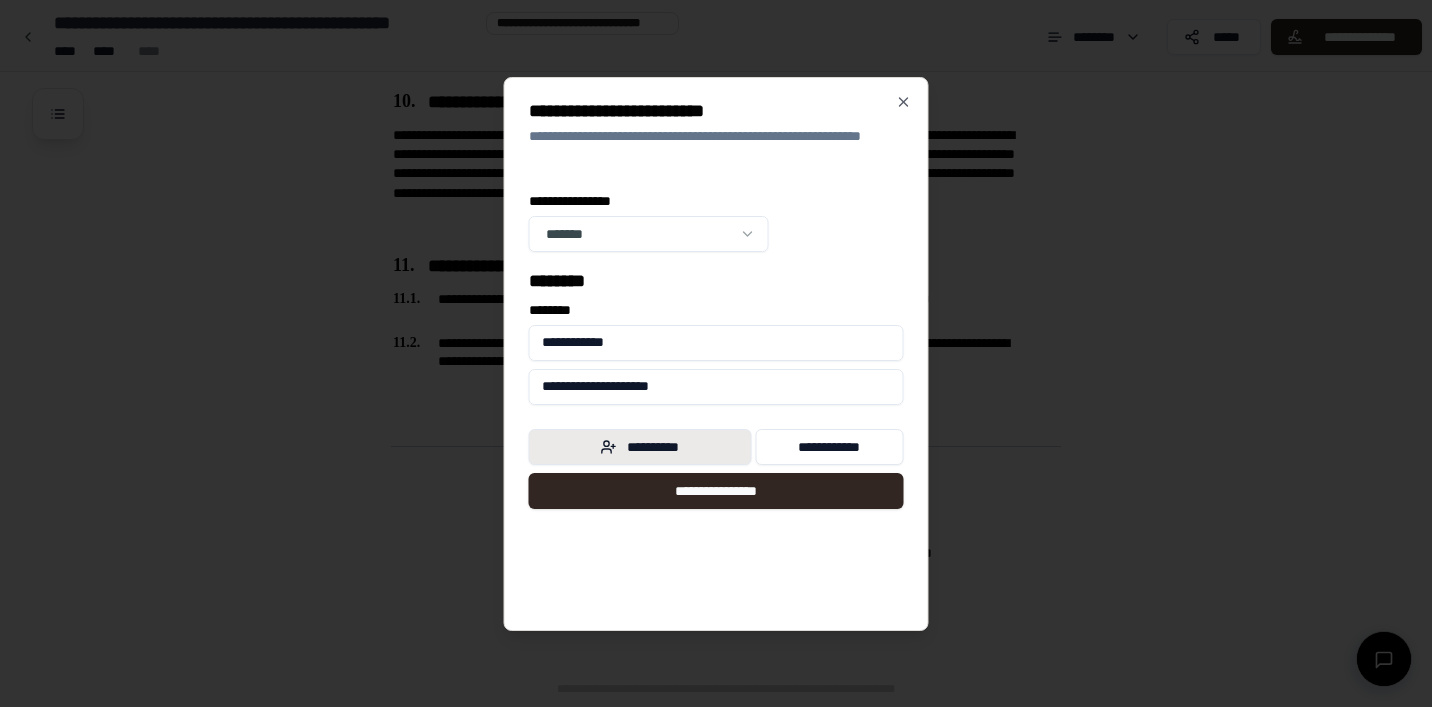 click on "**********" at bounding box center (640, 447) 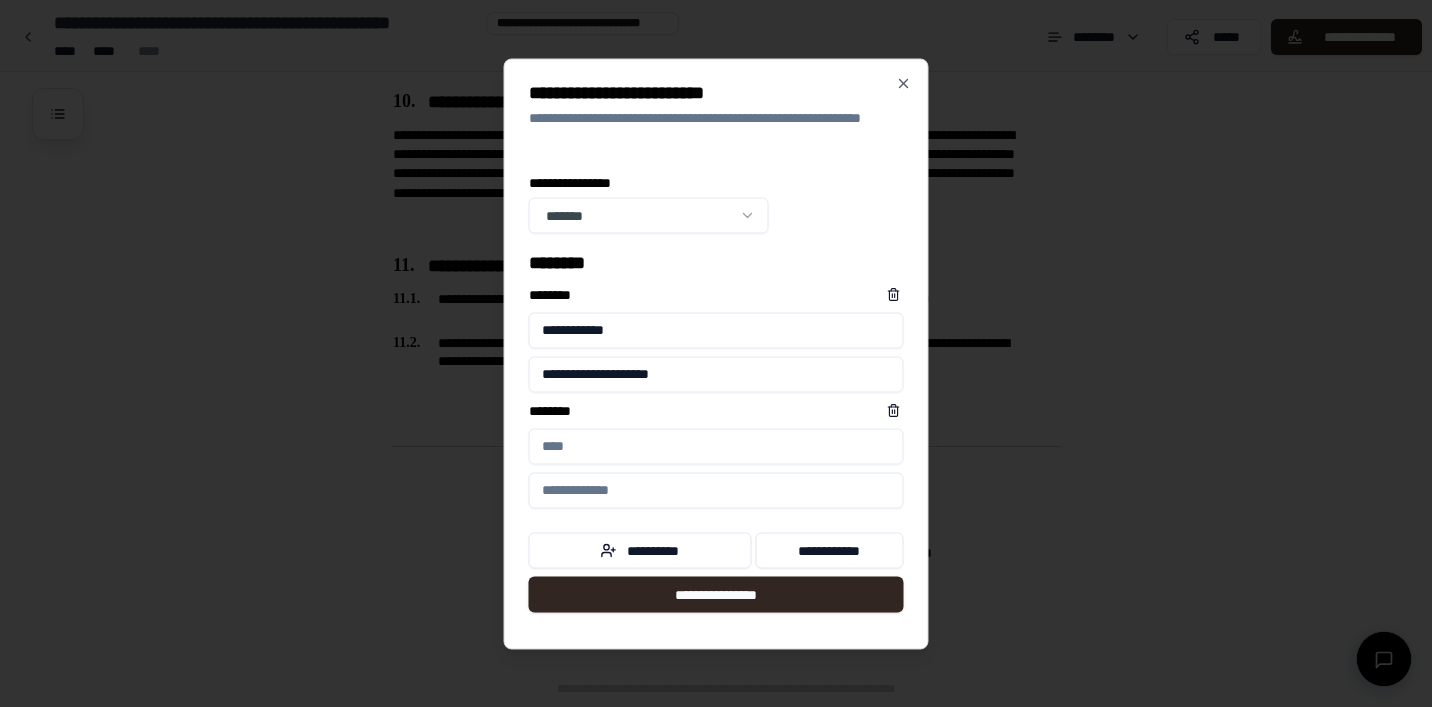 click on "******   *" at bounding box center [716, 446] 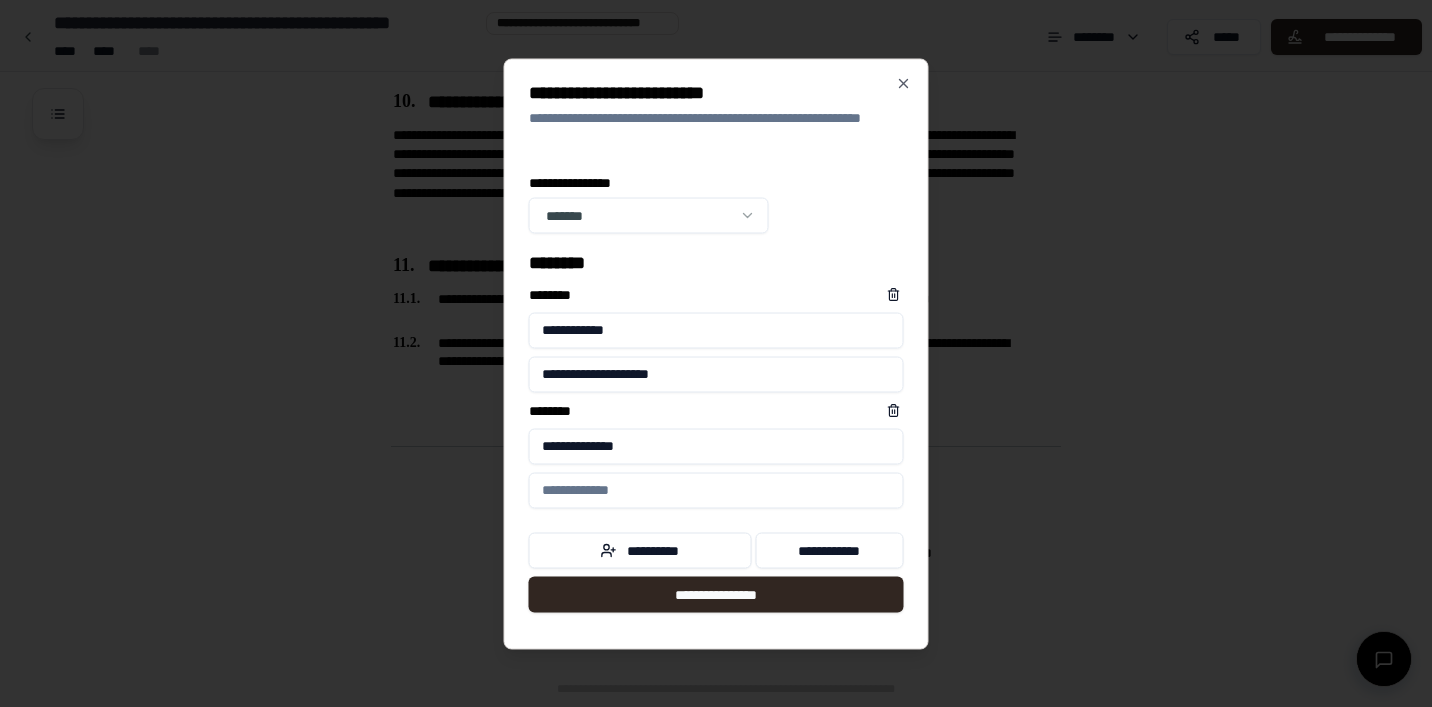 type on "**********" 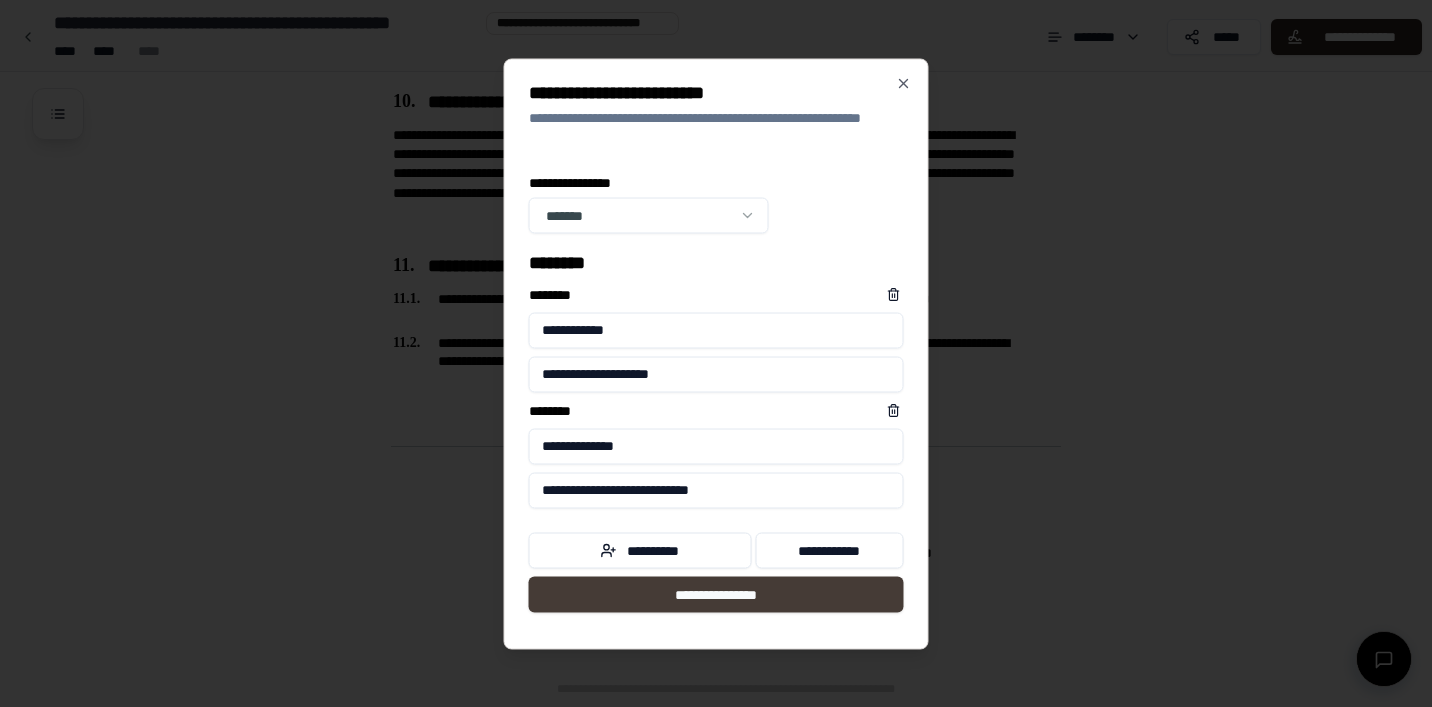 type on "**********" 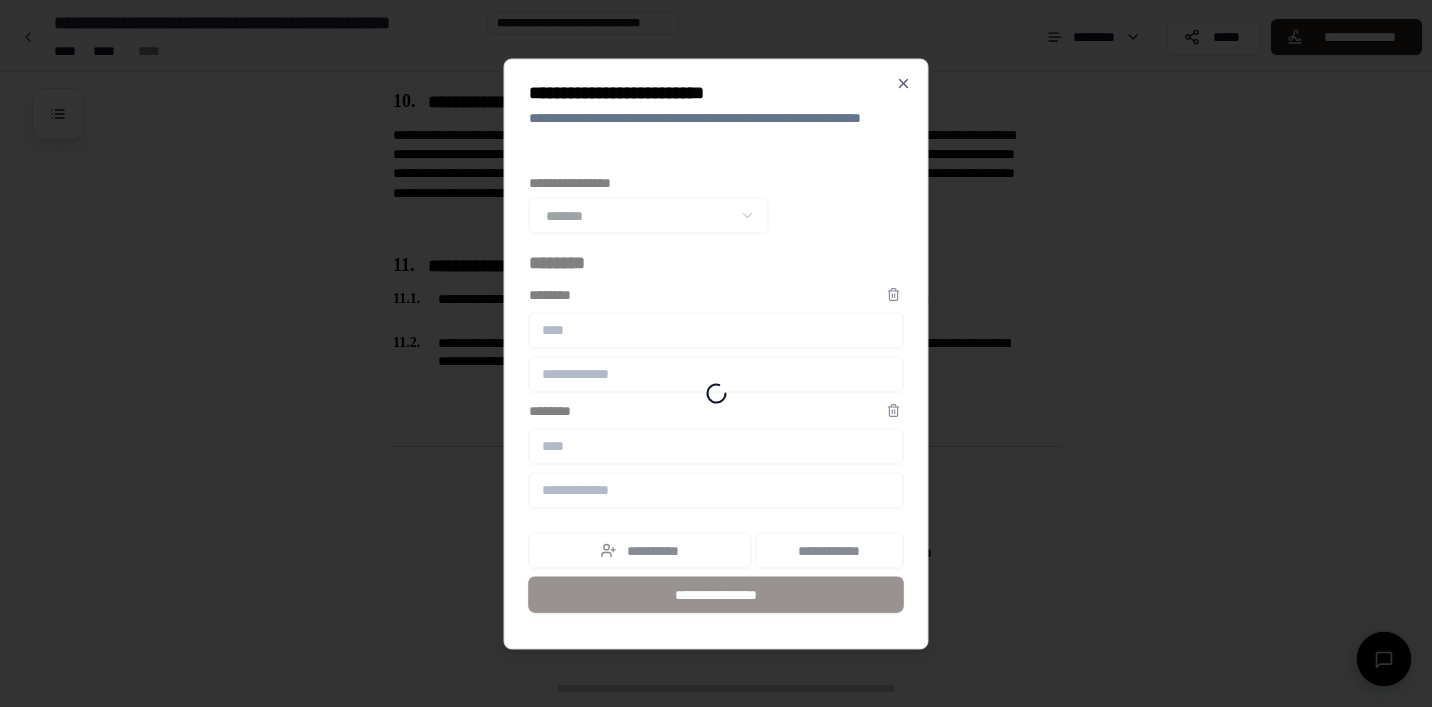 scroll, scrollTop: 3447, scrollLeft: 0, axis: vertical 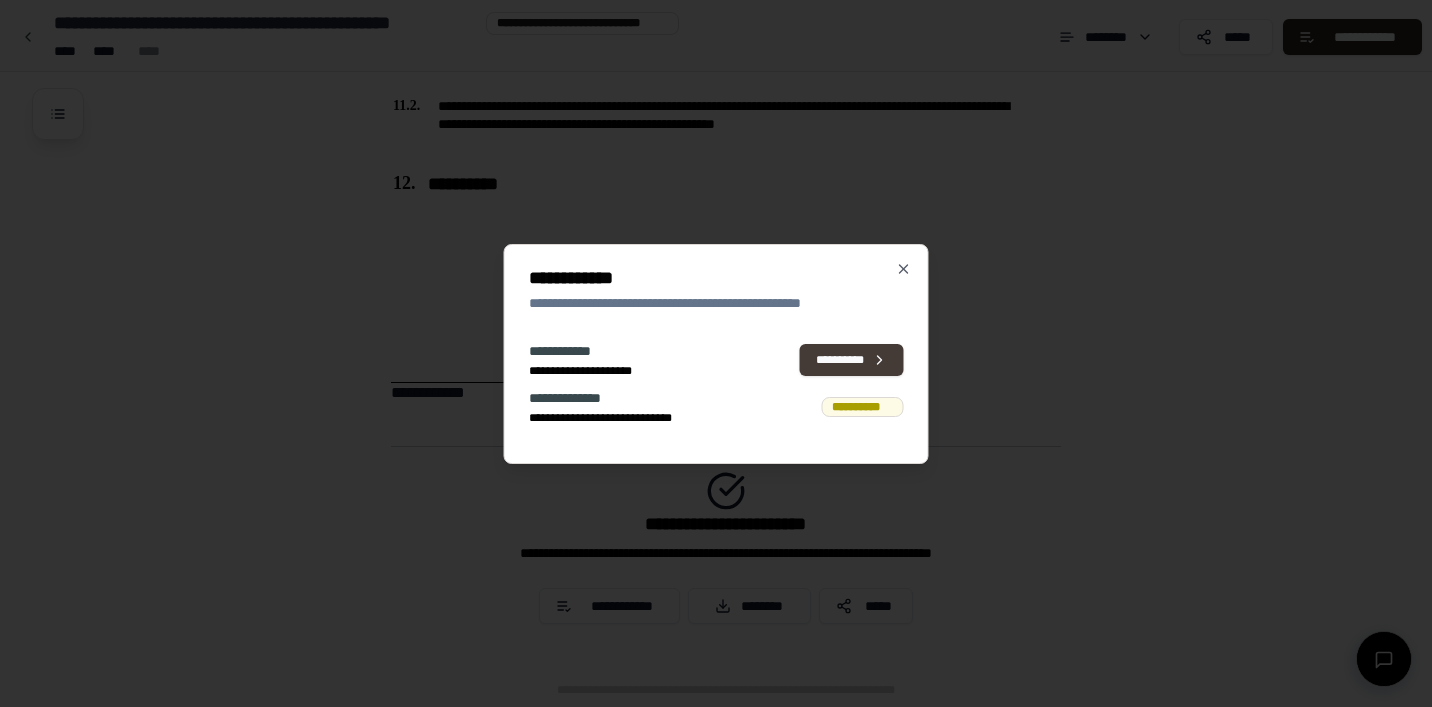 click on "**********" at bounding box center (852, 360) 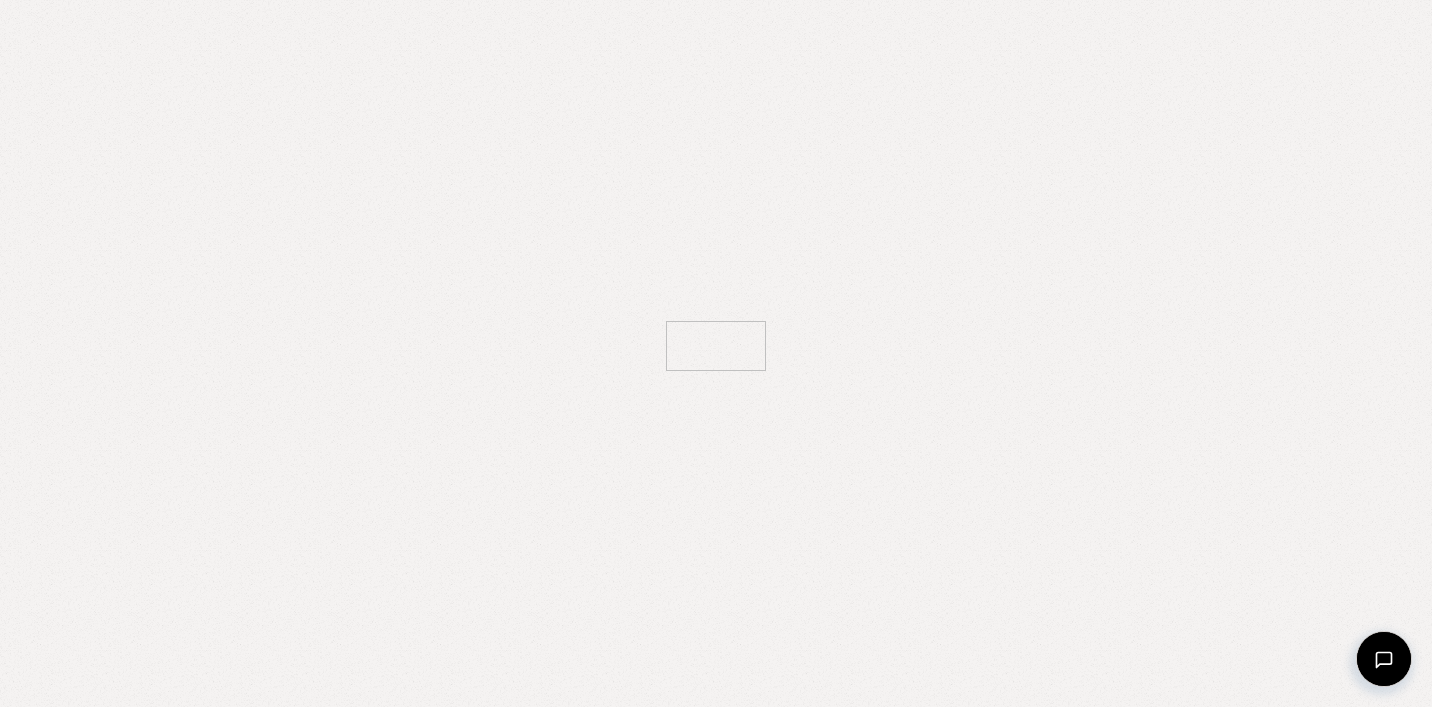scroll, scrollTop: 0, scrollLeft: 0, axis: both 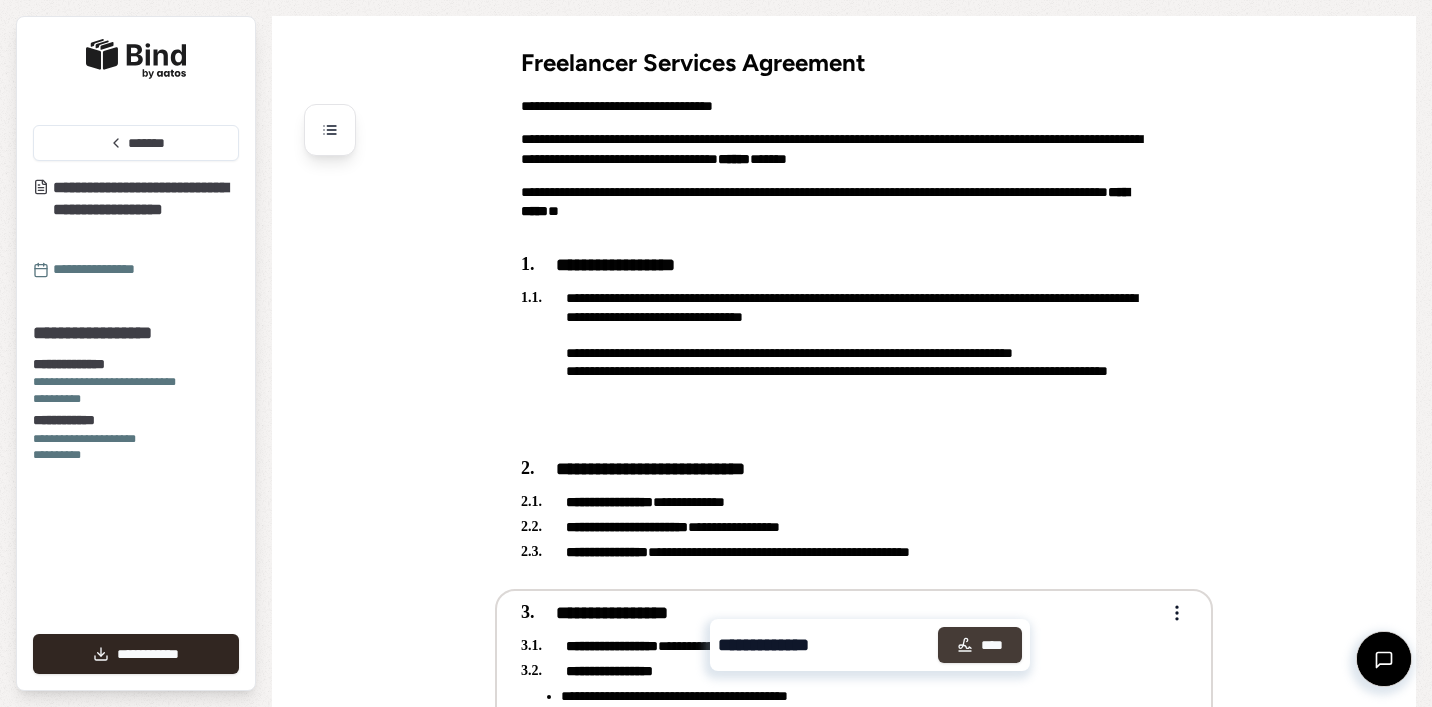 click on "****" at bounding box center (980, 645) 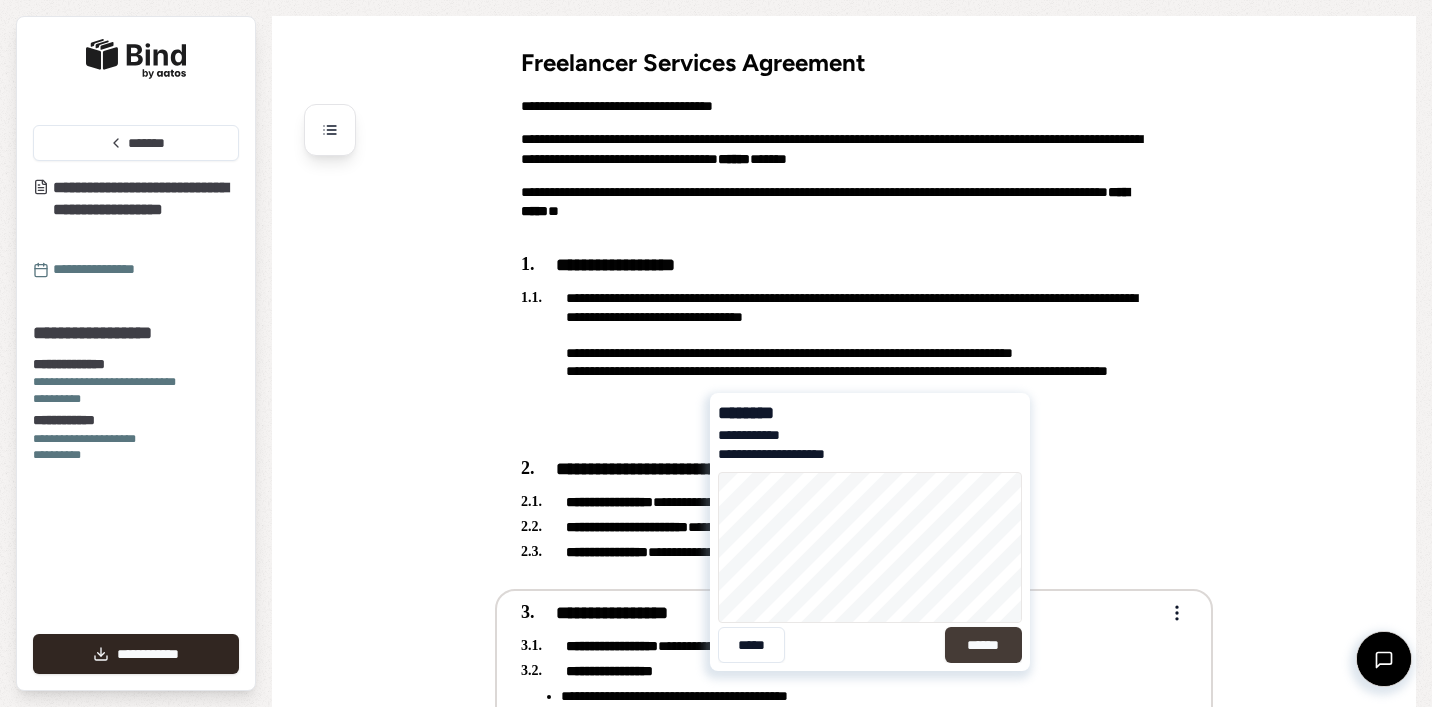 click on "******" at bounding box center (983, 645) 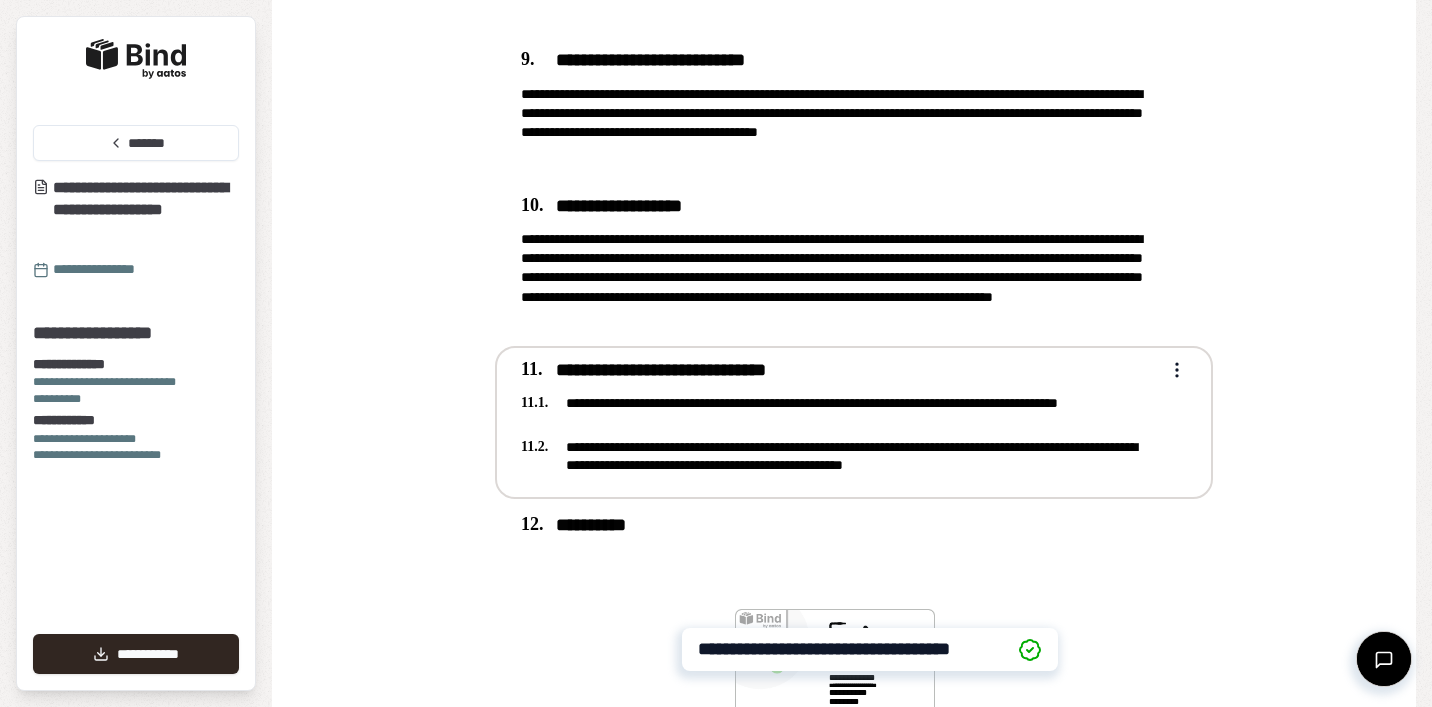 scroll, scrollTop: 3039, scrollLeft: 0, axis: vertical 